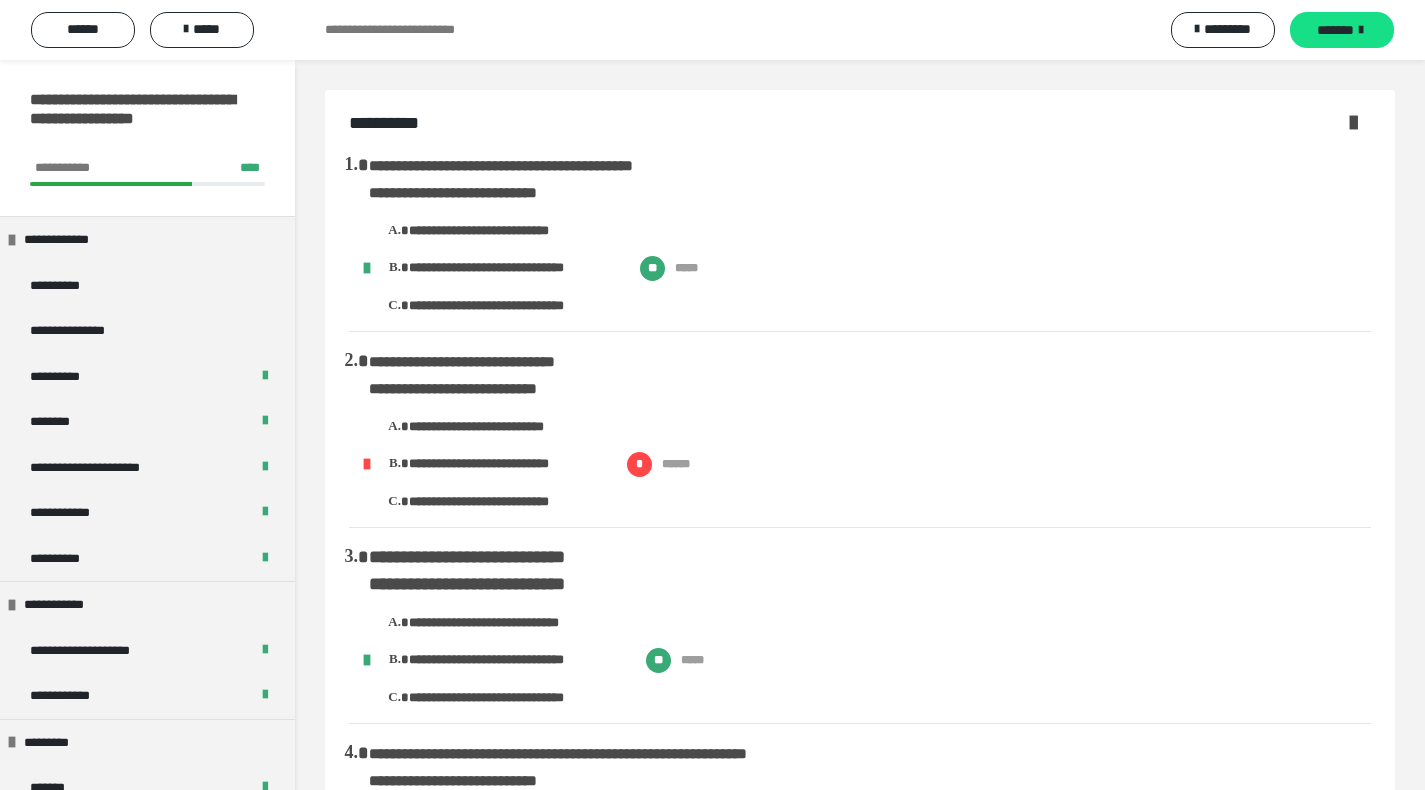 scroll, scrollTop: 0, scrollLeft: 0, axis: both 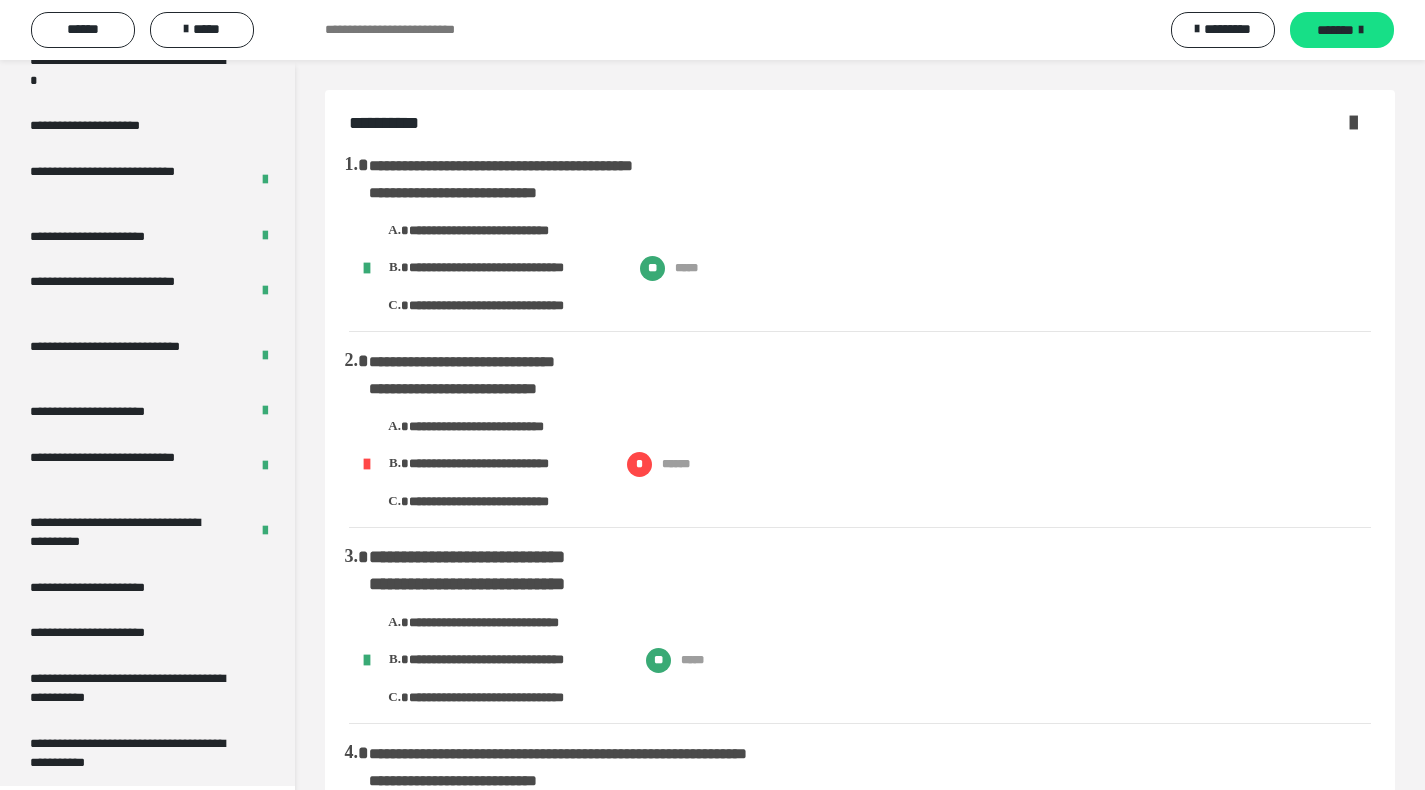 click at bounding box center [1353, 122] 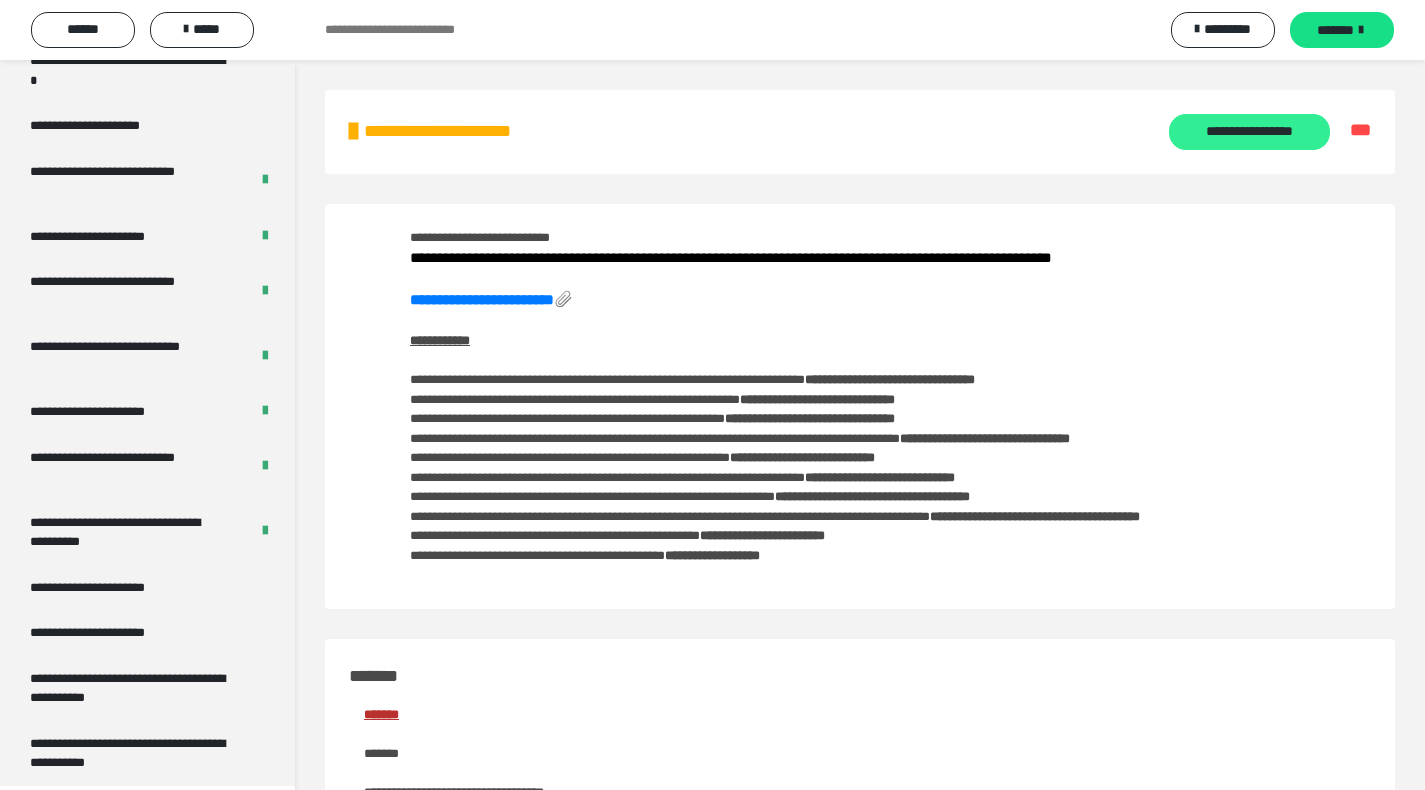 click on "**********" at bounding box center [1249, 132] 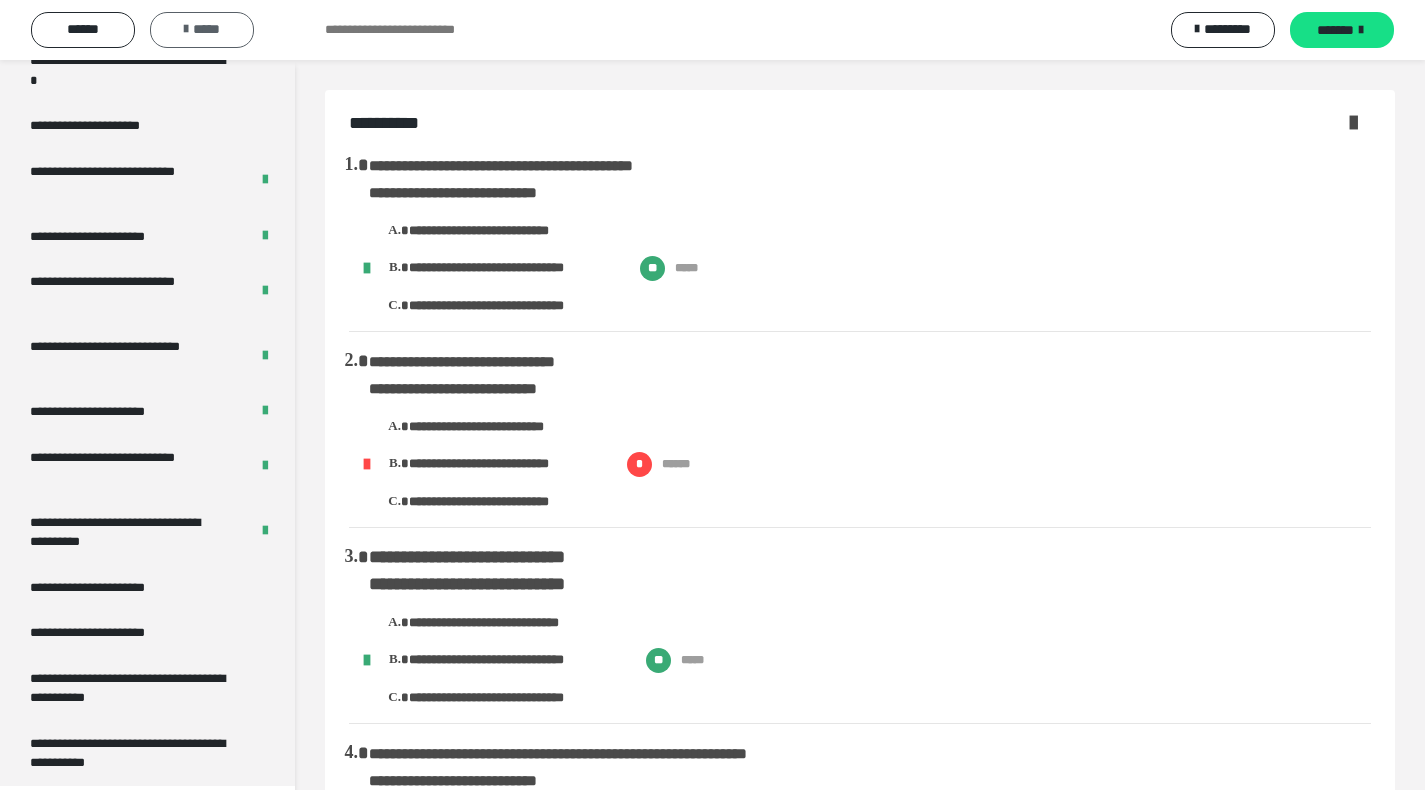 click on "*****" at bounding box center (202, 30) 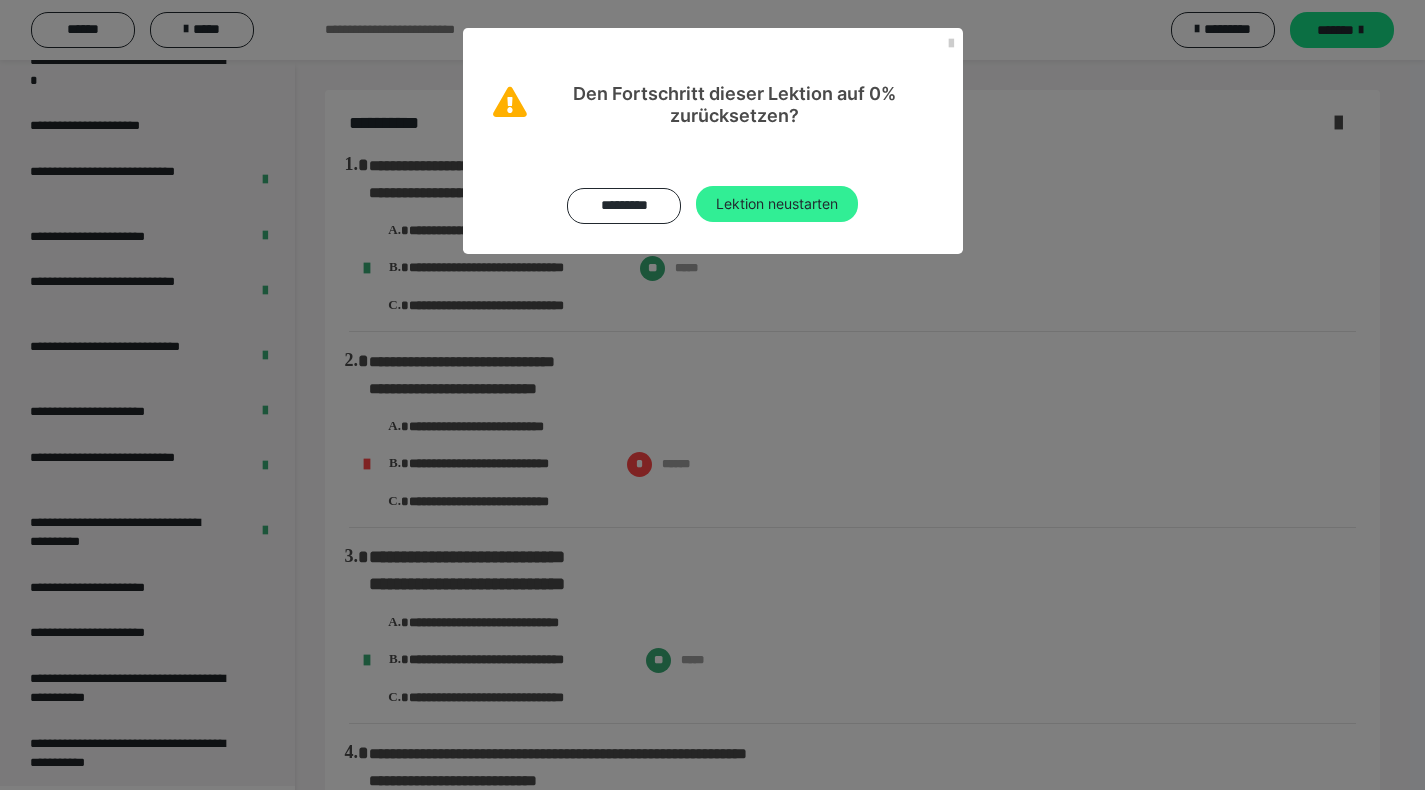click on "Lektion neustarten" at bounding box center (777, 204) 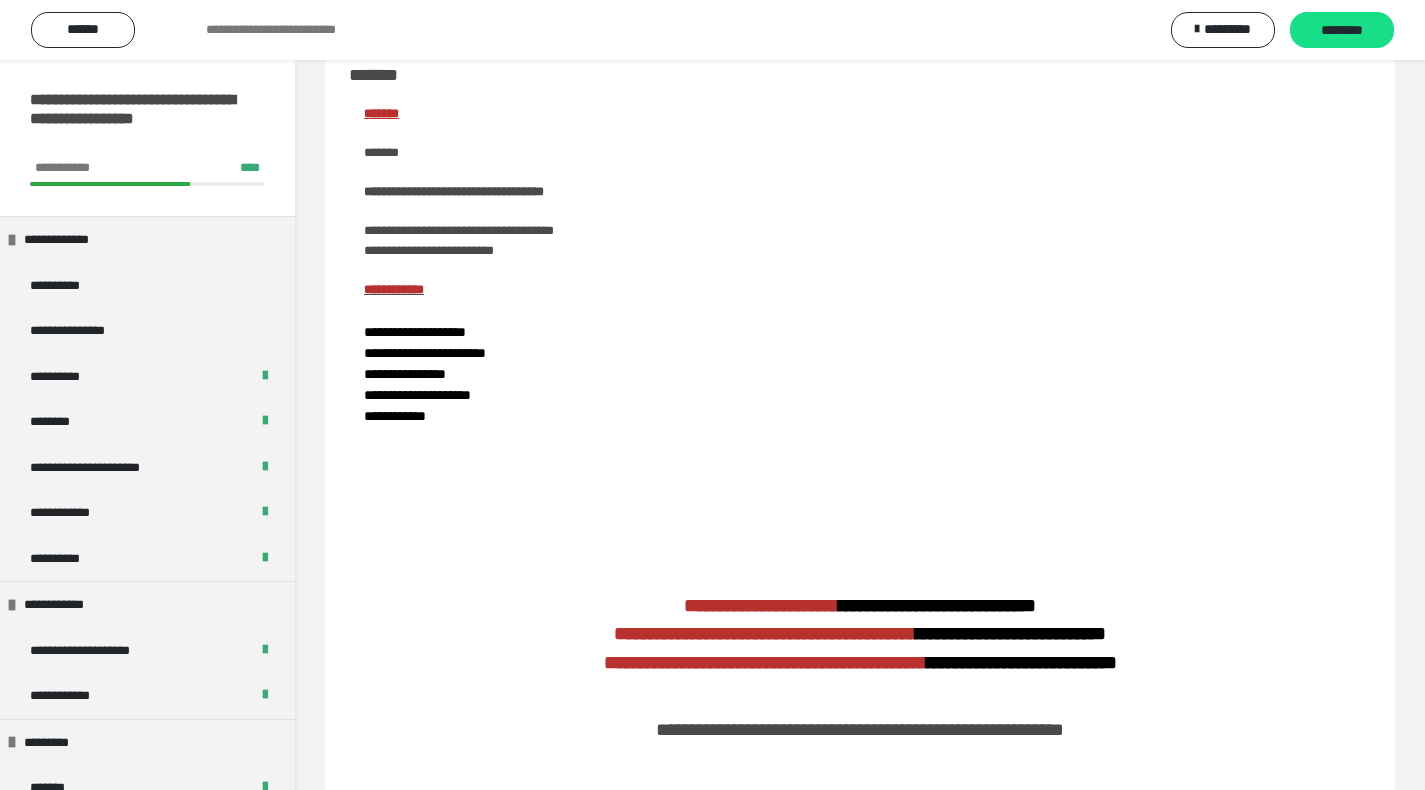 scroll, scrollTop: 0, scrollLeft: 0, axis: both 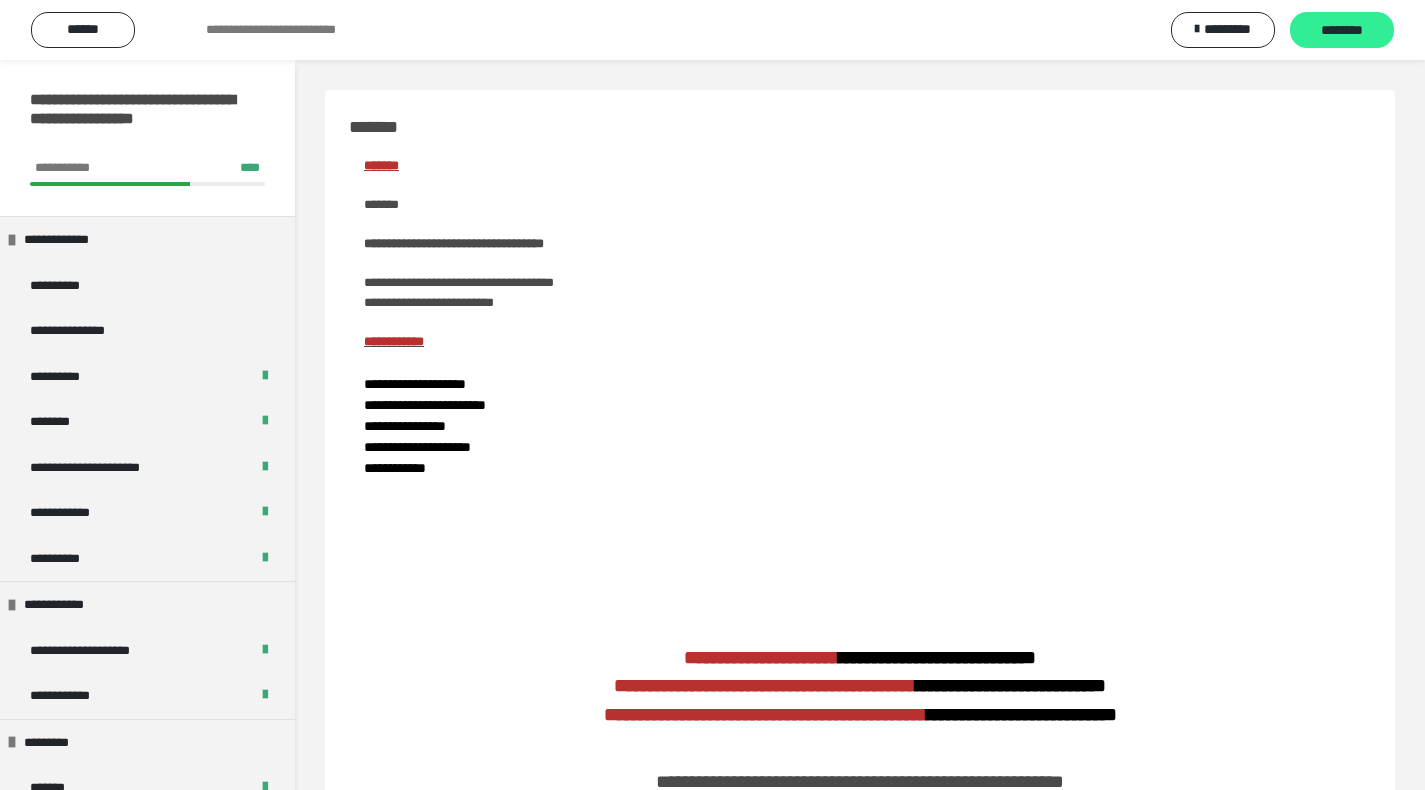 click on "********" at bounding box center [1342, 31] 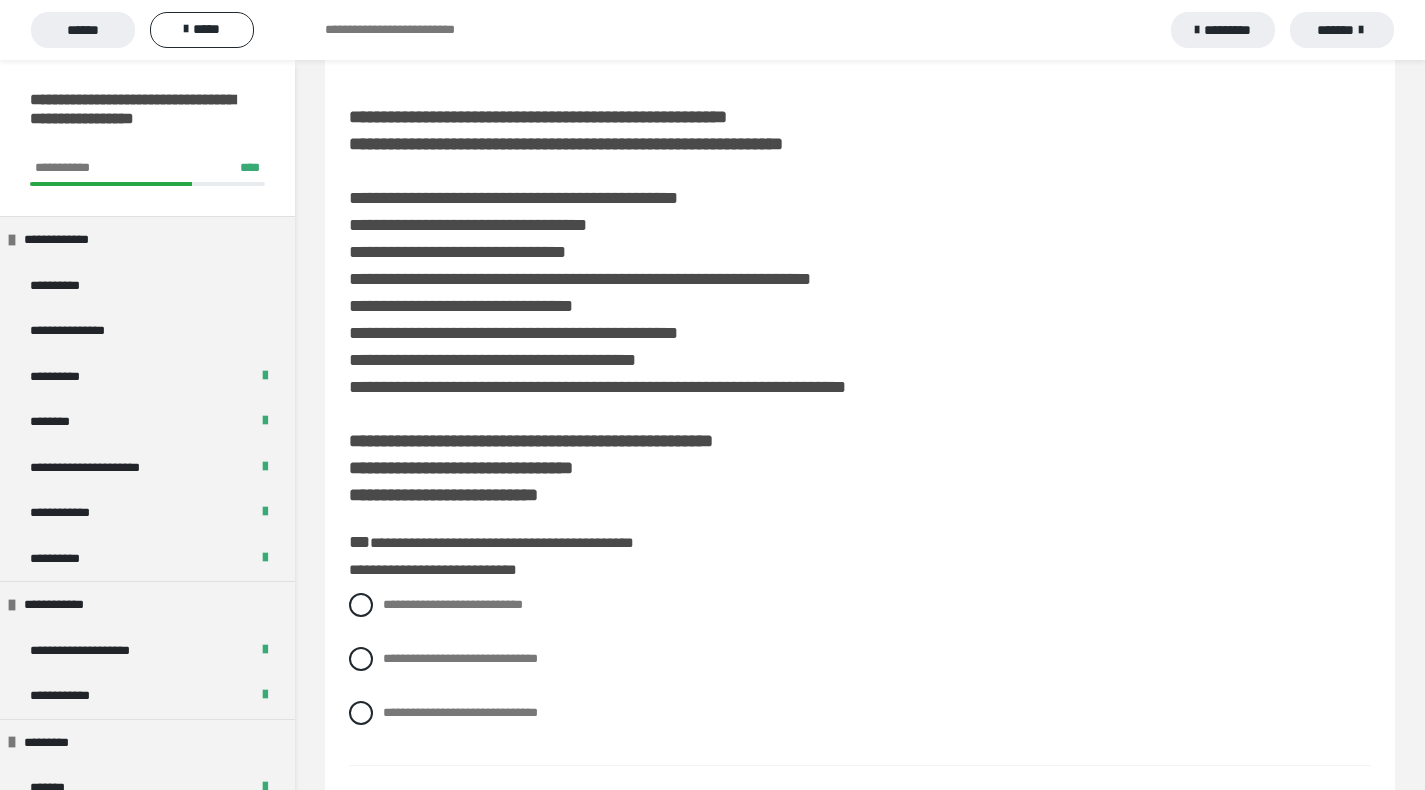 scroll, scrollTop: 534, scrollLeft: 0, axis: vertical 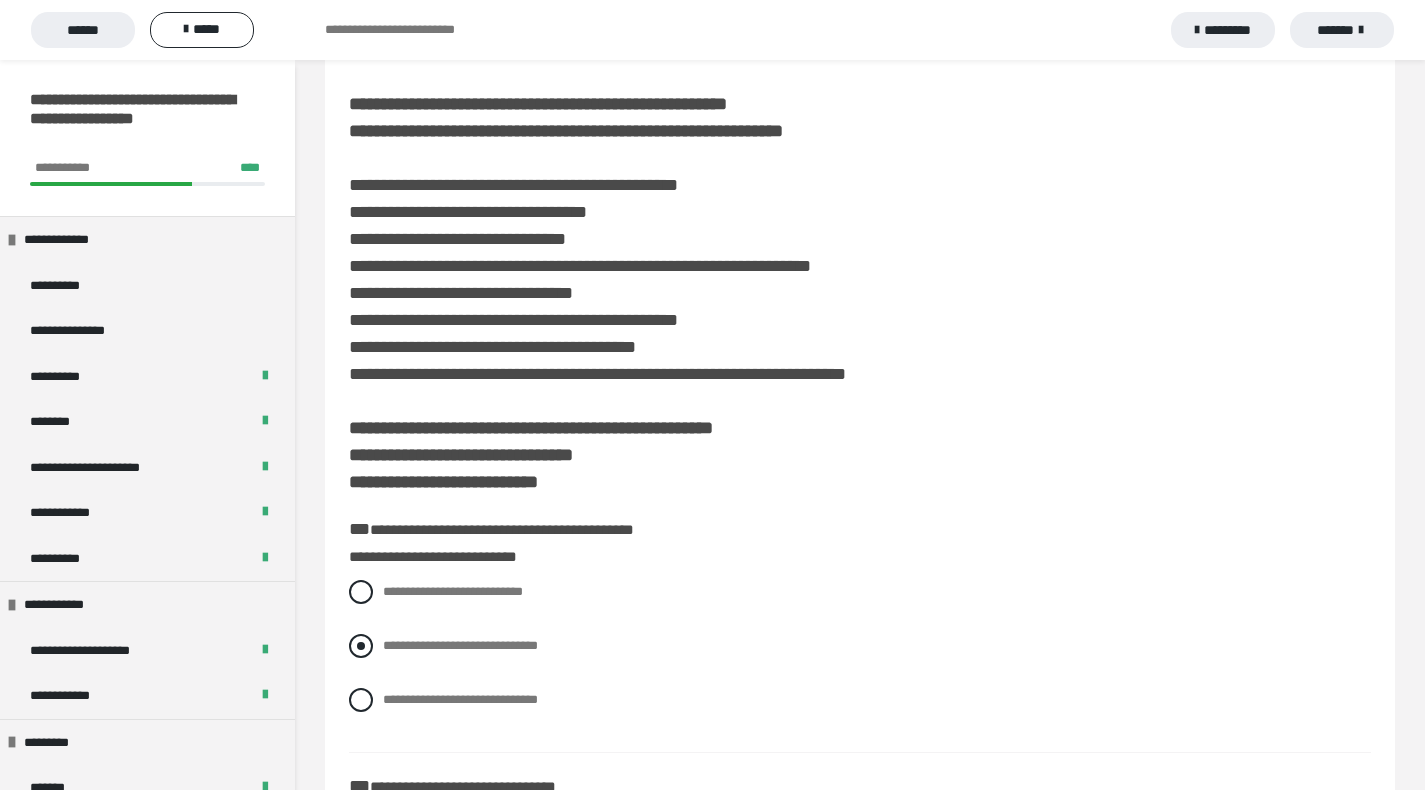 click at bounding box center [361, 646] 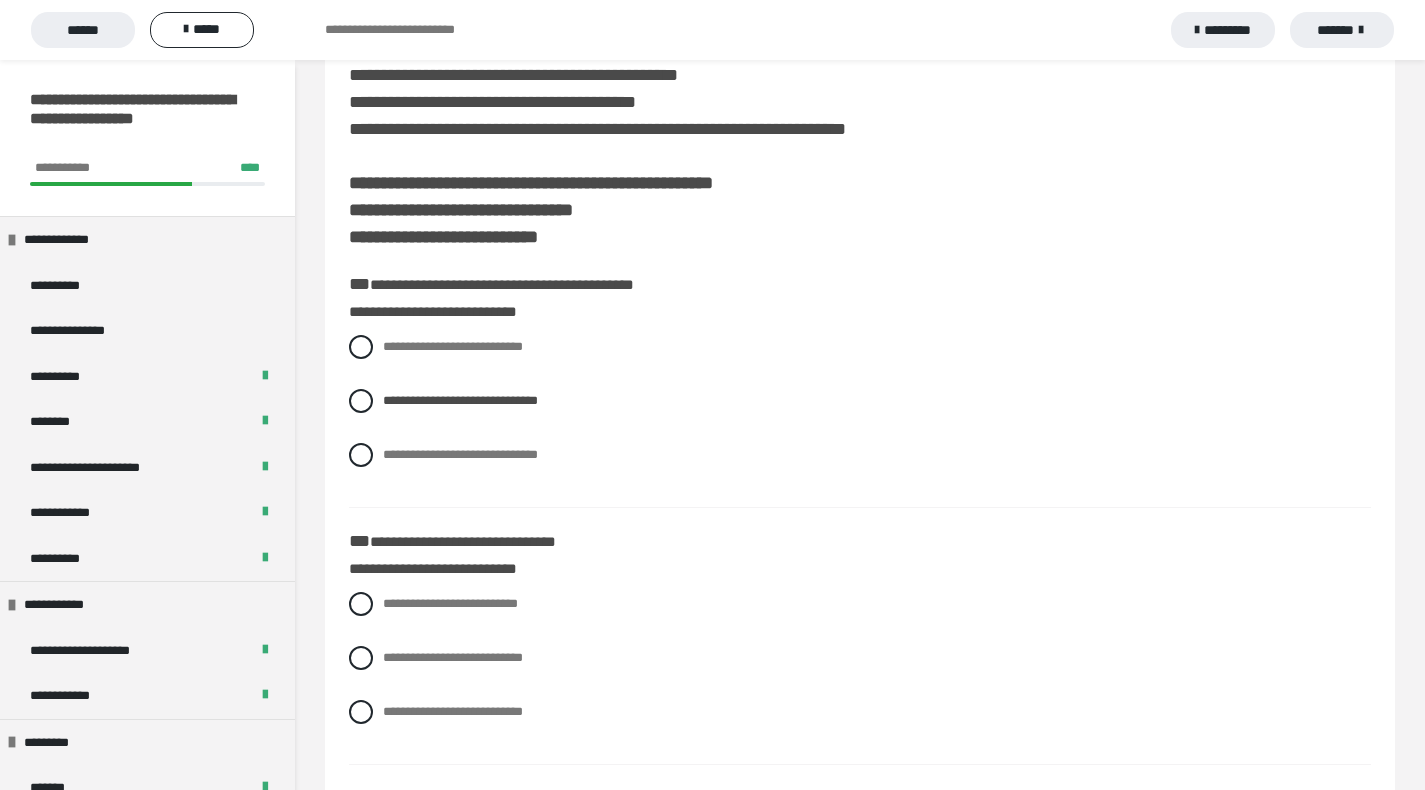 scroll, scrollTop: 780, scrollLeft: 0, axis: vertical 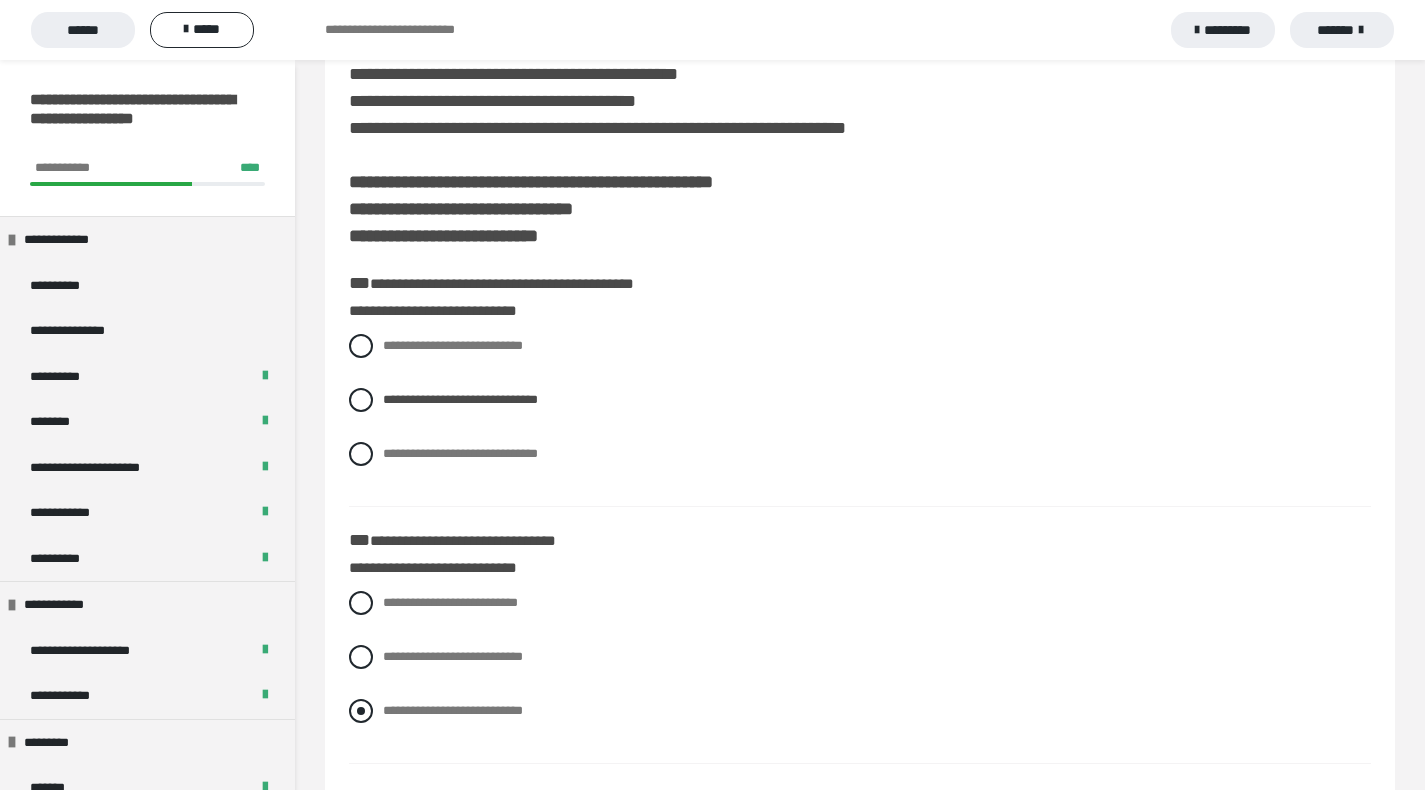 click at bounding box center (361, 711) 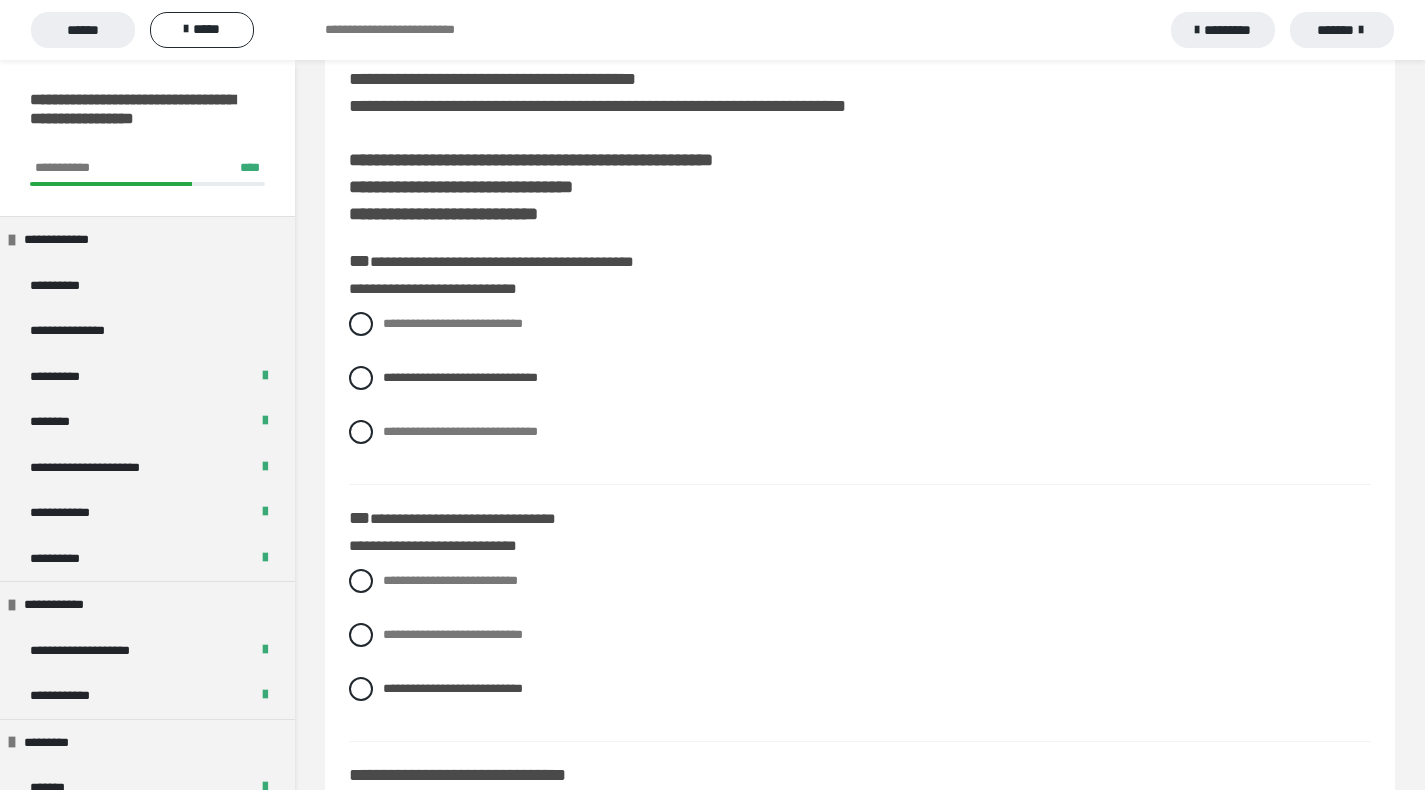 scroll, scrollTop: 1064, scrollLeft: 0, axis: vertical 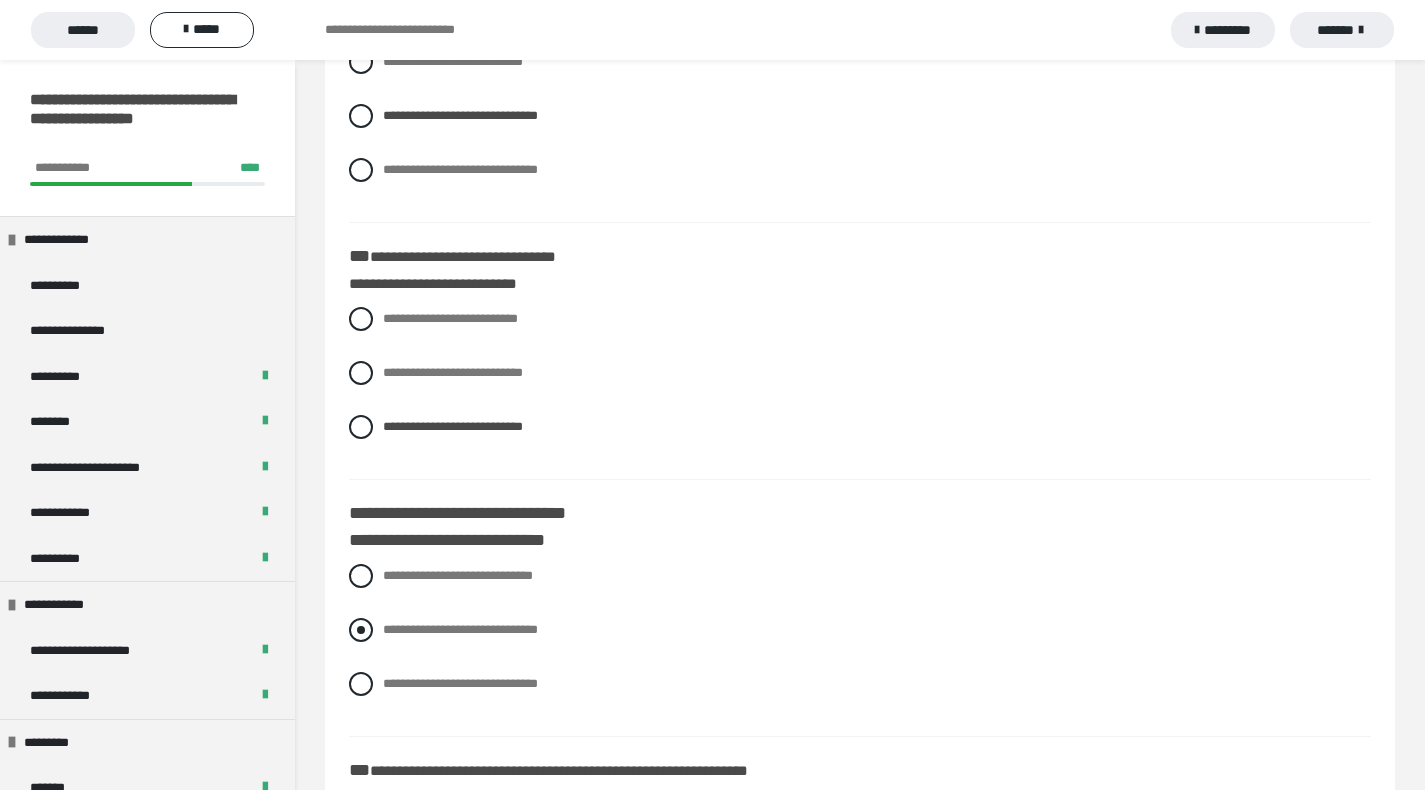 click at bounding box center (361, 630) 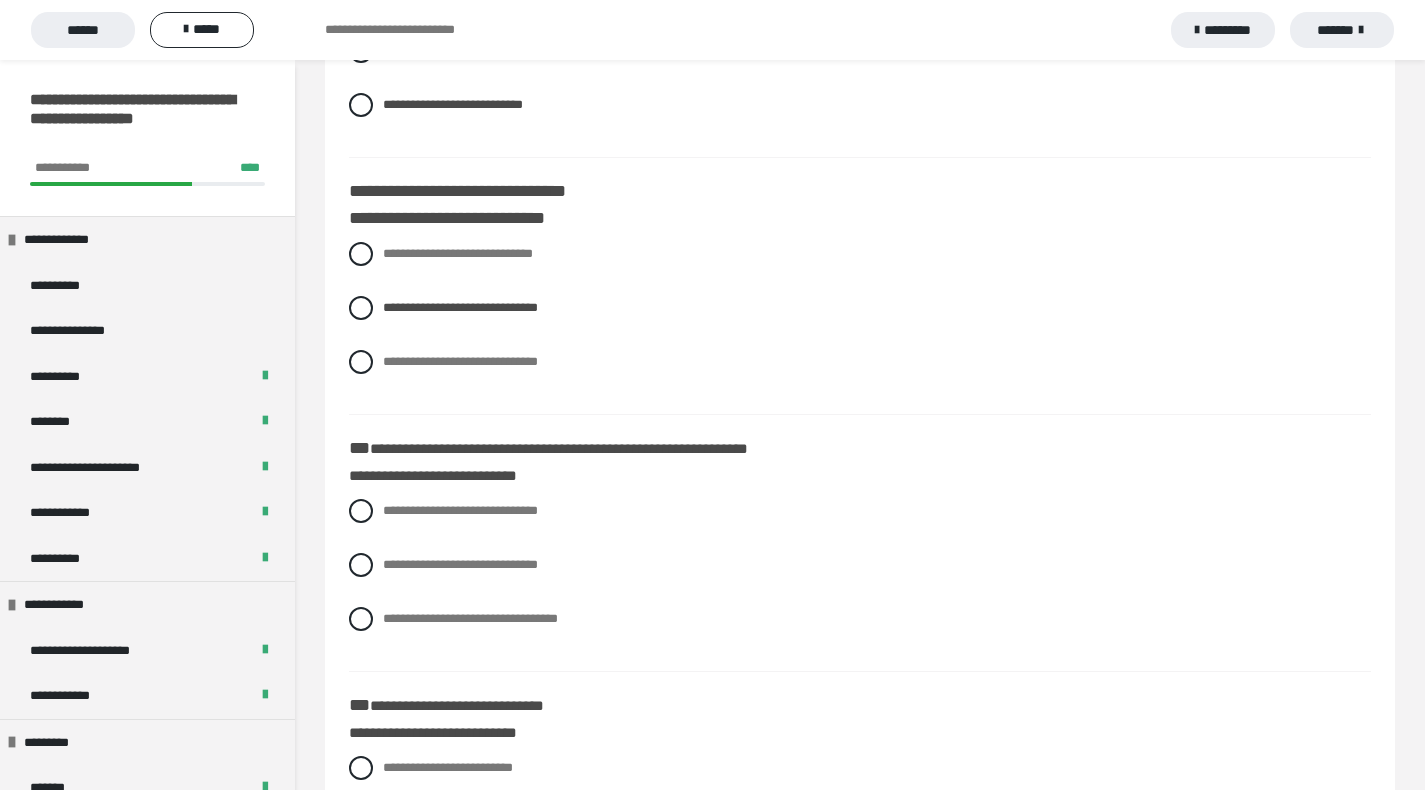 scroll, scrollTop: 1395, scrollLeft: 0, axis: vertical 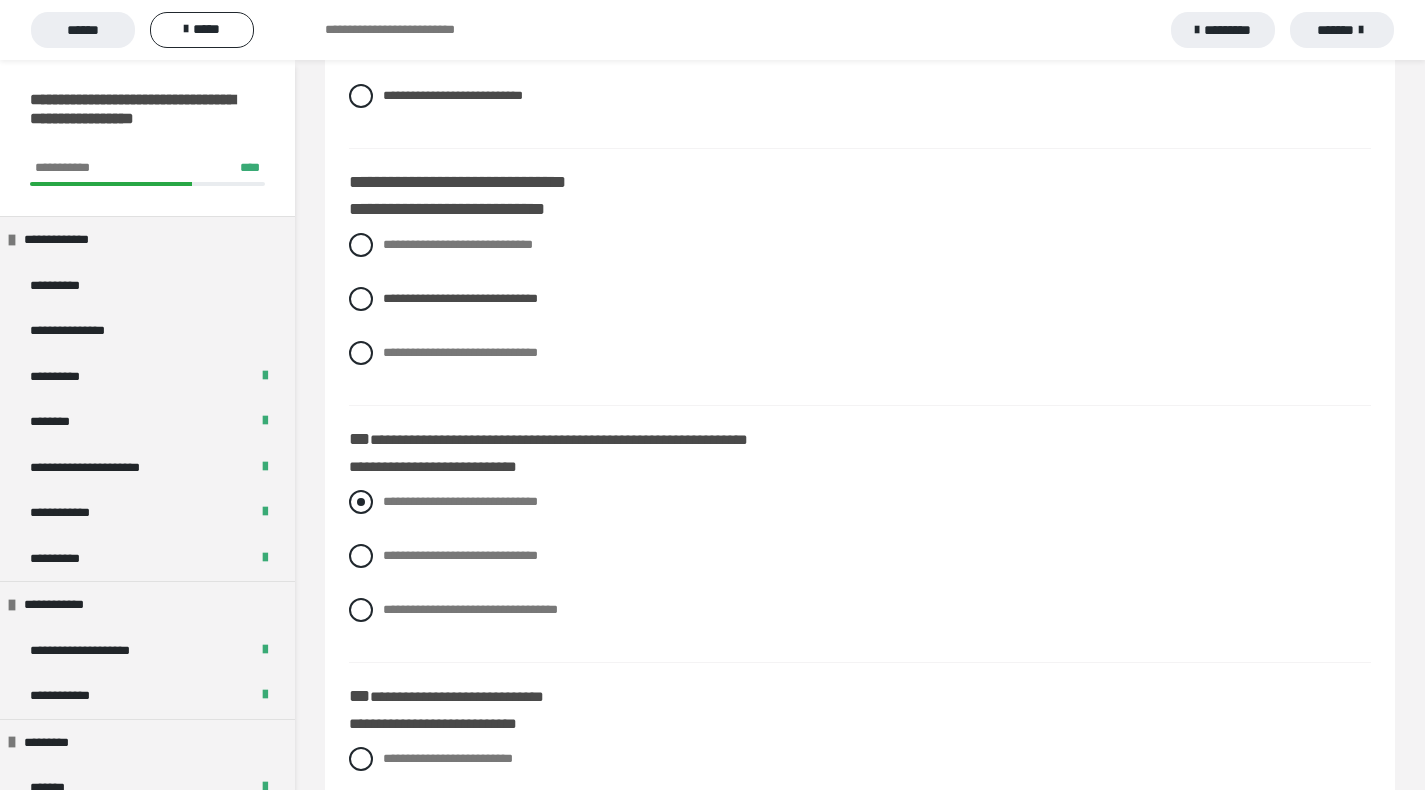 click at bounding box center [361, 502] 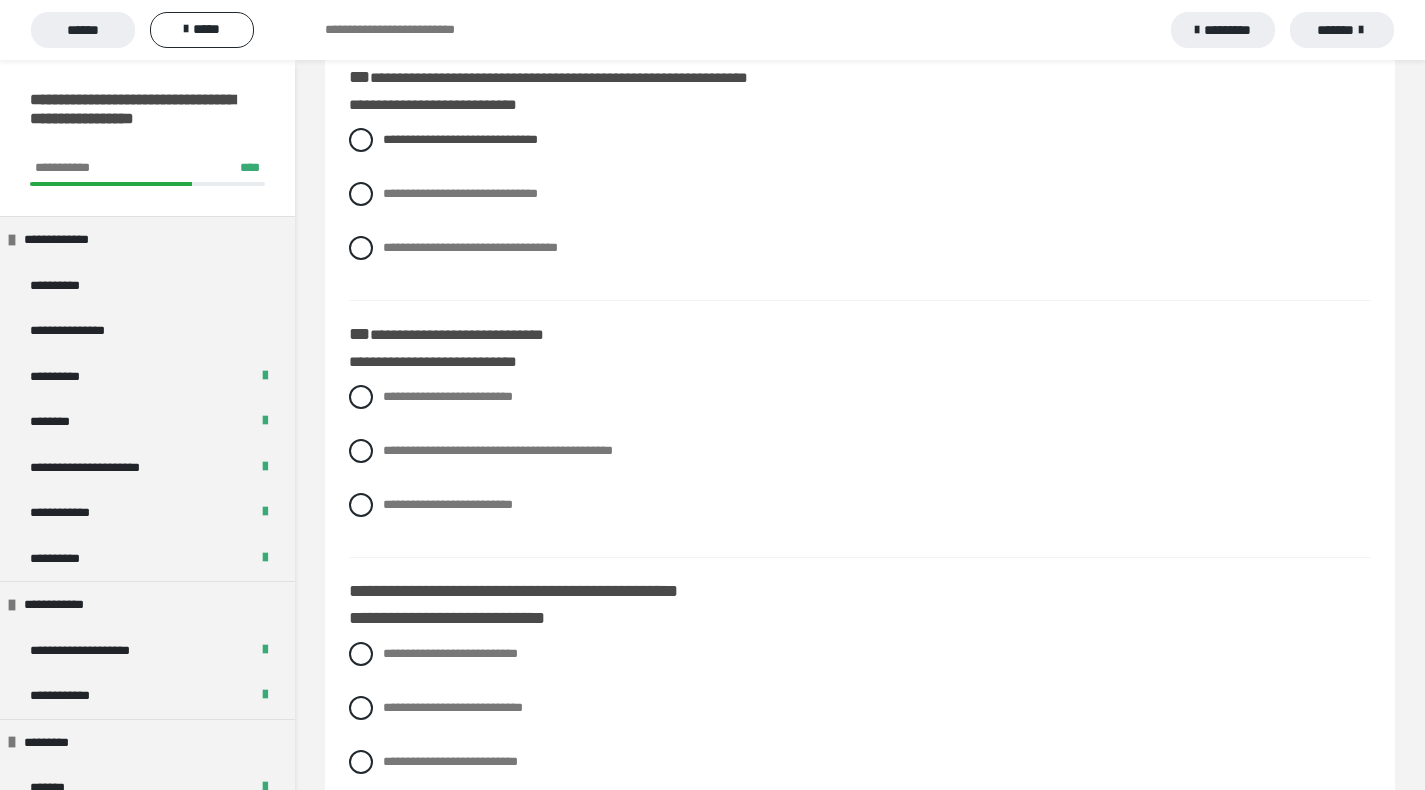 scroll, scrollTop: 1771, scrollLeft: 0, axis: vertical 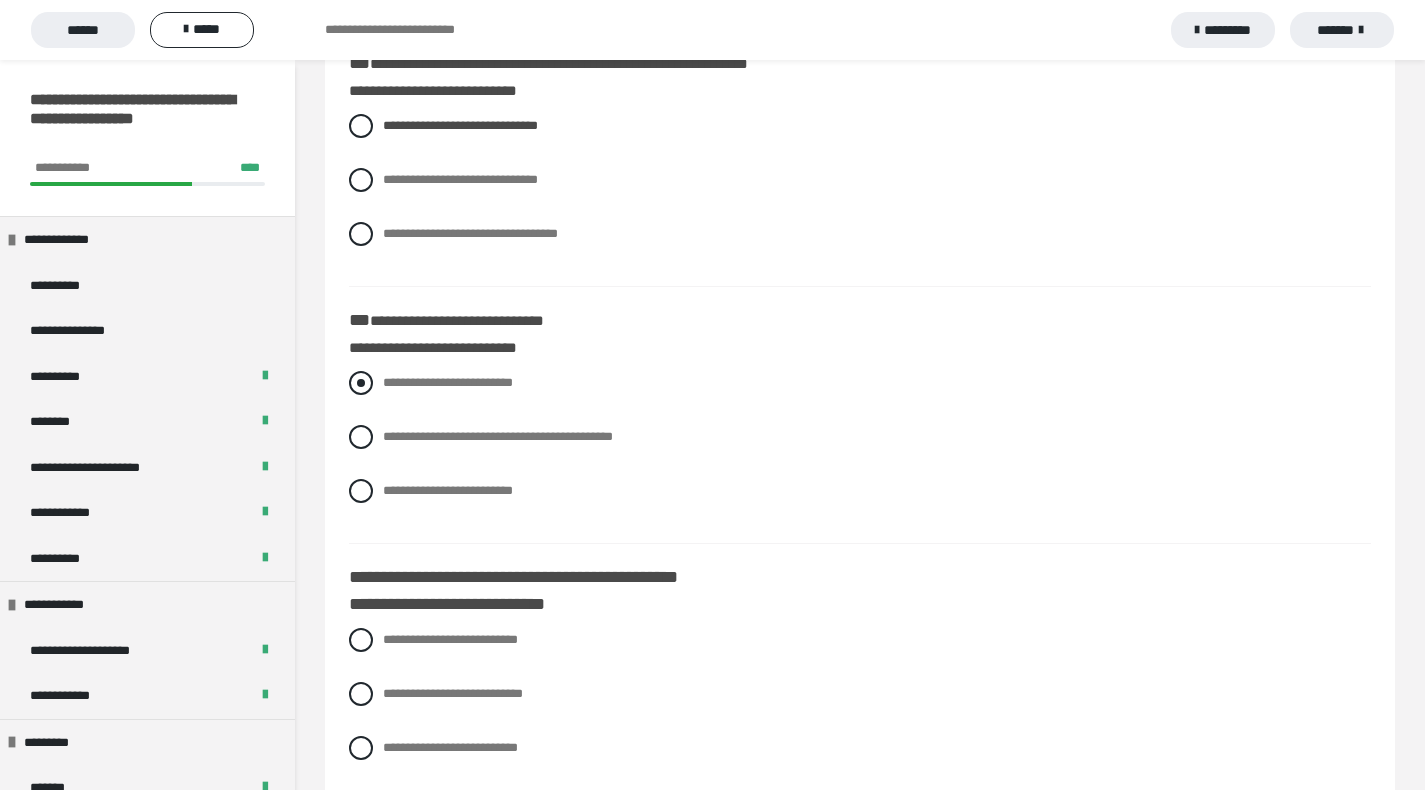 click at bounding box center [361, 383] 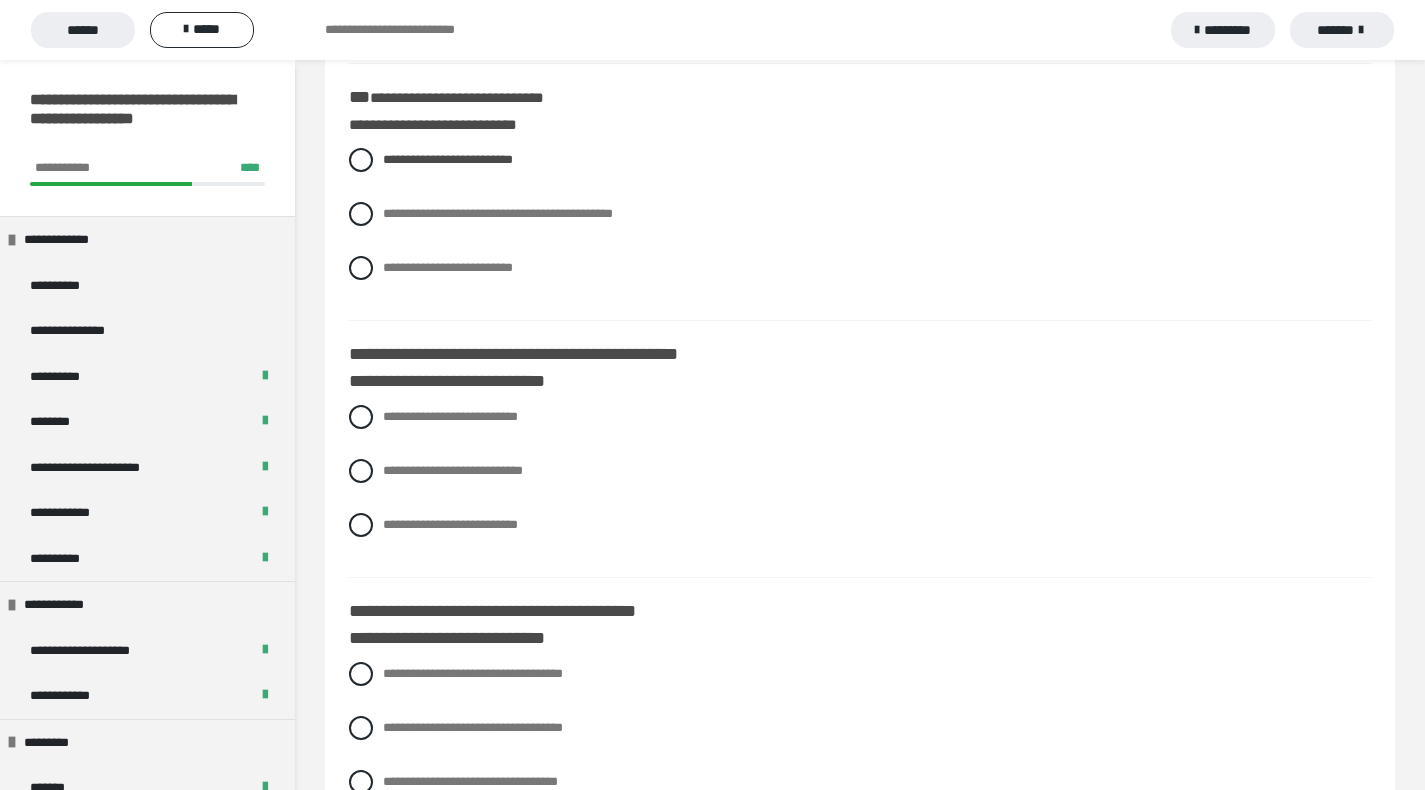 scroll, scrollTop: 1999, scrollLeft: 0, axis: vertical 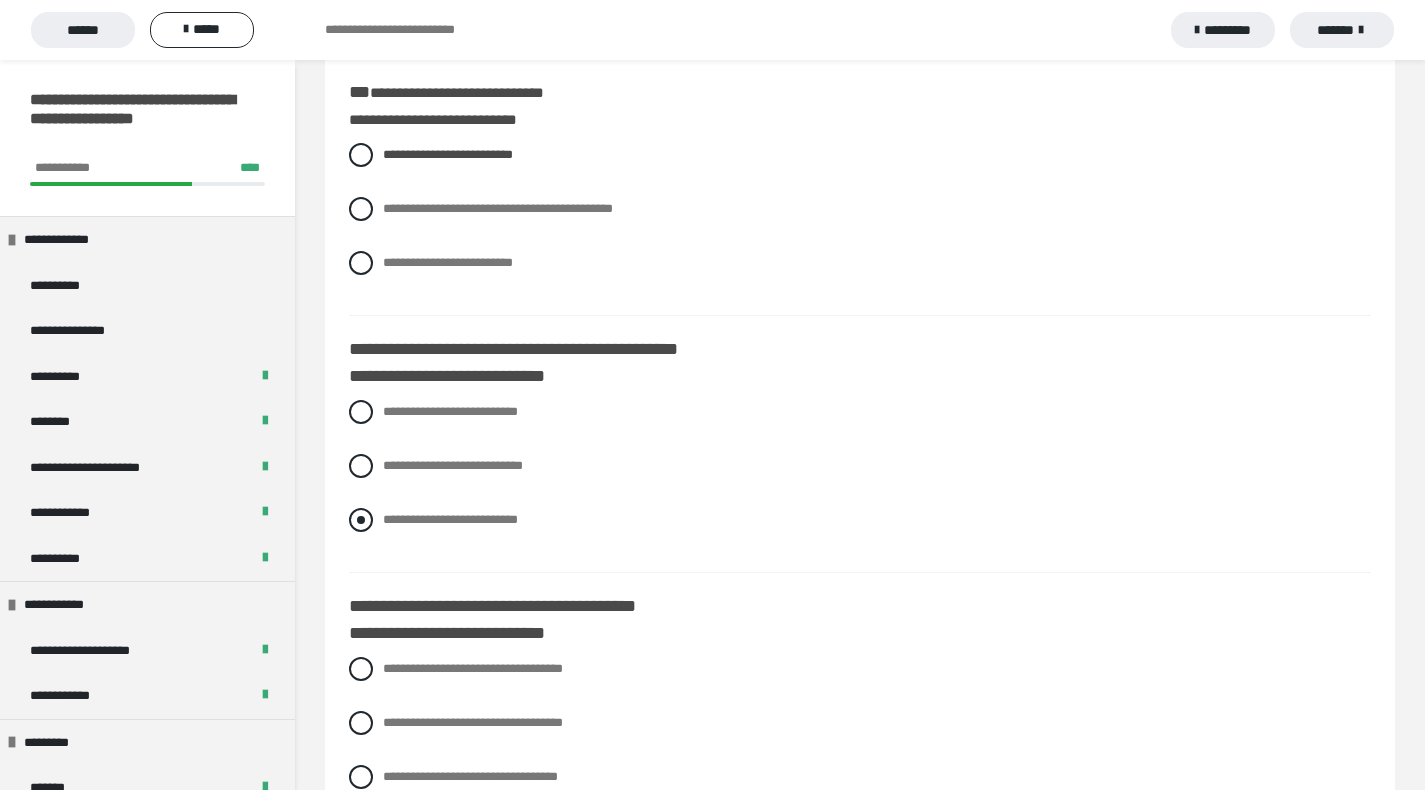 click at bounding box center (361, 520) 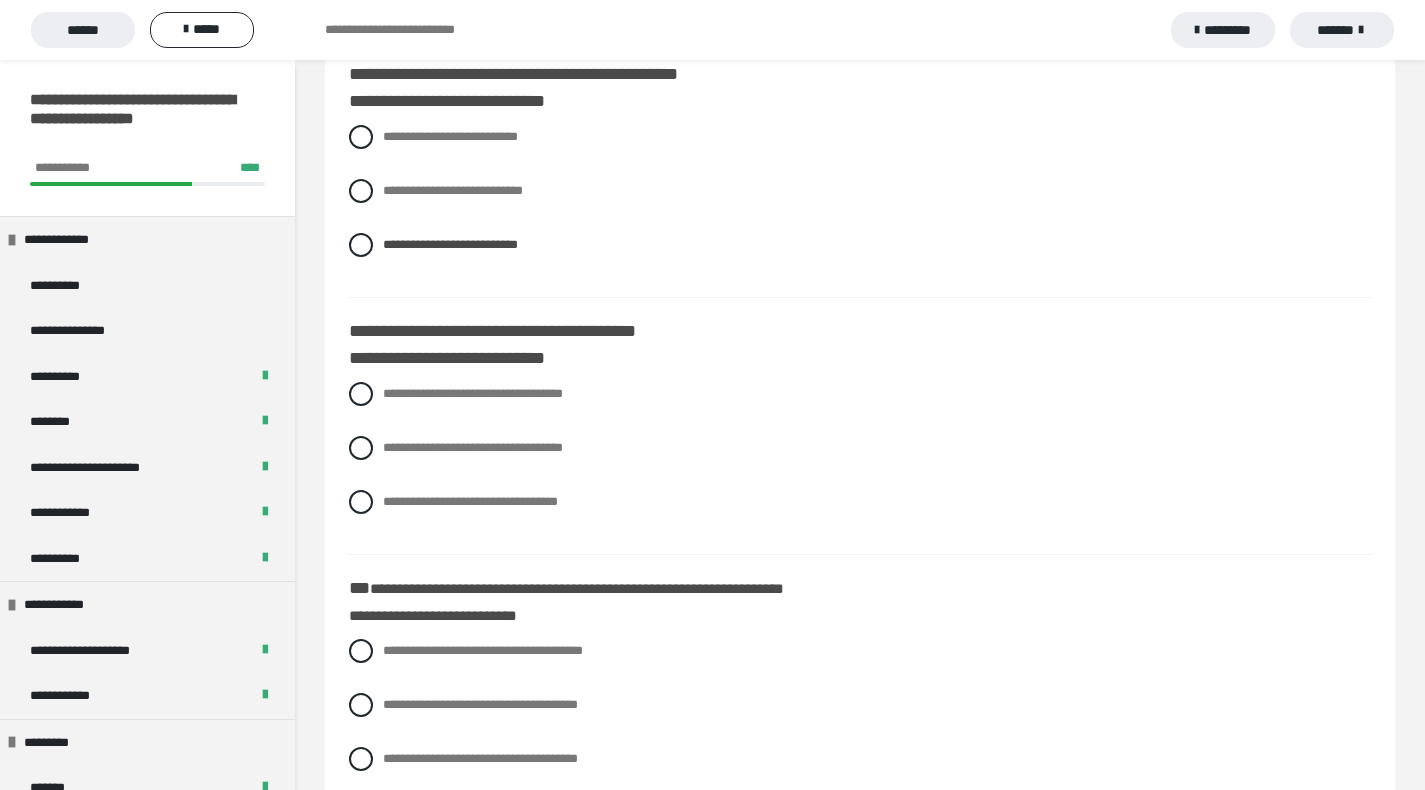 scroll, scrollTop: 2305, scrollLeft: 0, axis: vertical 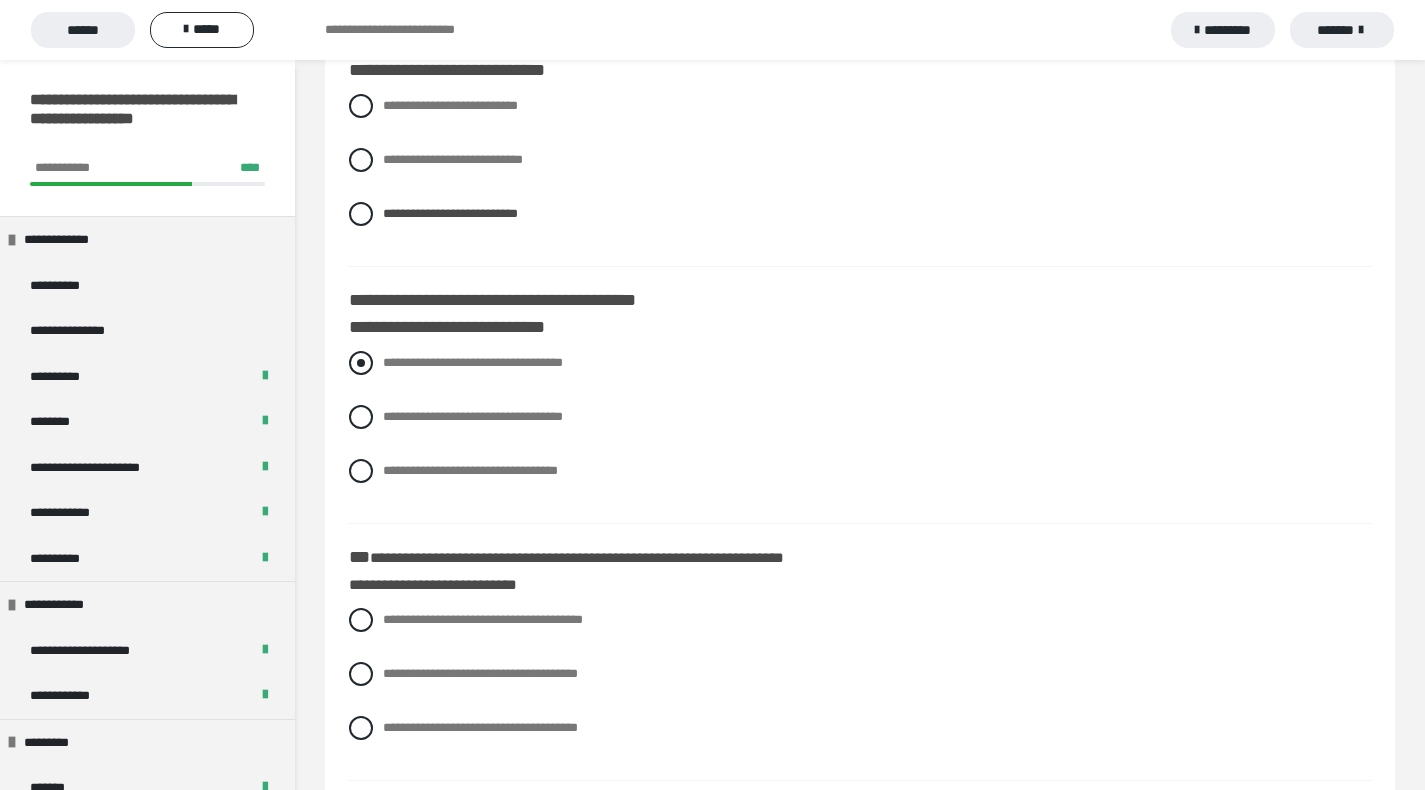 click at bounding box center (361, 363) 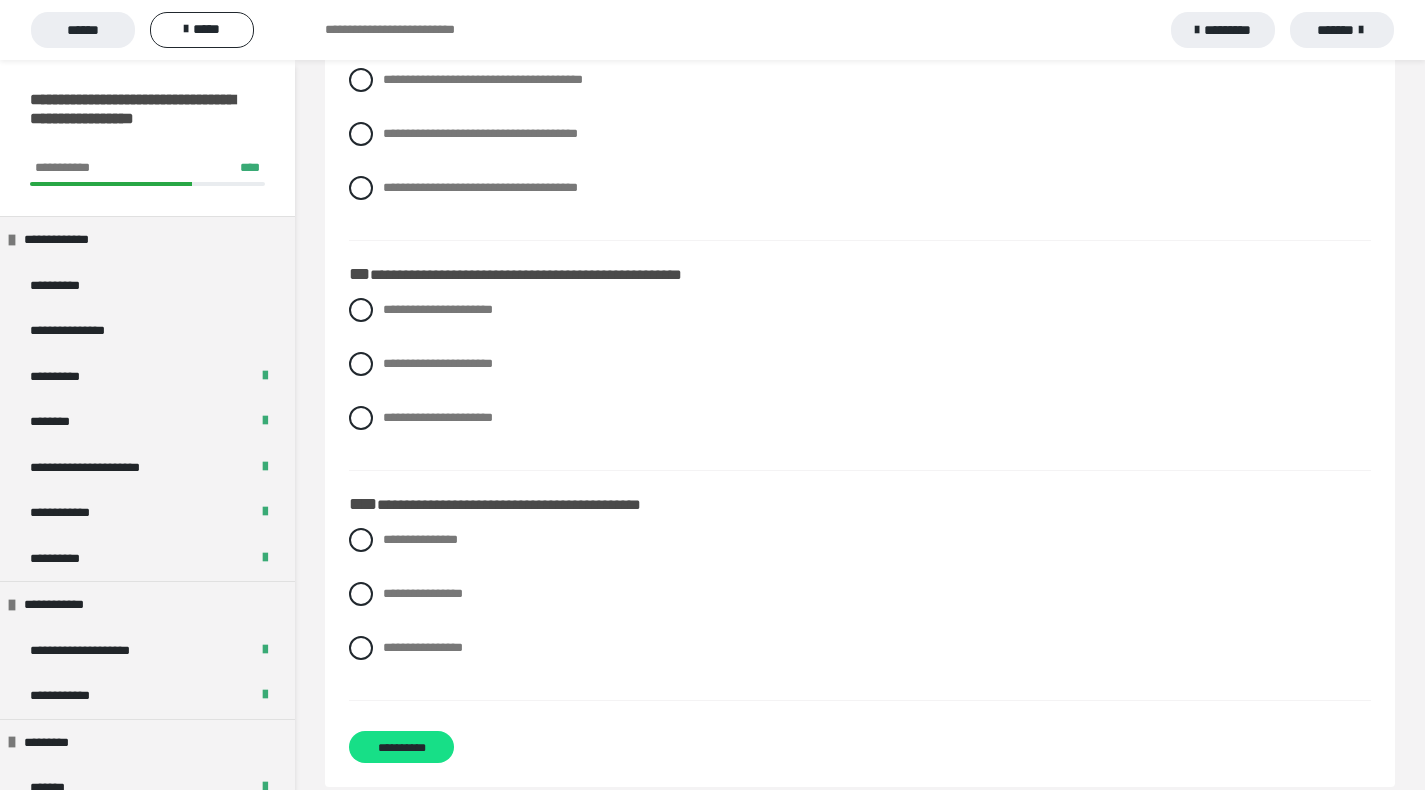 scroll, scrollTop: 2872, scrollLeft: 0, axis: vertical 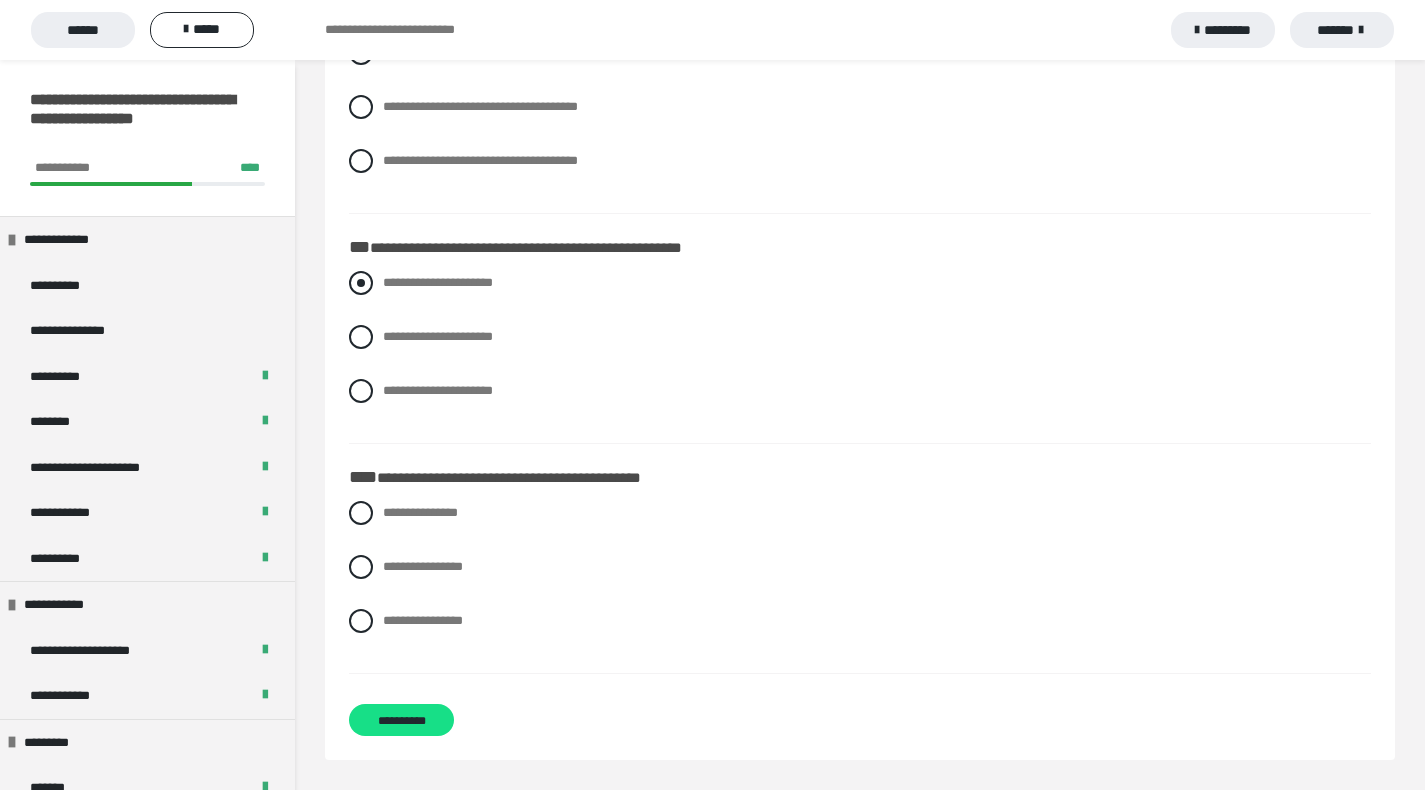 click at bounding box center (361, 283) 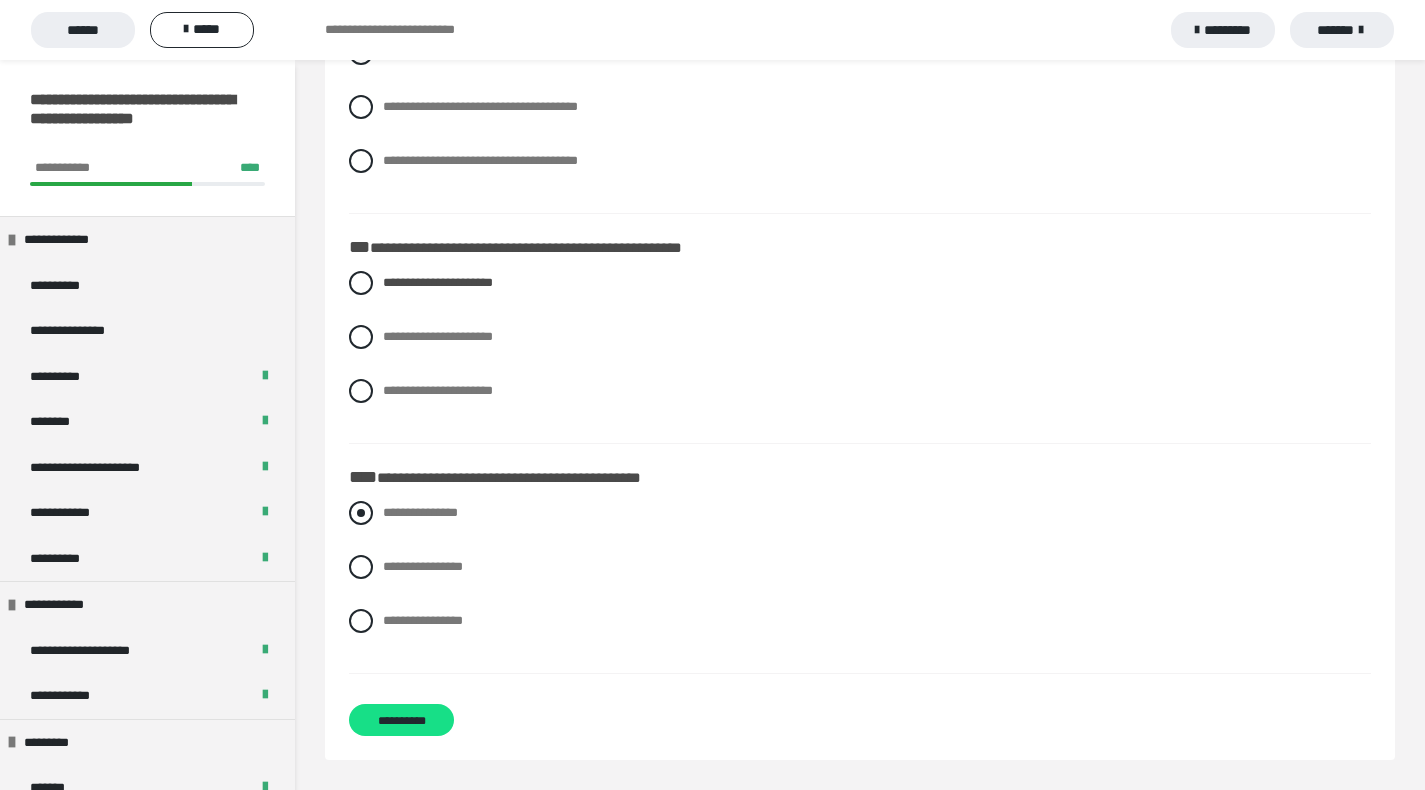 click at bounding box center (361, 513) 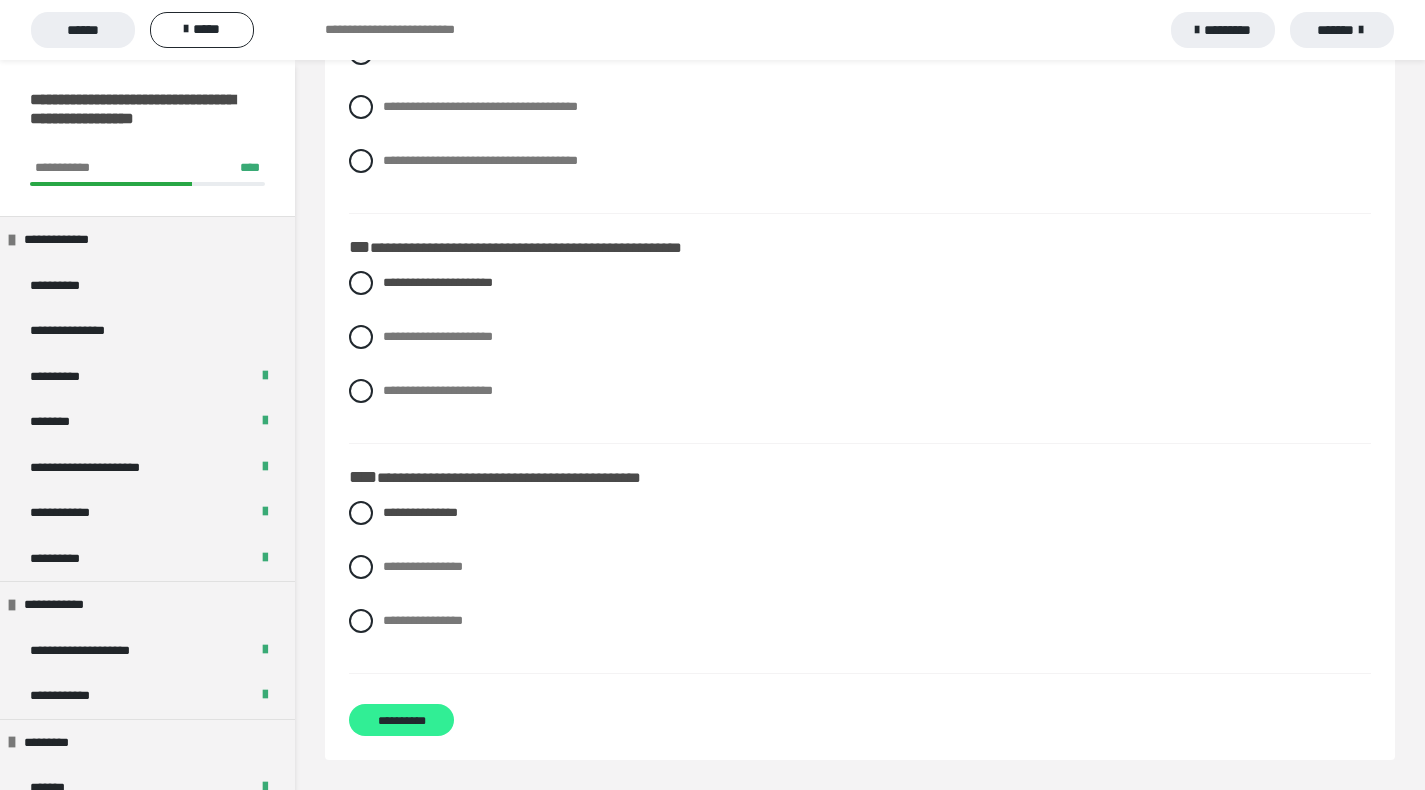 click on "**********" at bounding box center [401, 720] 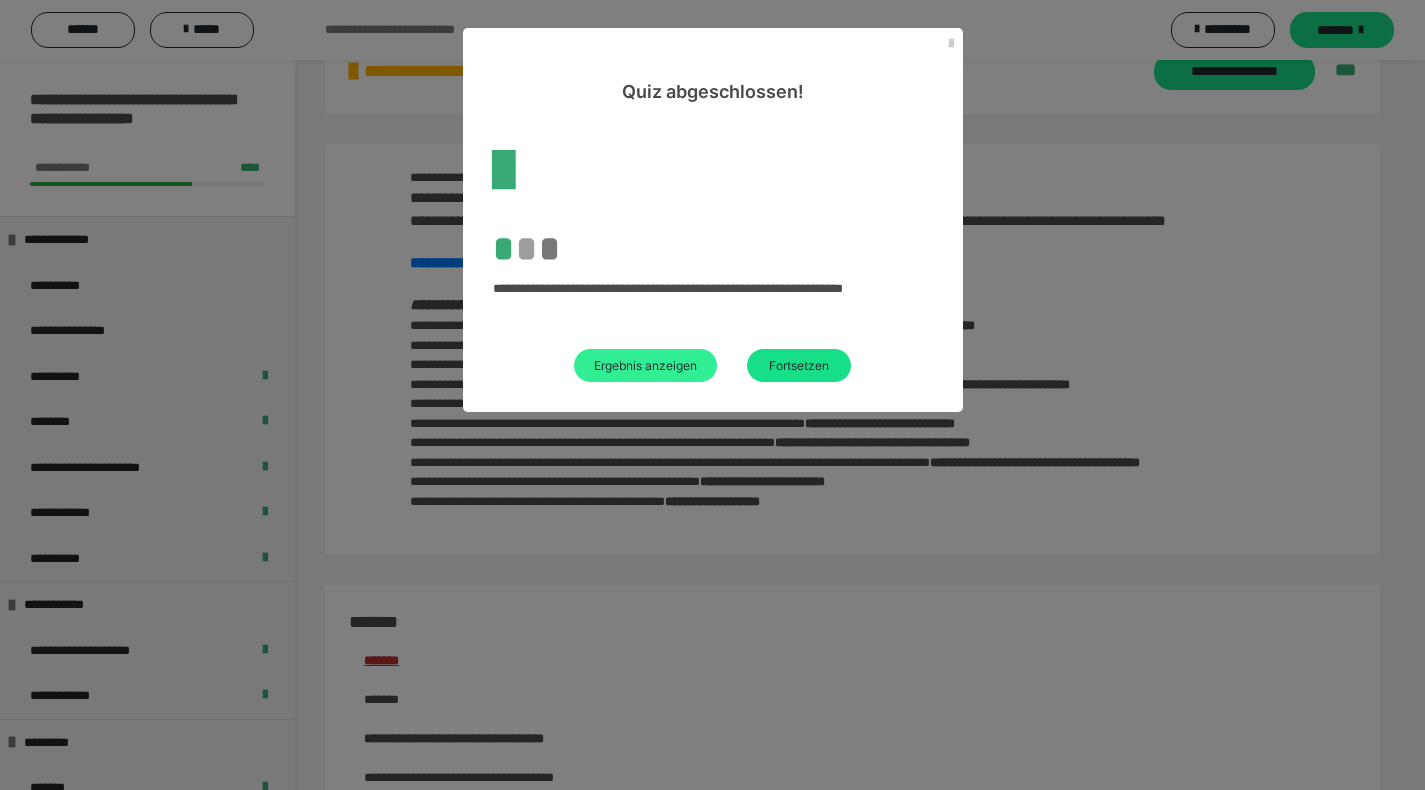 scroll, scrollTop: 2431, scrollLeft: 0, axis: vertical 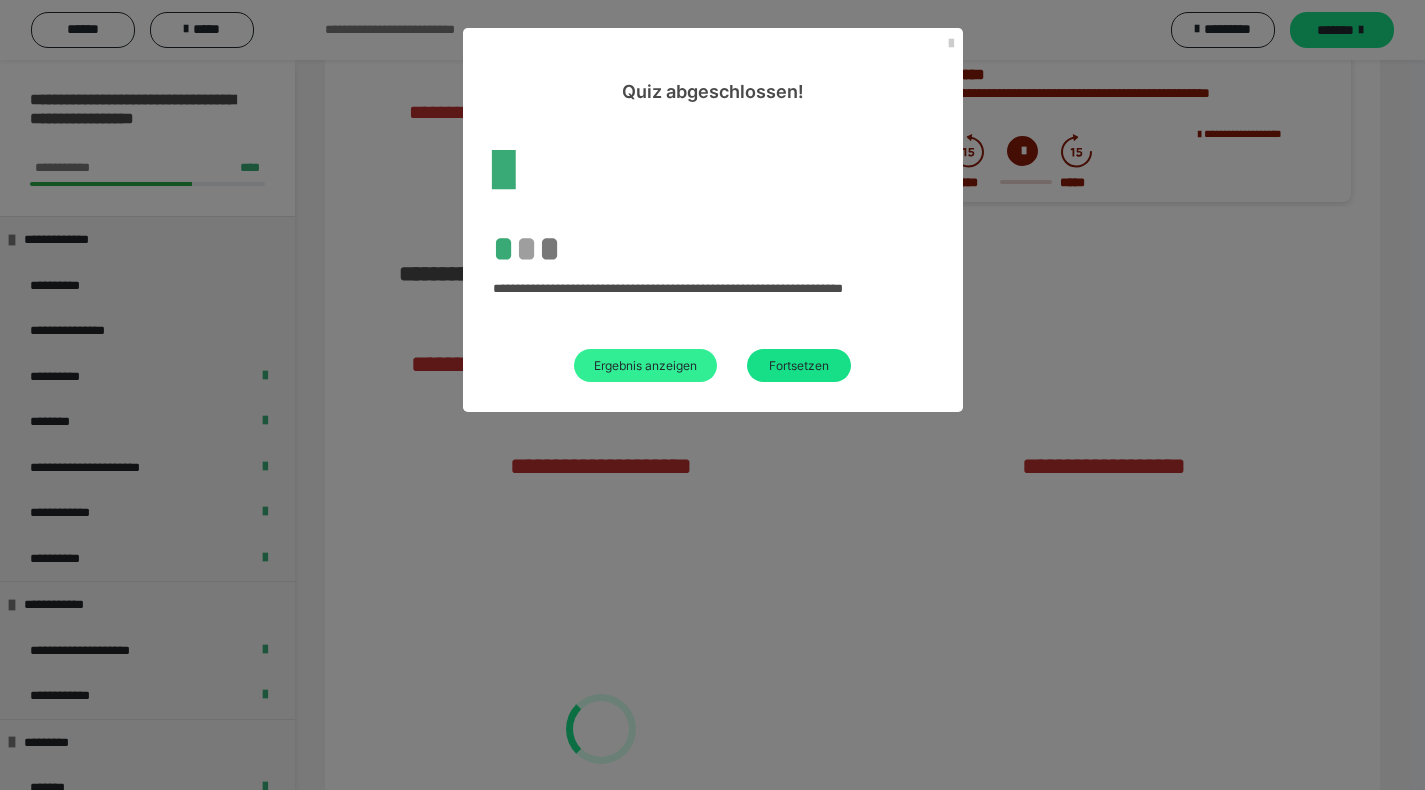 click on "Ergebnis anzeigen" at bounding box center [645, 365] 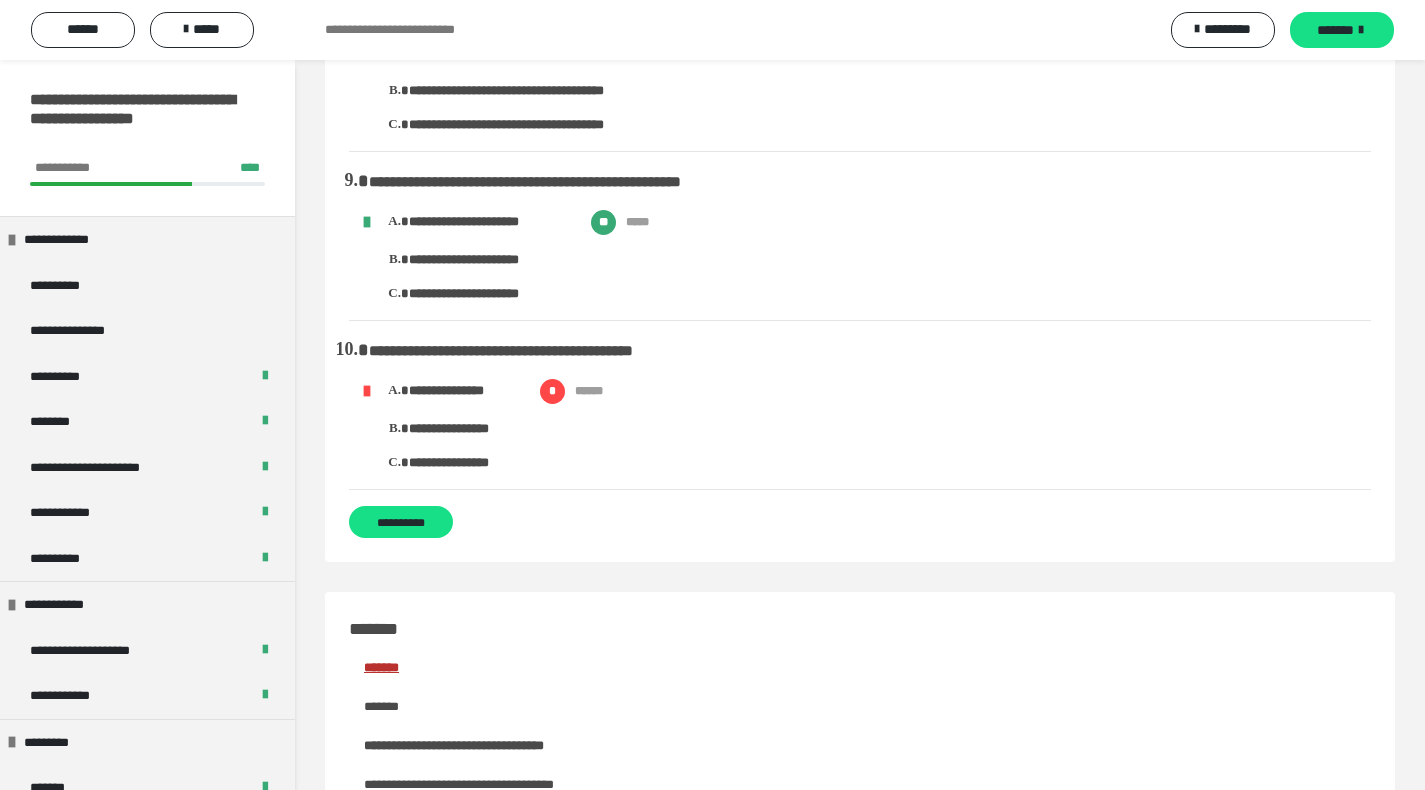 scroll, scrollTop: 1337, scrollLeft: 0, axis: vertical 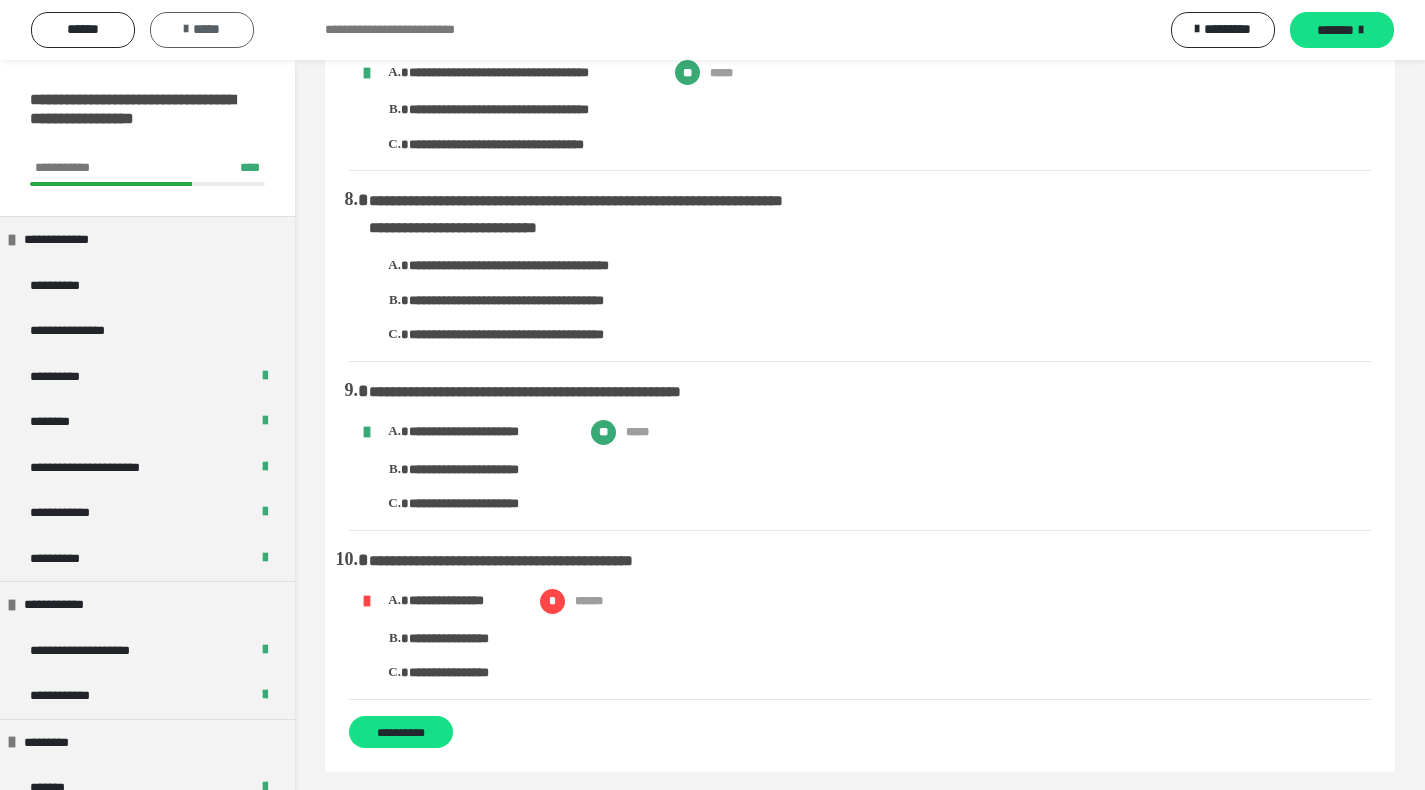 click on "*****" at bounding box center [202, 30] 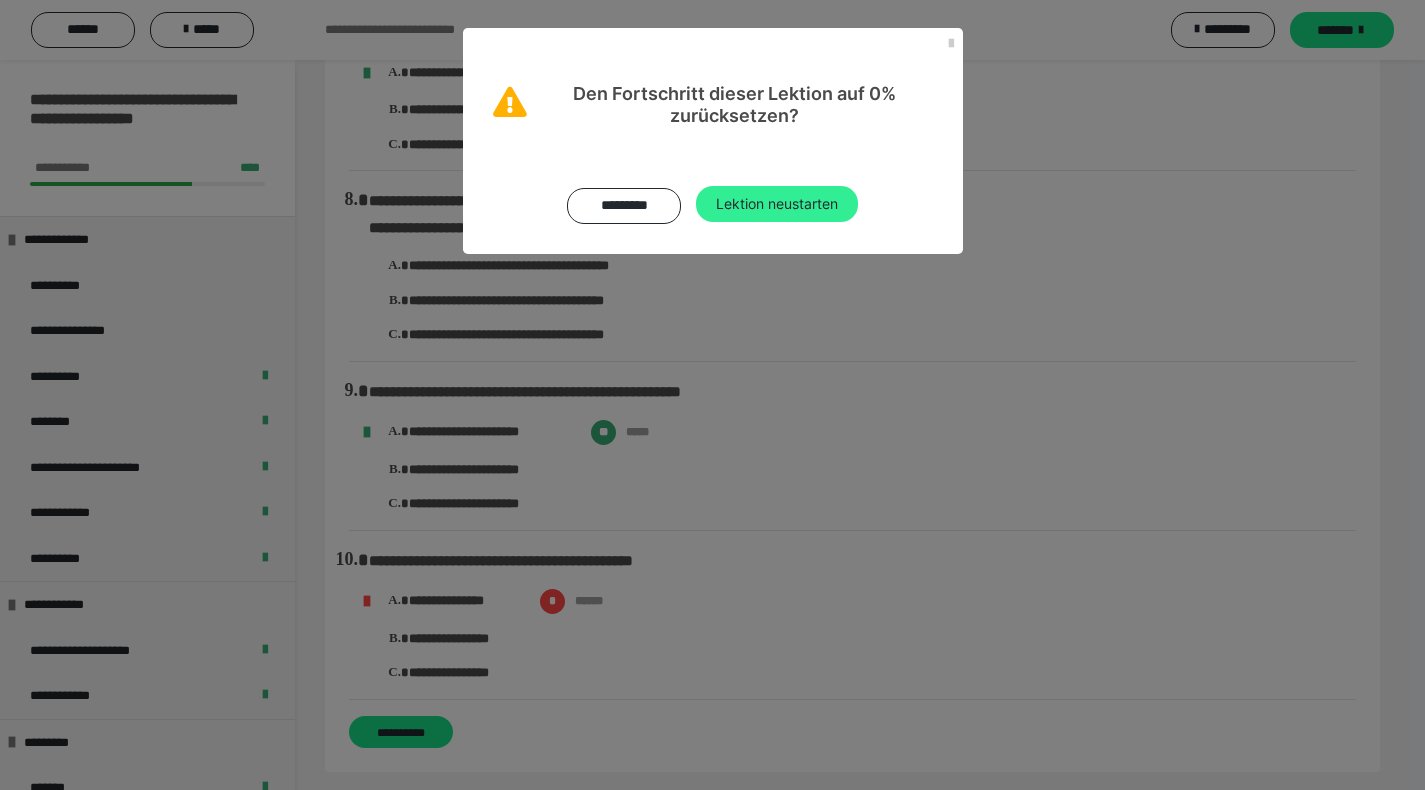 click on "Lektion neustarten" at bounding box center [777, 204] 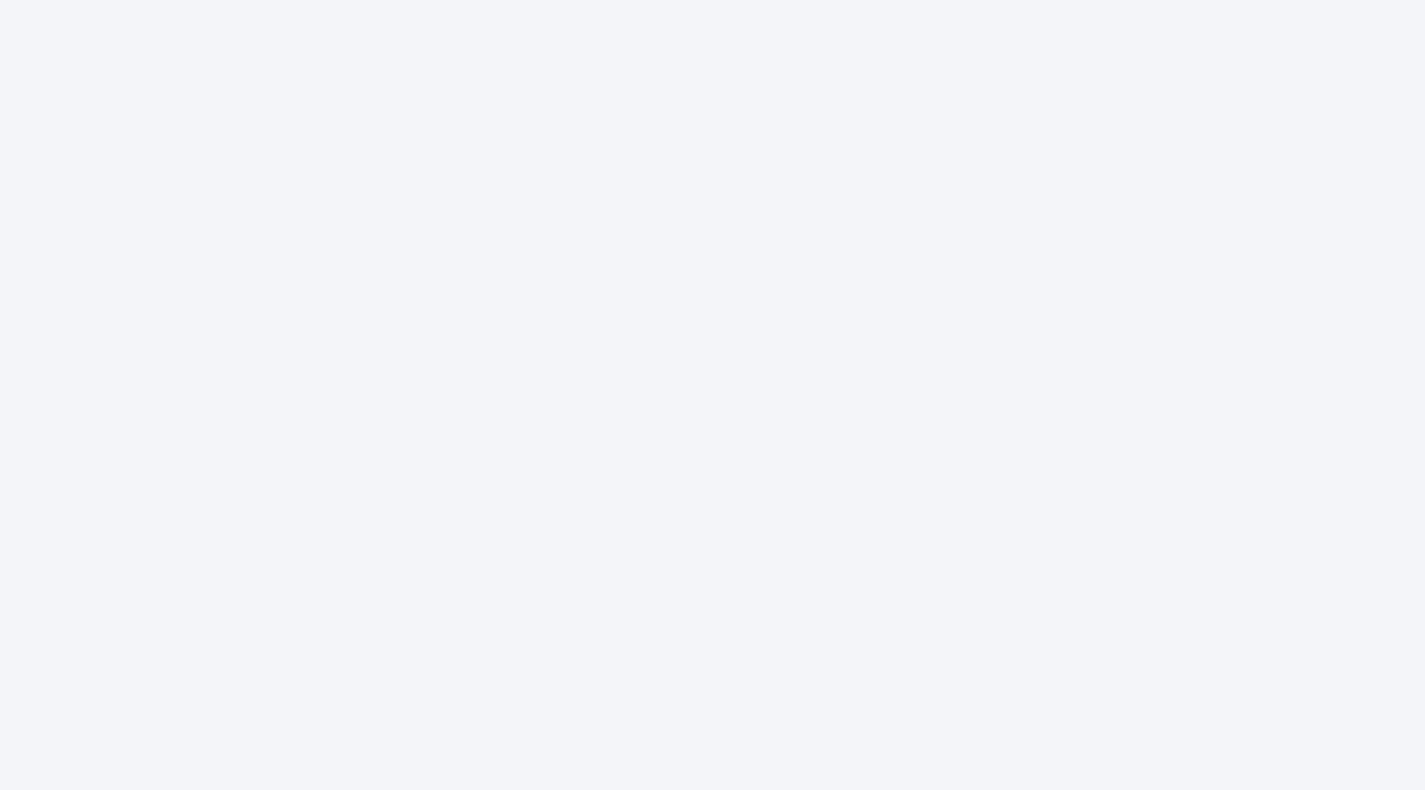scroll, scrollTop: 0, scrollLeft: 0, axis: both 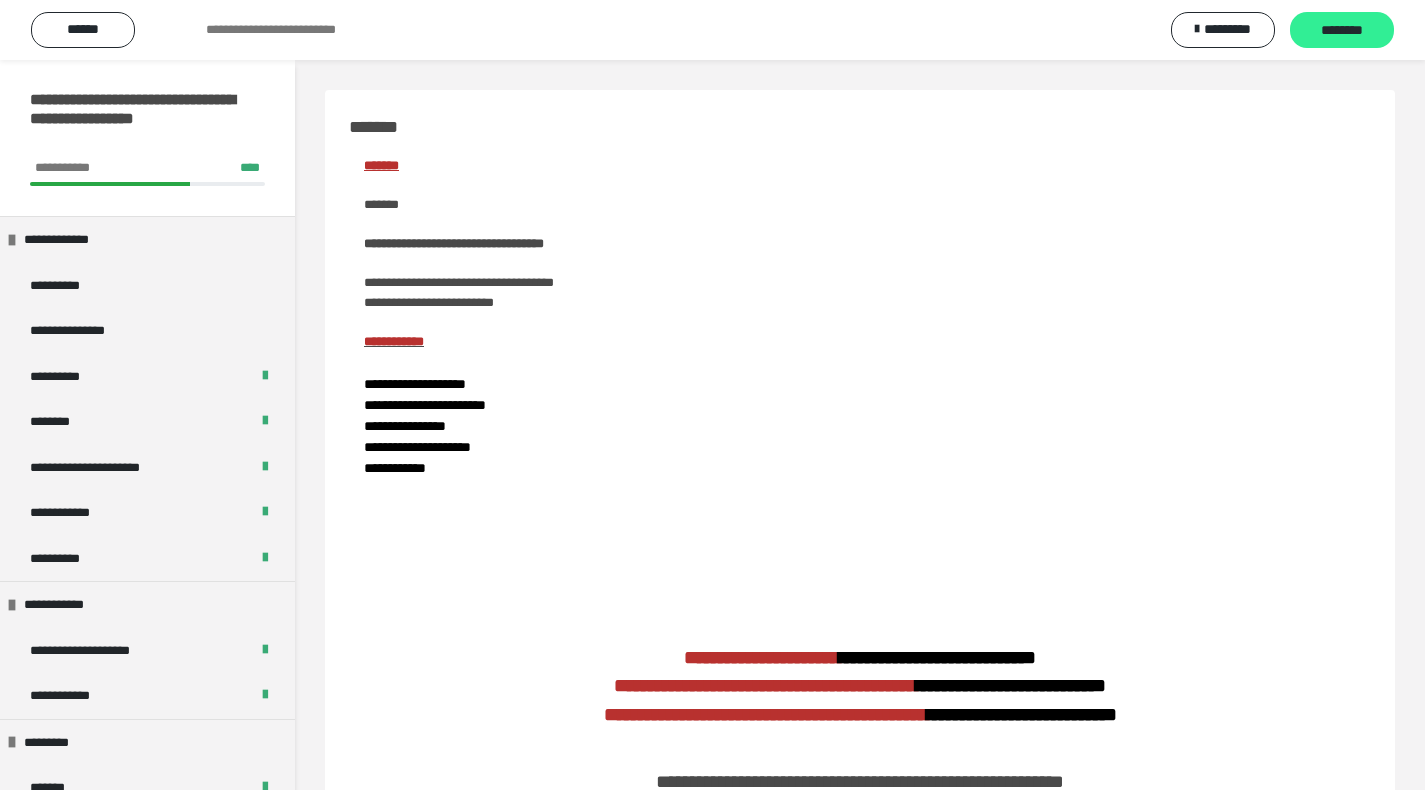 click on "********" at bounding box center [1342, 31] 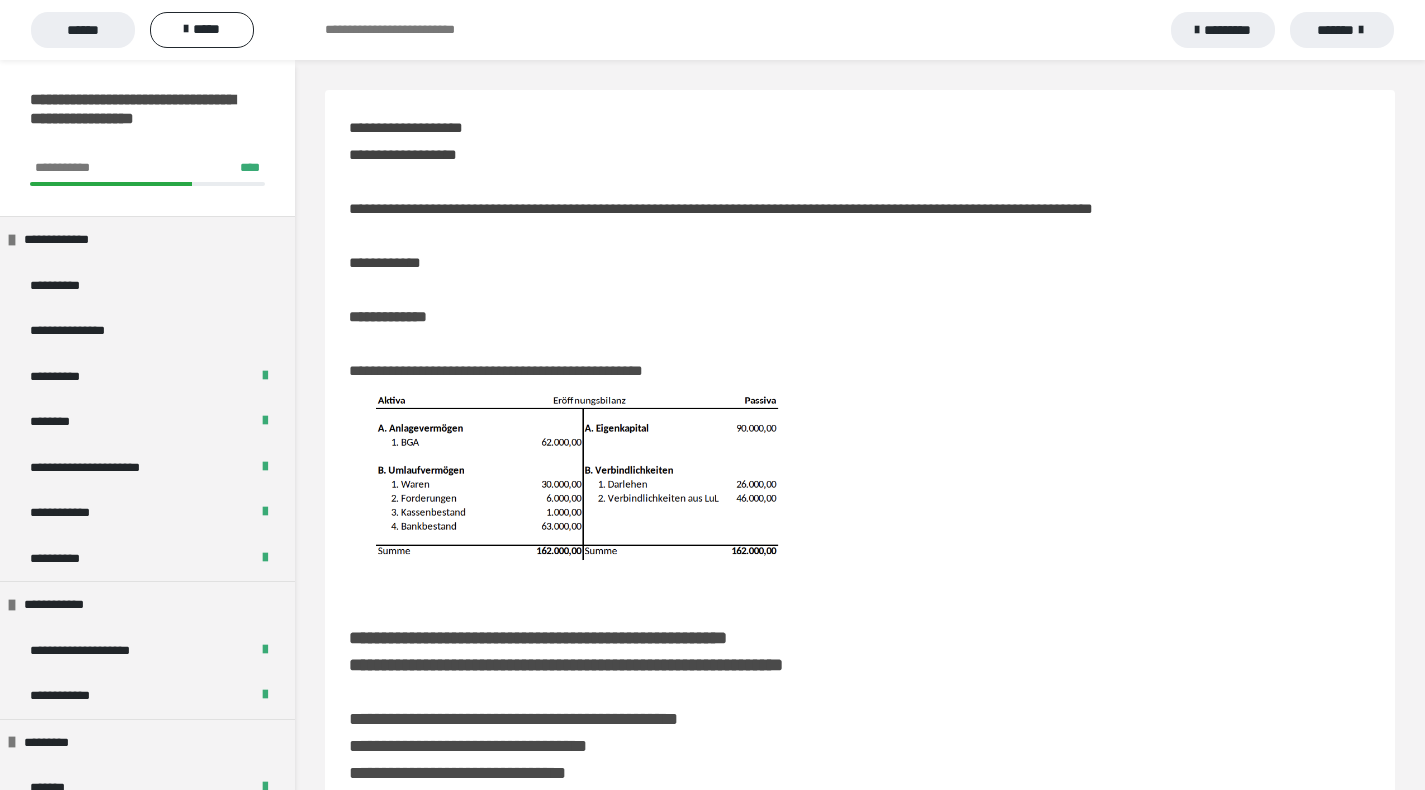 click on "*******" at bounding box center [1342, 30] 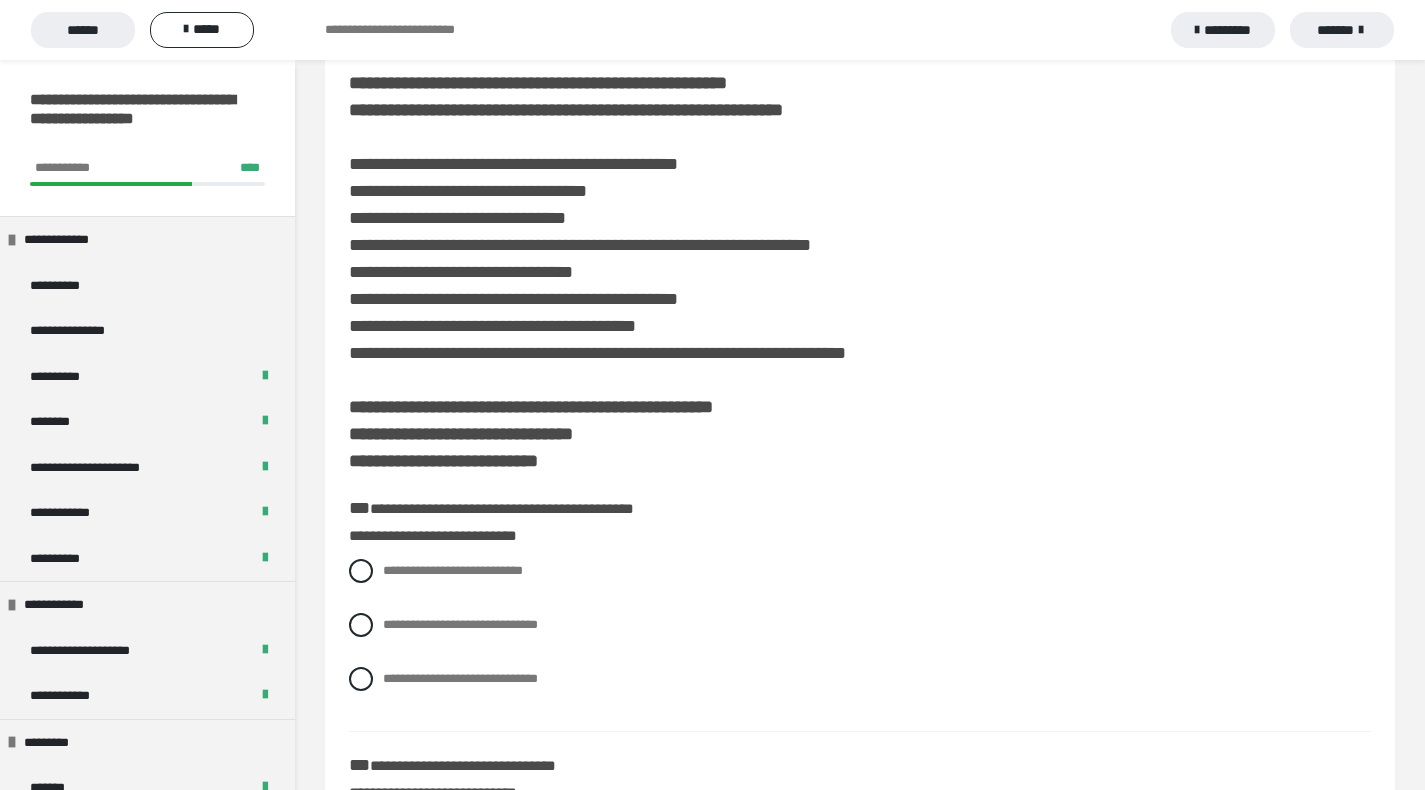 scroll, scrollTop: 834, scrollLeft: 0, axis: vertical 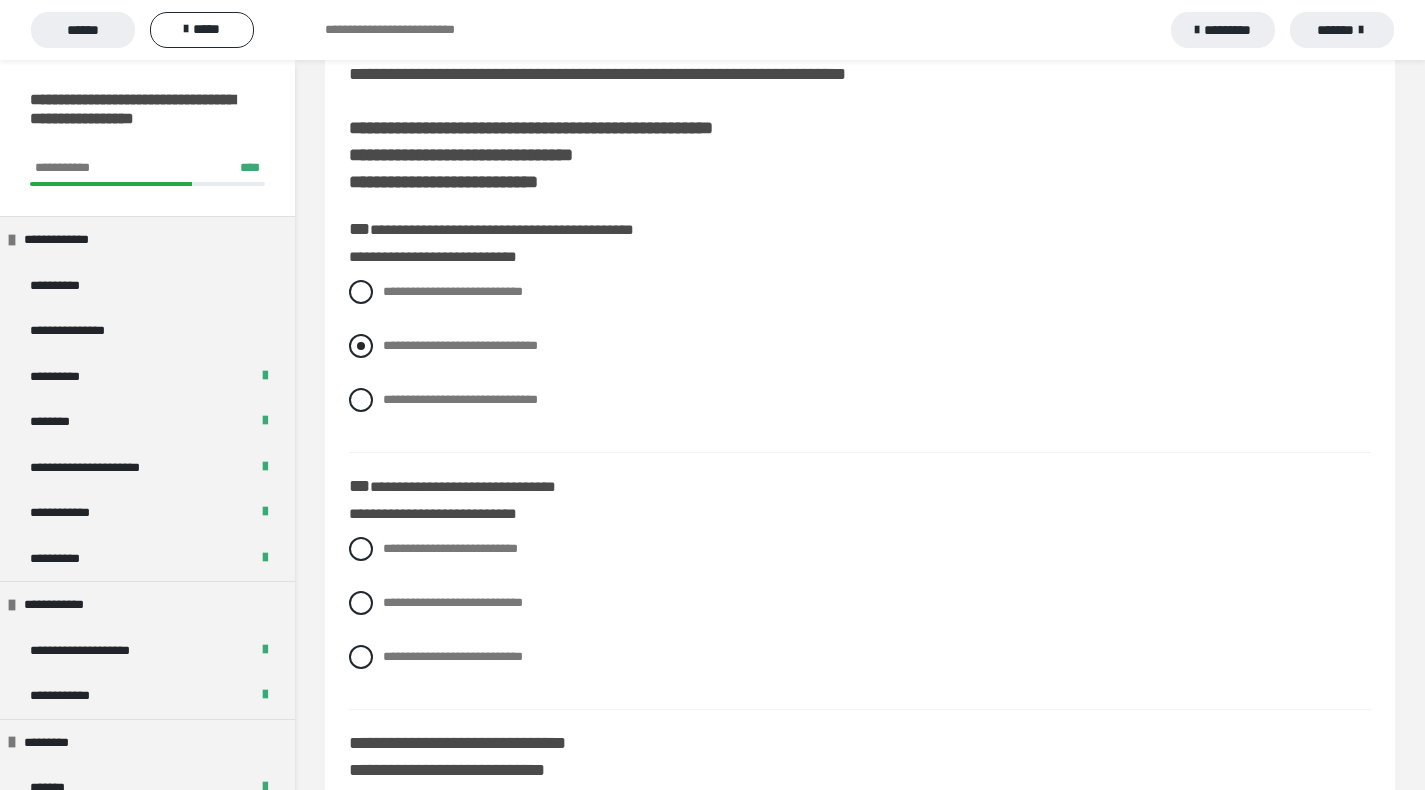 click at bounding box center (361, 346) 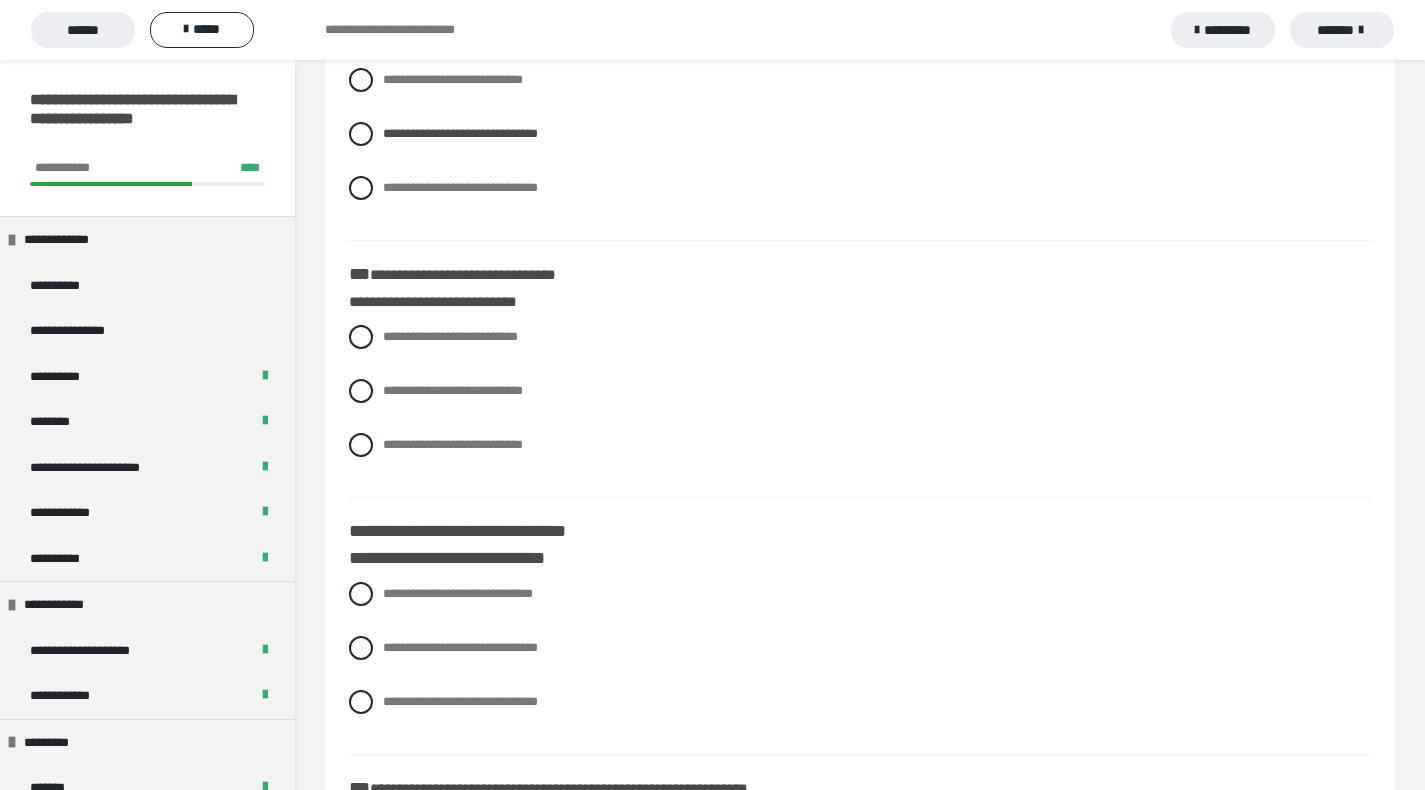 scroll, scrollTop: 1074, scrollLeft: 0, axis: vertical 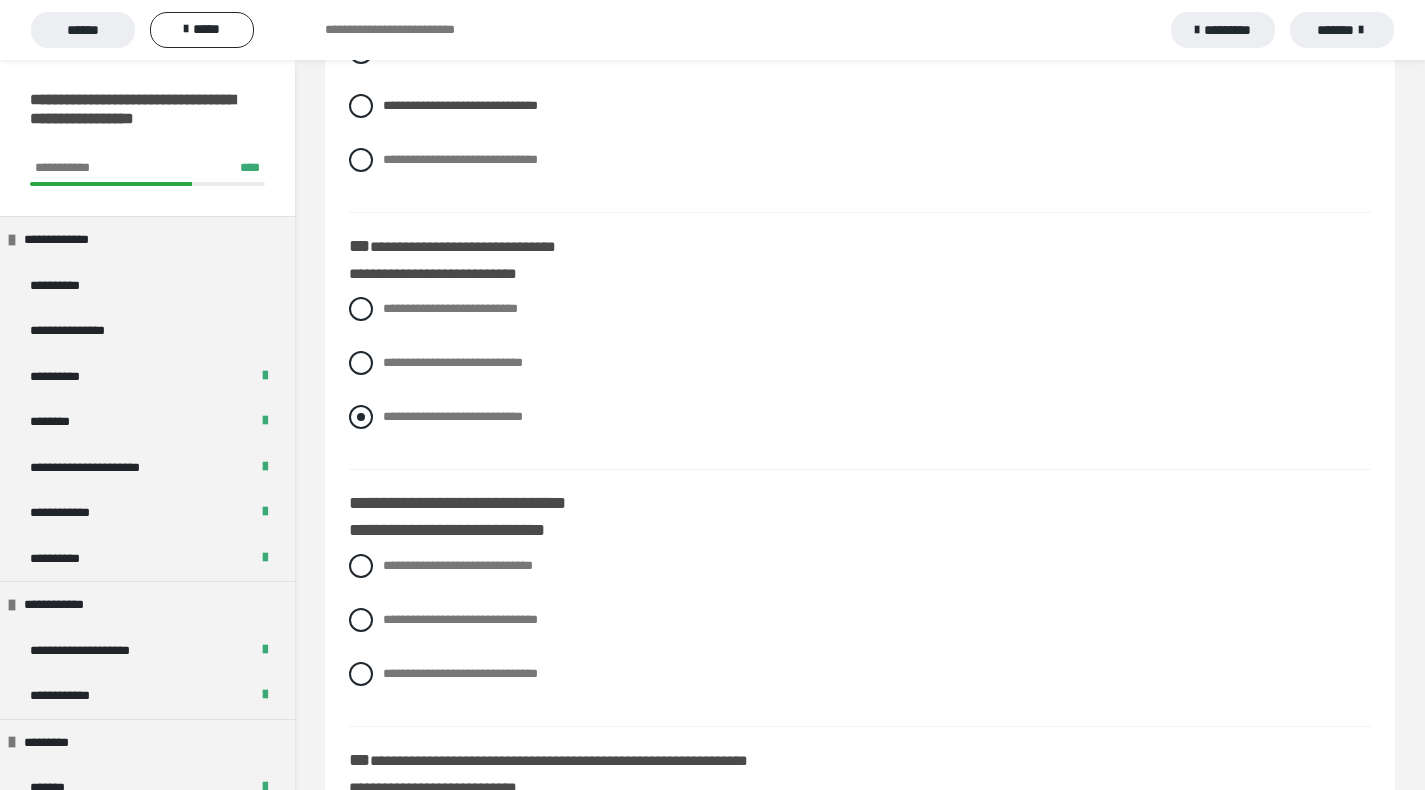 click at bounding box center [361, 417] 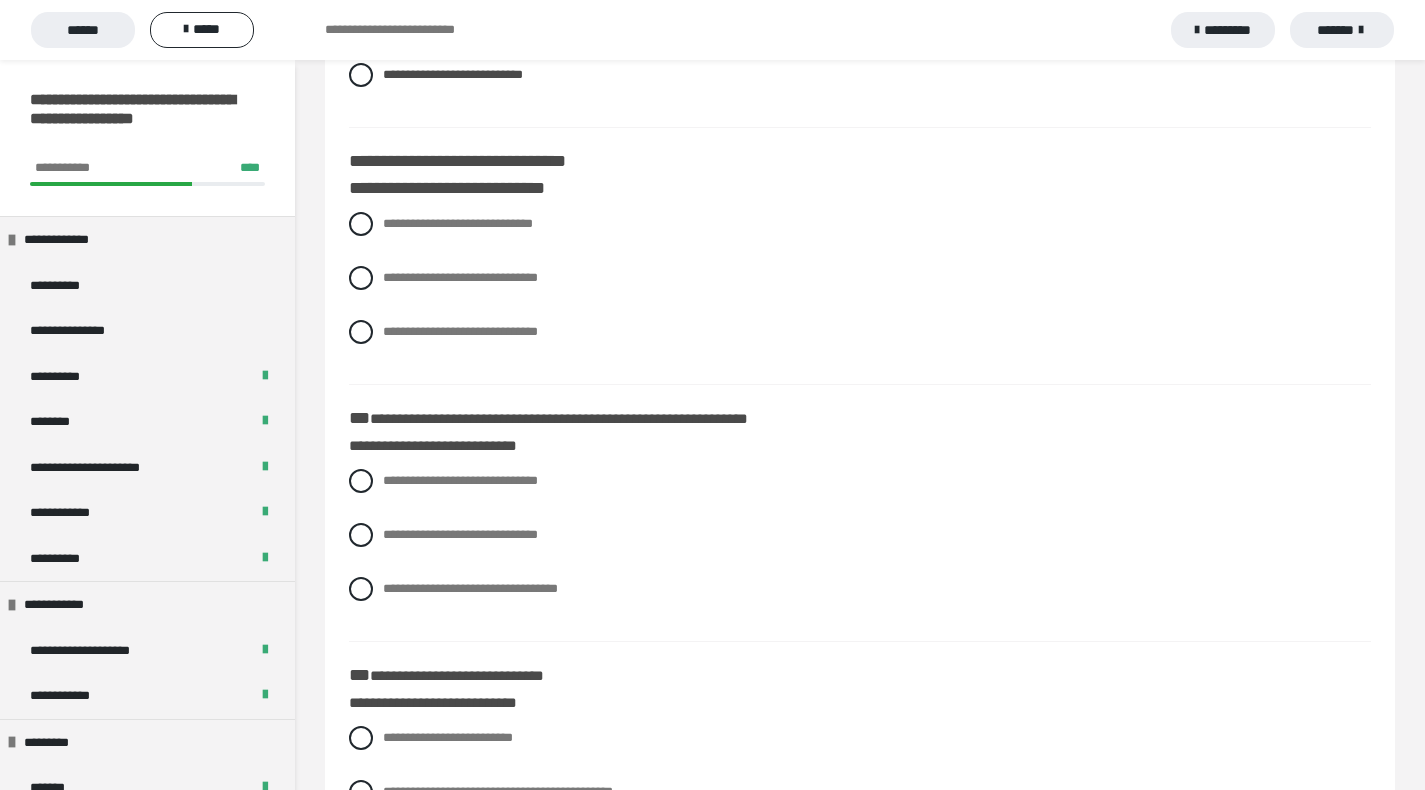 scroll, scrollTop: 1497, scrollLeft: 0, axis: vertical 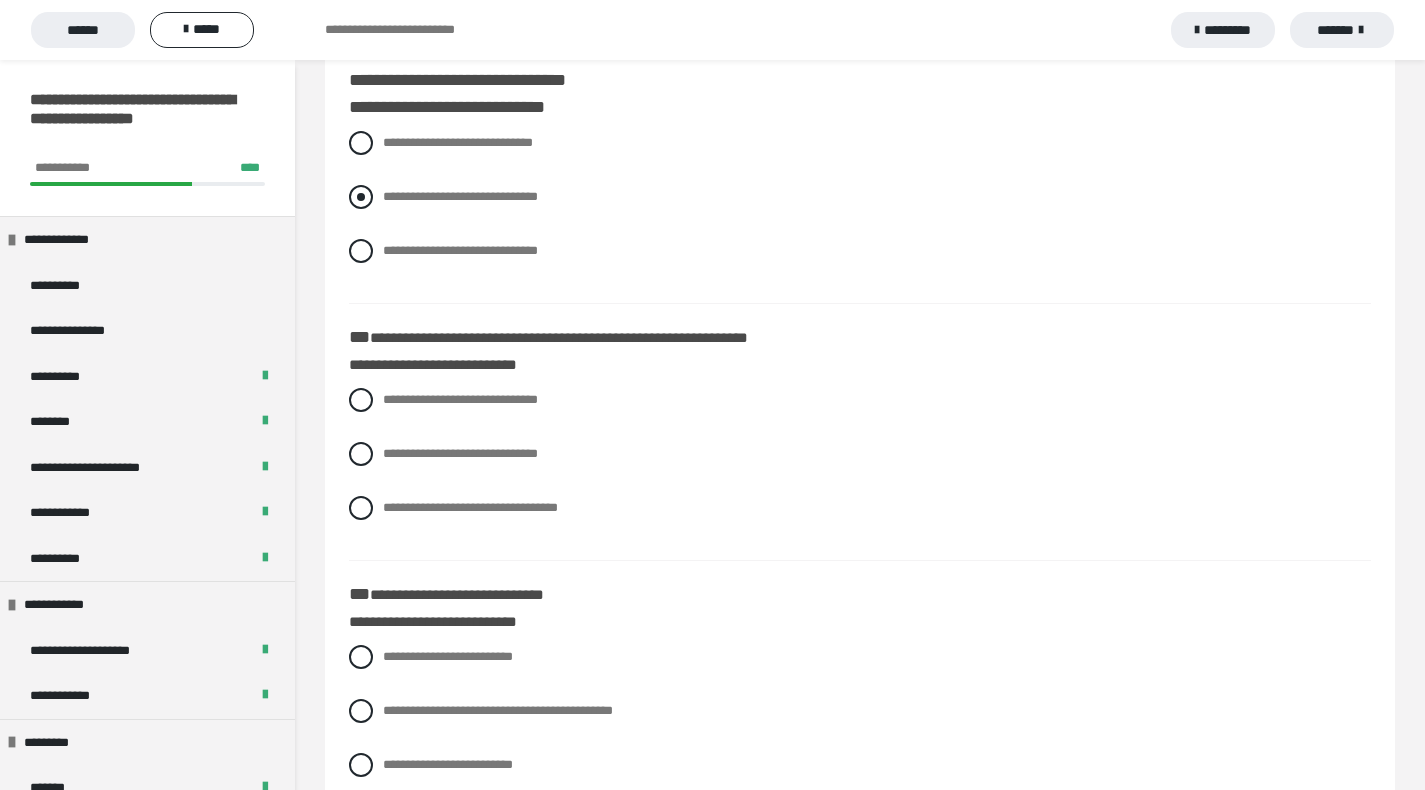click at bounding box center (361, 197) 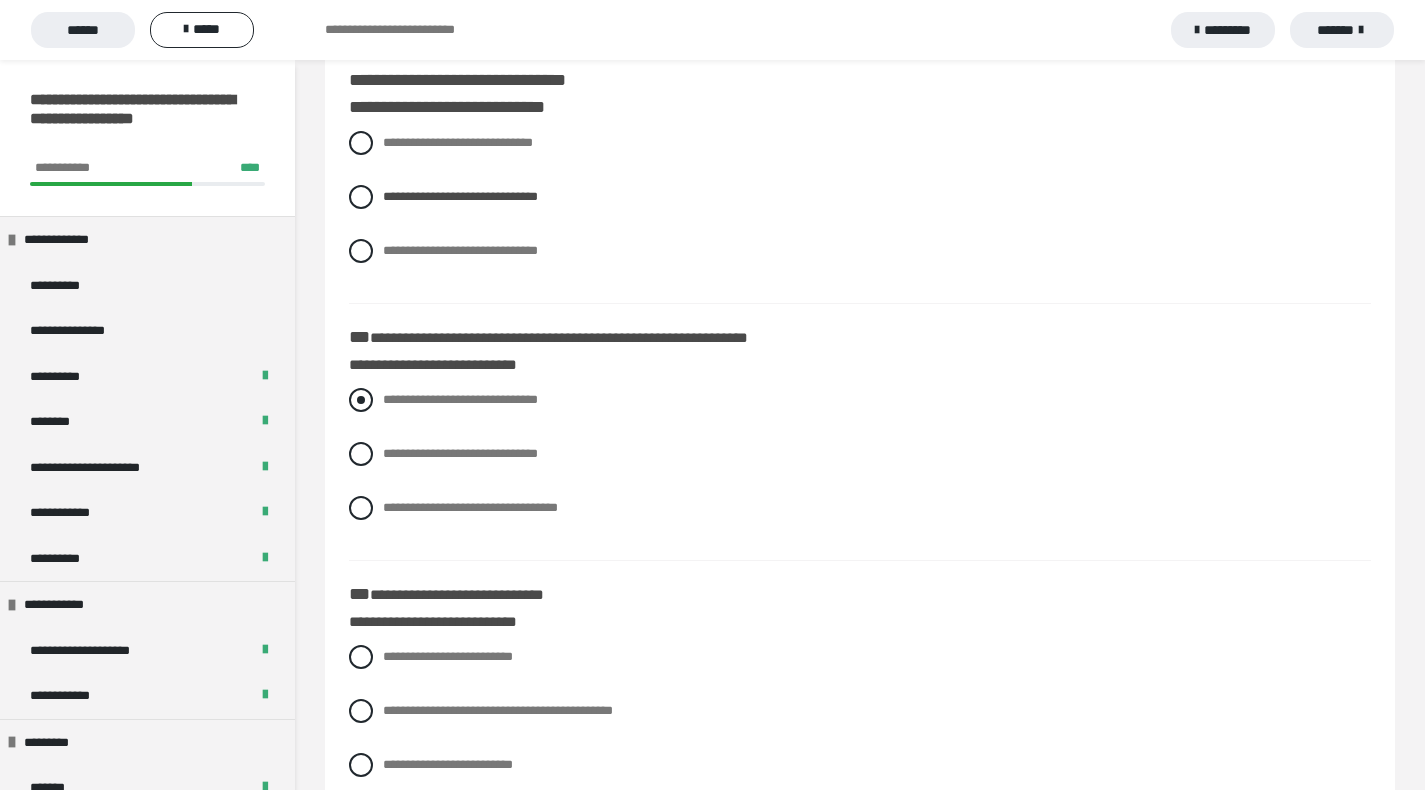 click at bounding box center [361, 400] 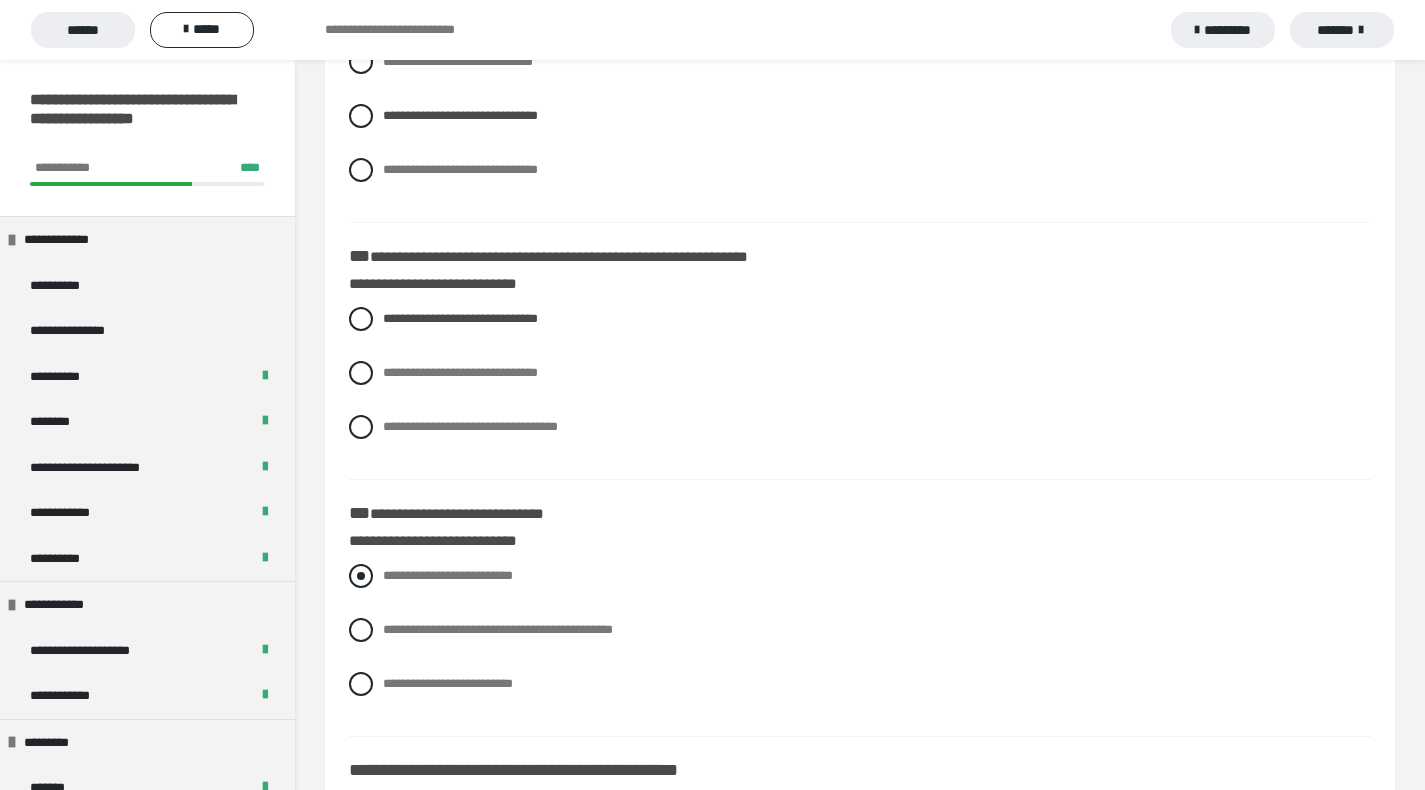 scroll, scrollTop: 1666, scrollLeft: 0, axis: vertical 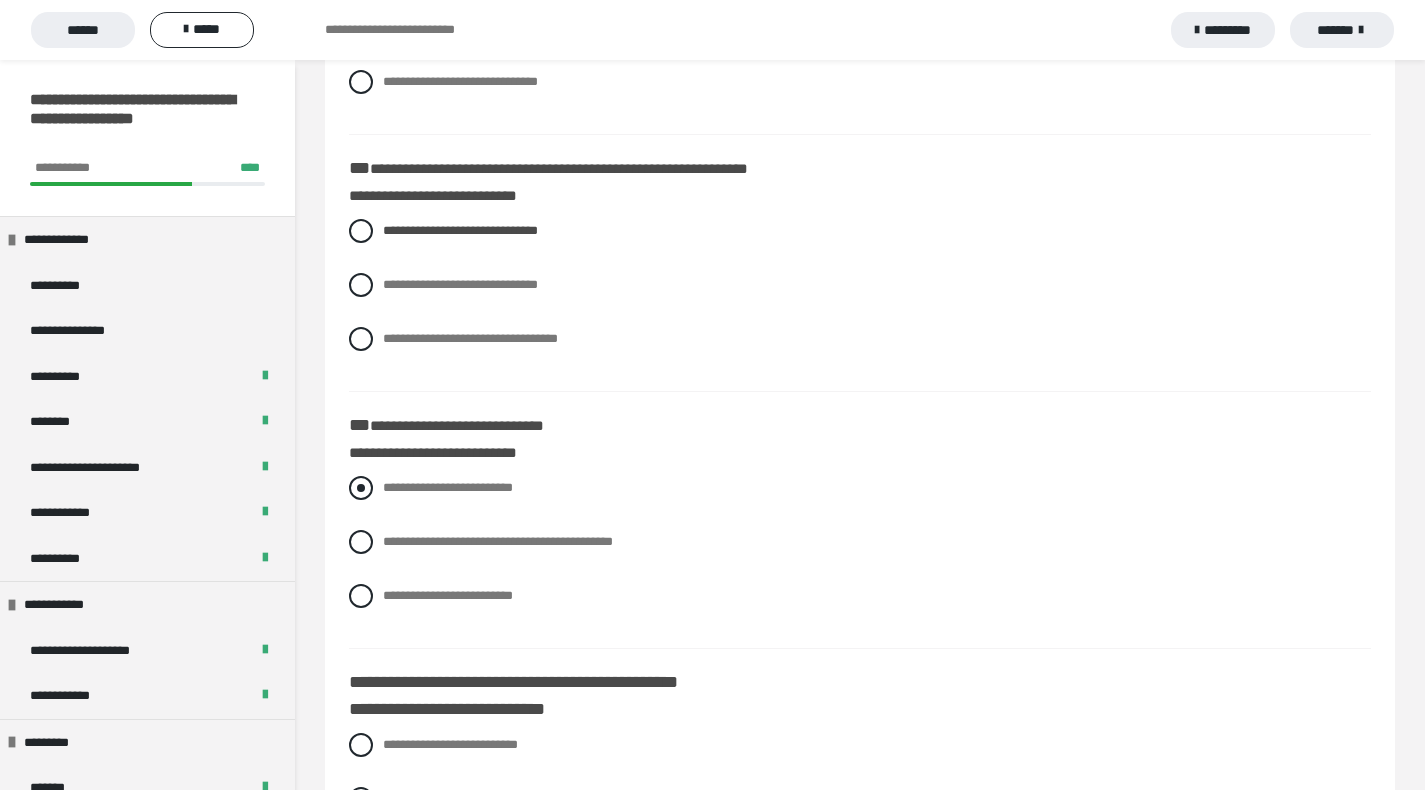 click at bounding box center [361, 488] 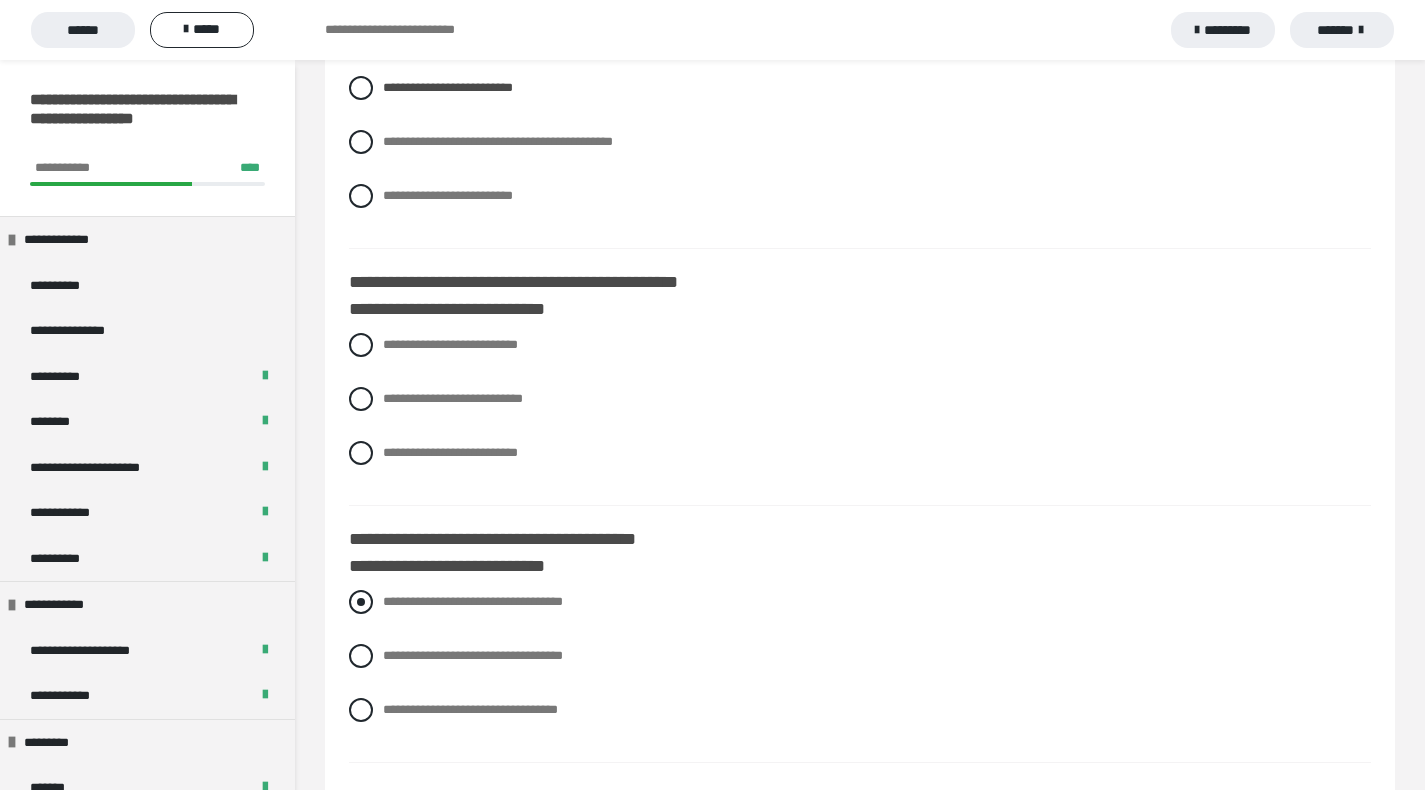 scroll, scrollTop: 2084, scrollLeft: 0, axis: vertical 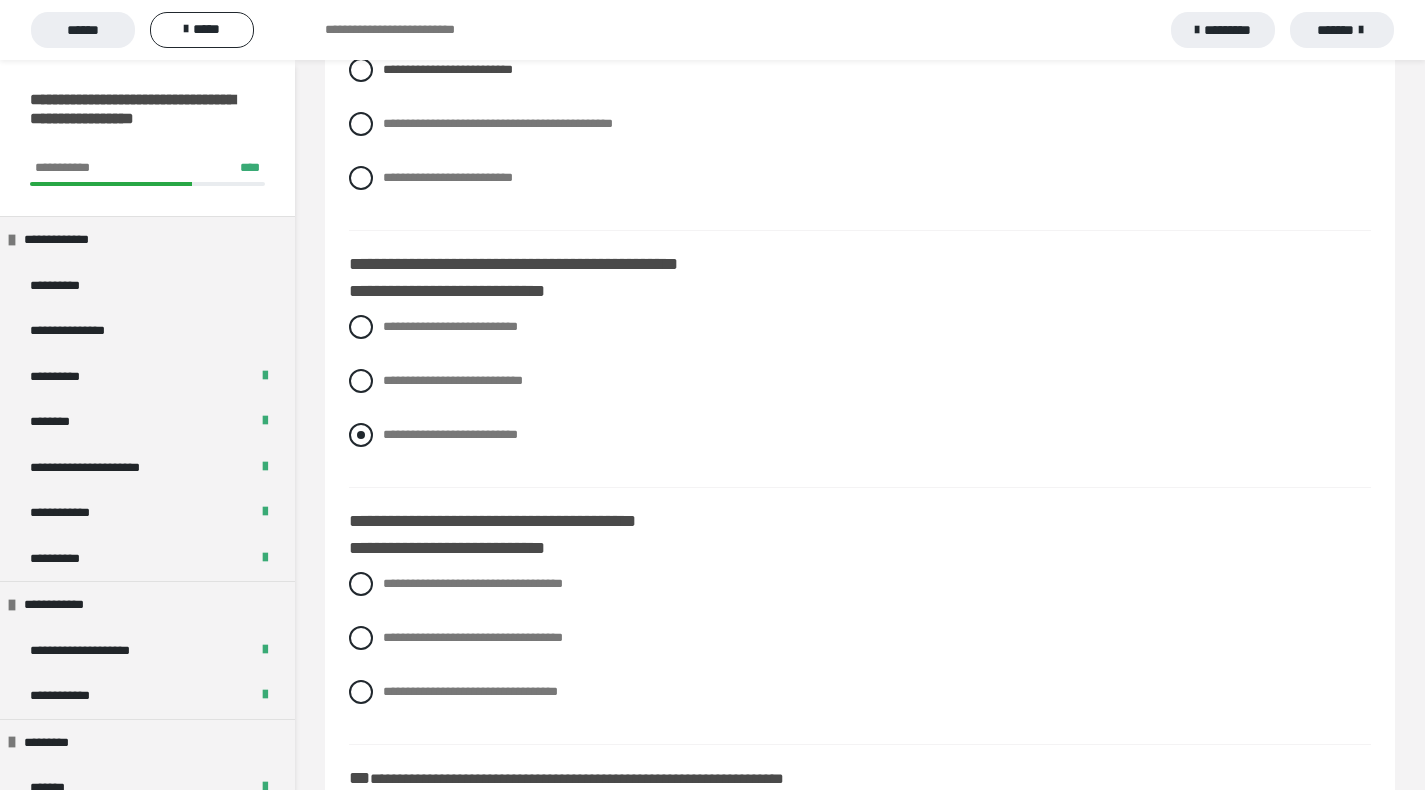 click at bounding box center (361, 435) 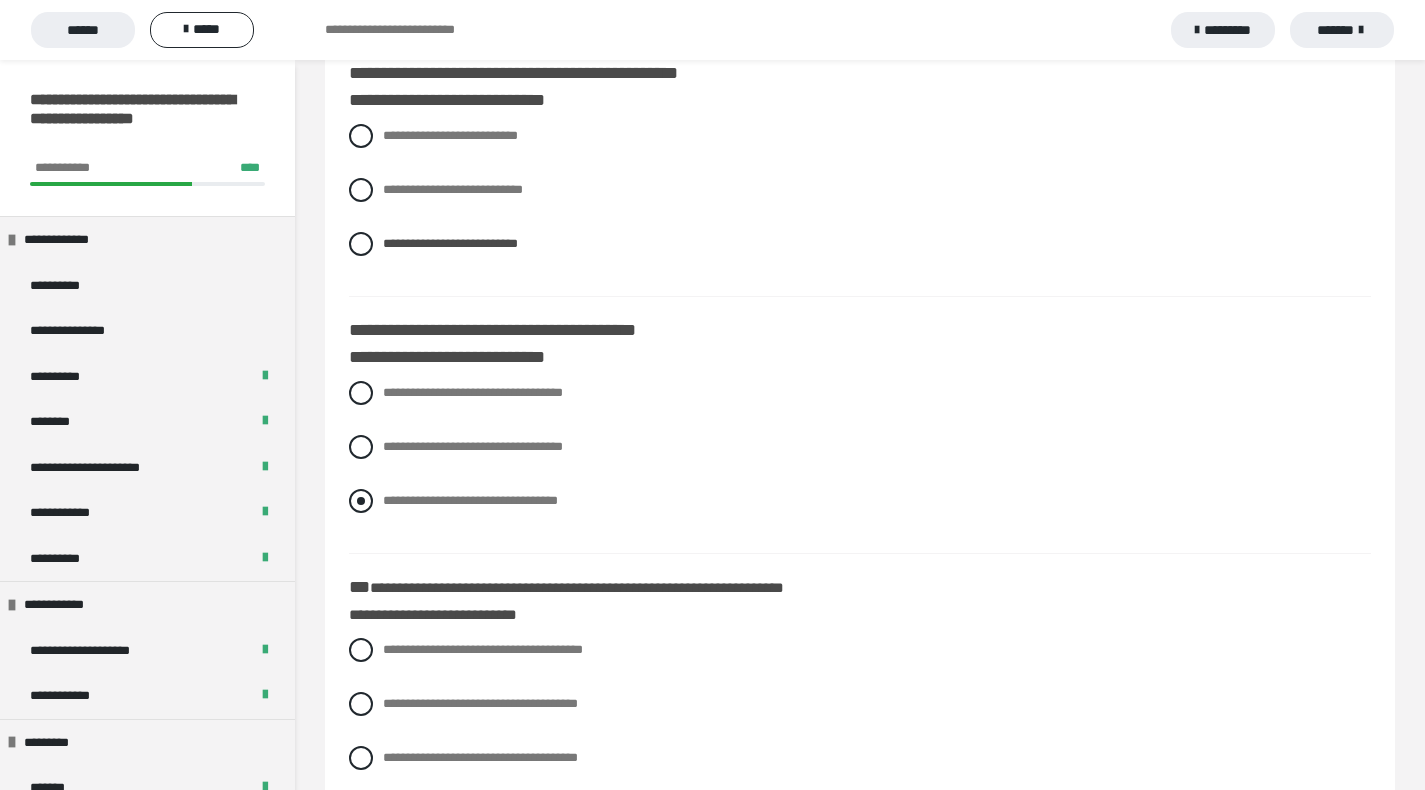 scroll, scrollTop: 2280, scrollLeft: 0, axis: vertical 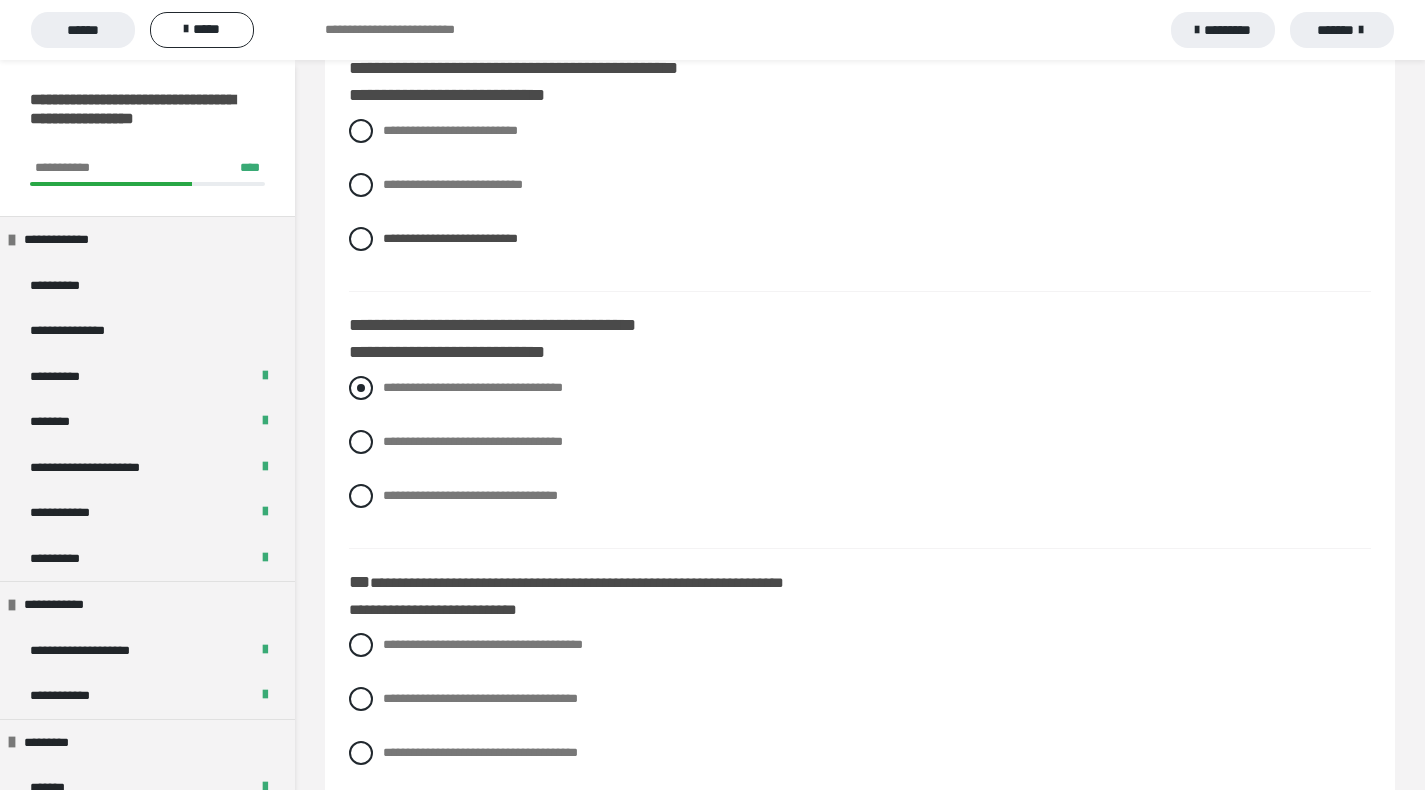 click at bounding box center [361, 388] 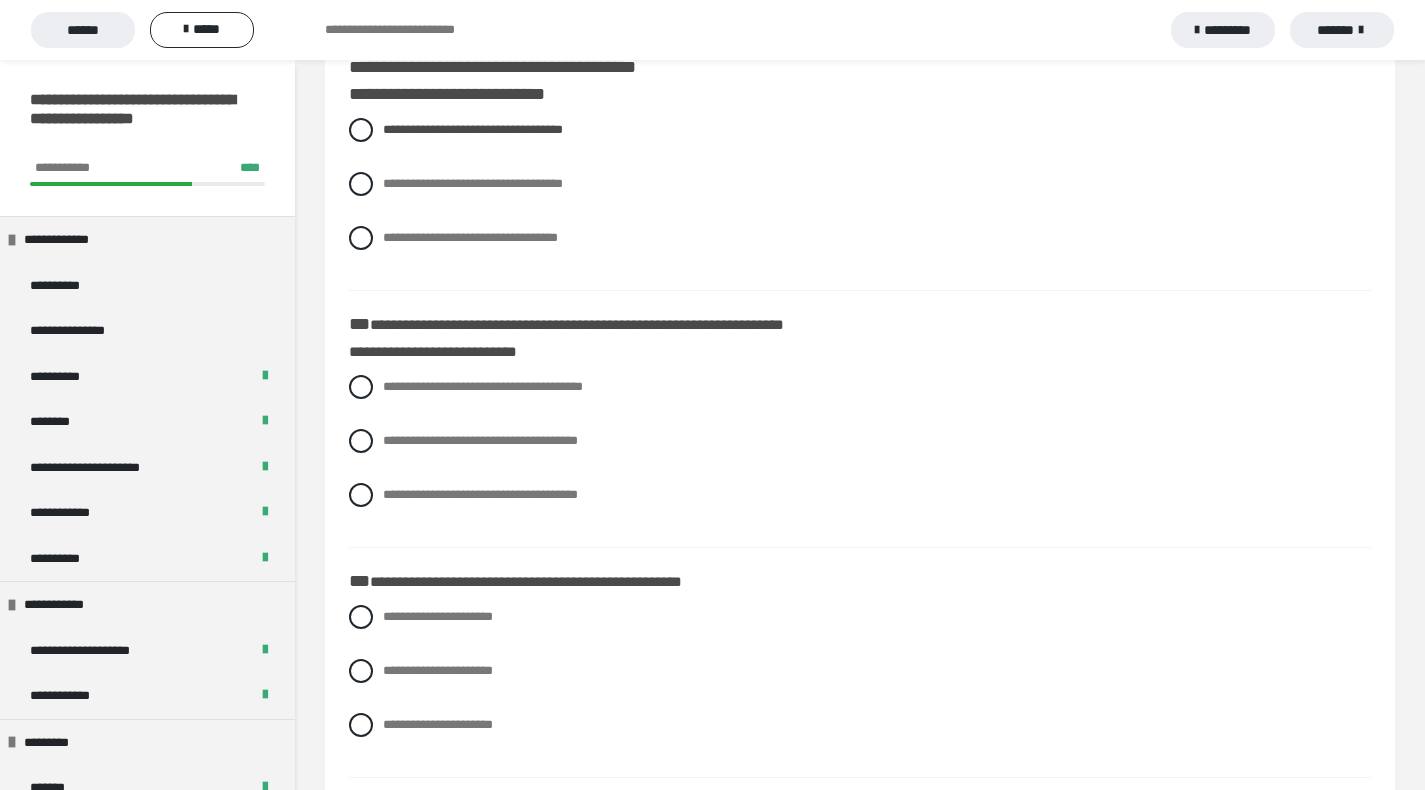 scroll, scrollTop: 2539, scrollLeft: 0, axis: vertical 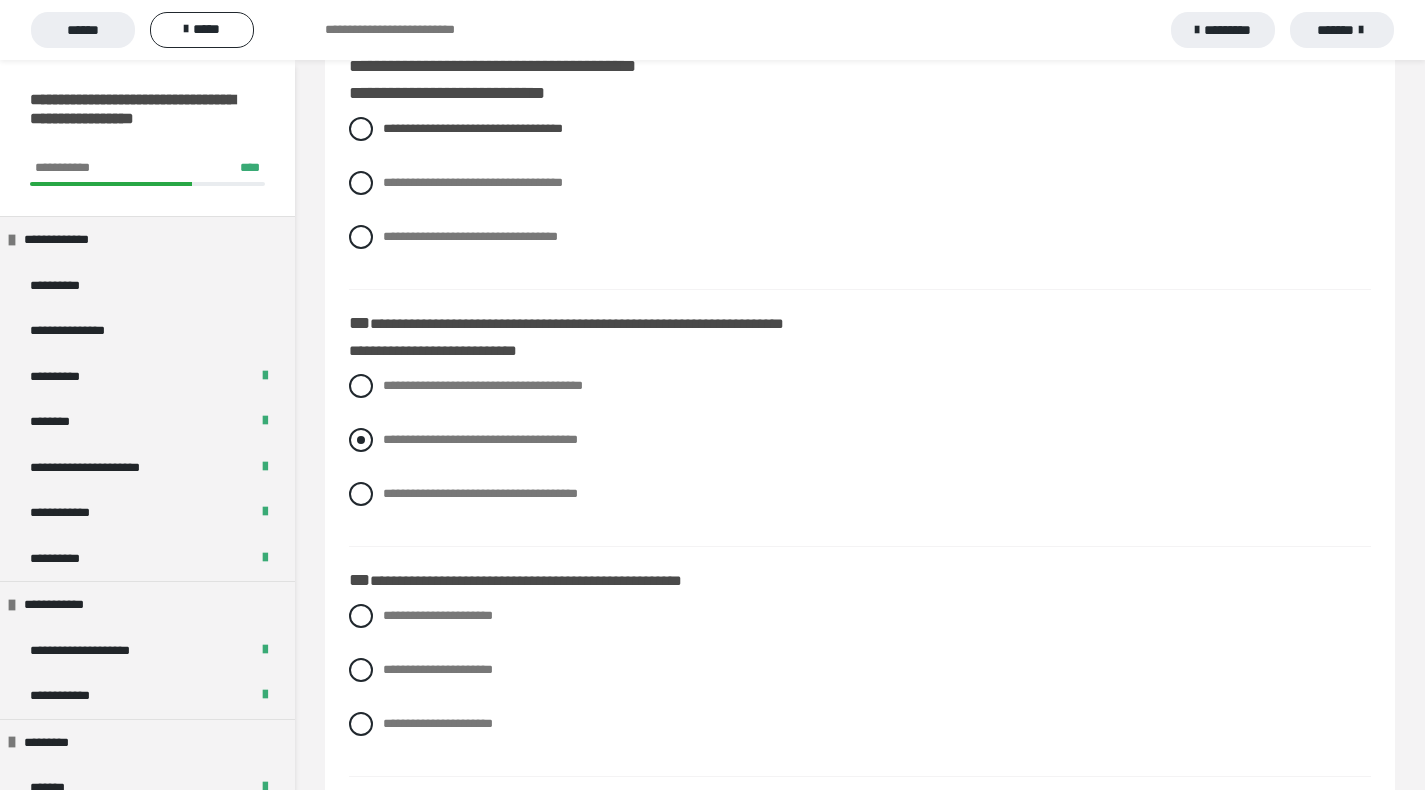 click at bounding box center (361, 440) 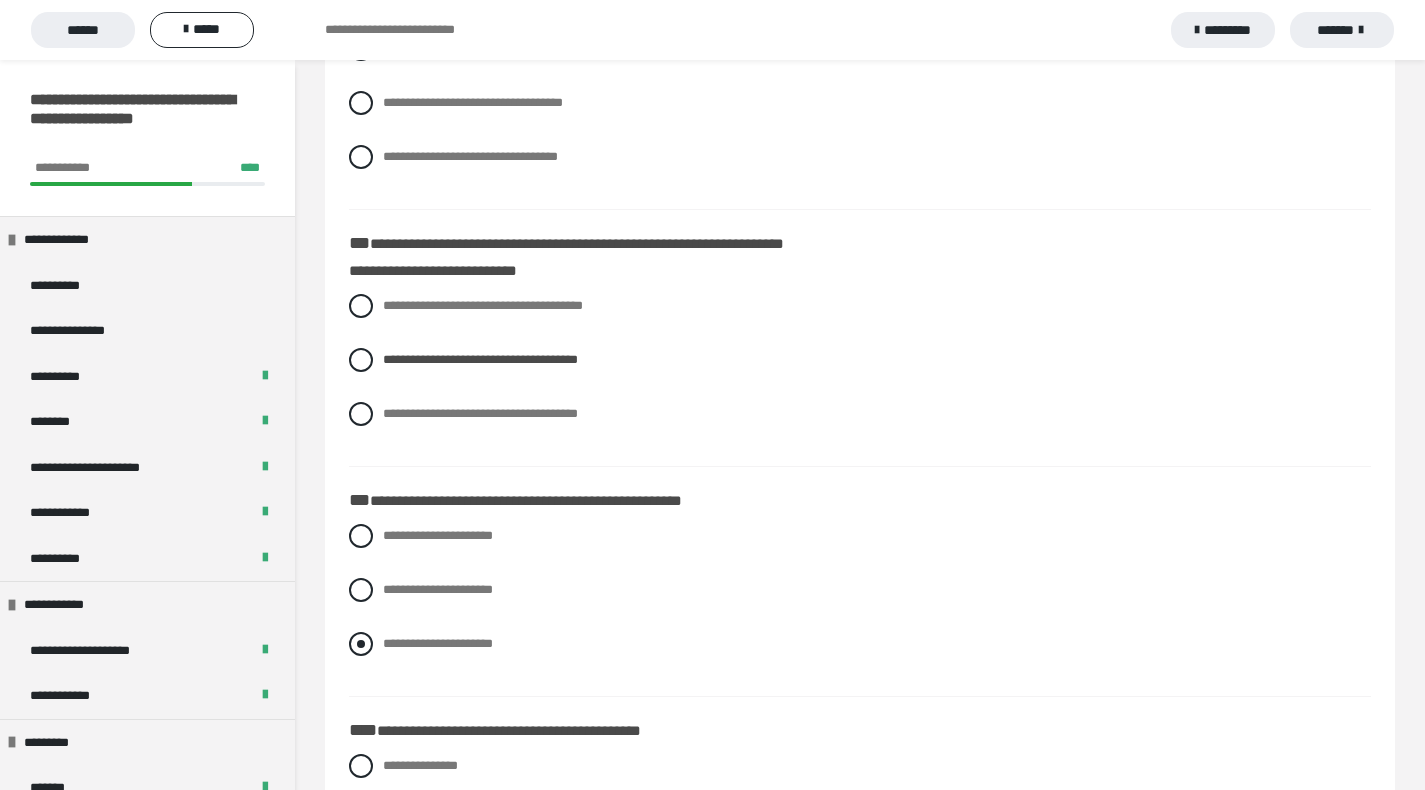 scroll, scrollTop: 2638, scrollLeft: 0, axis: vertical 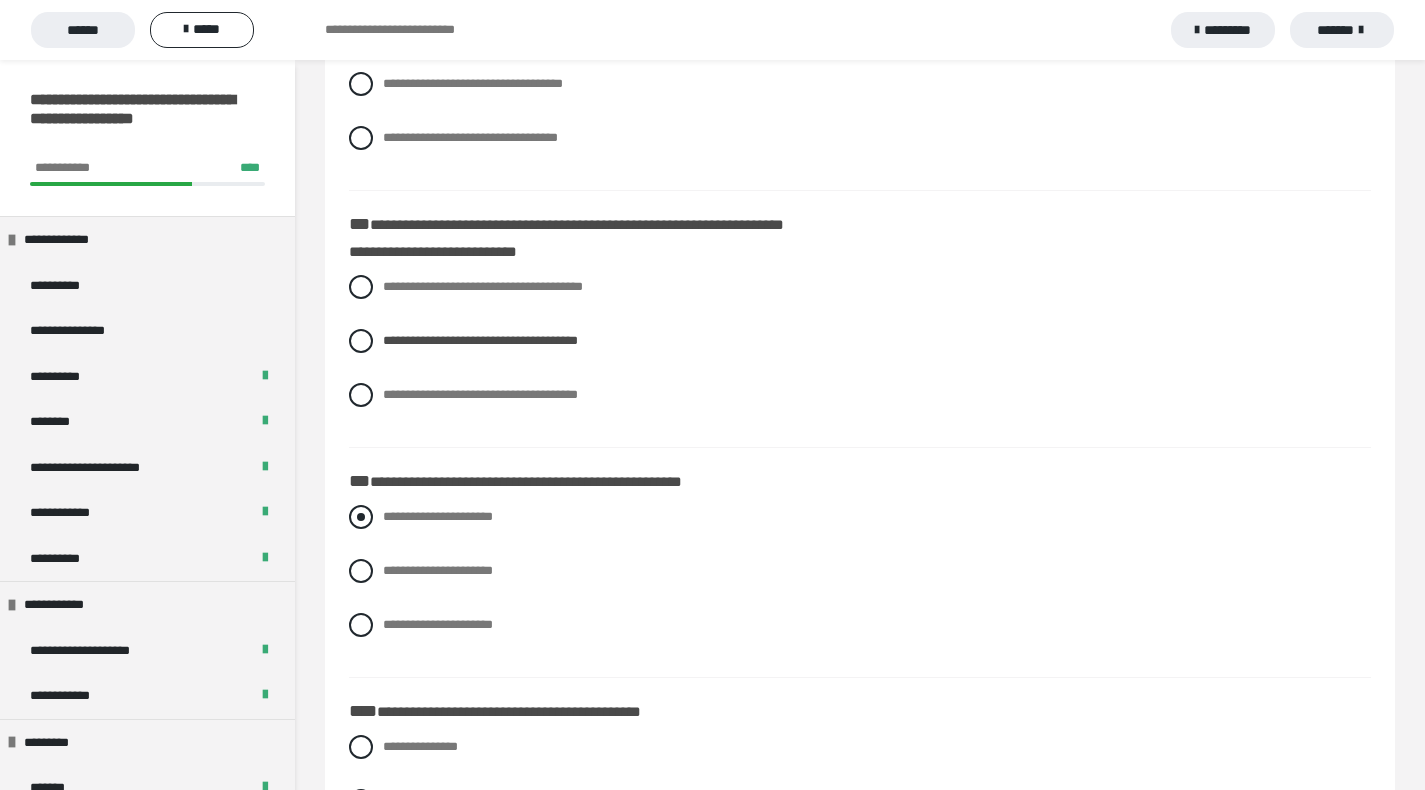 click at bounding box center [361, 517] 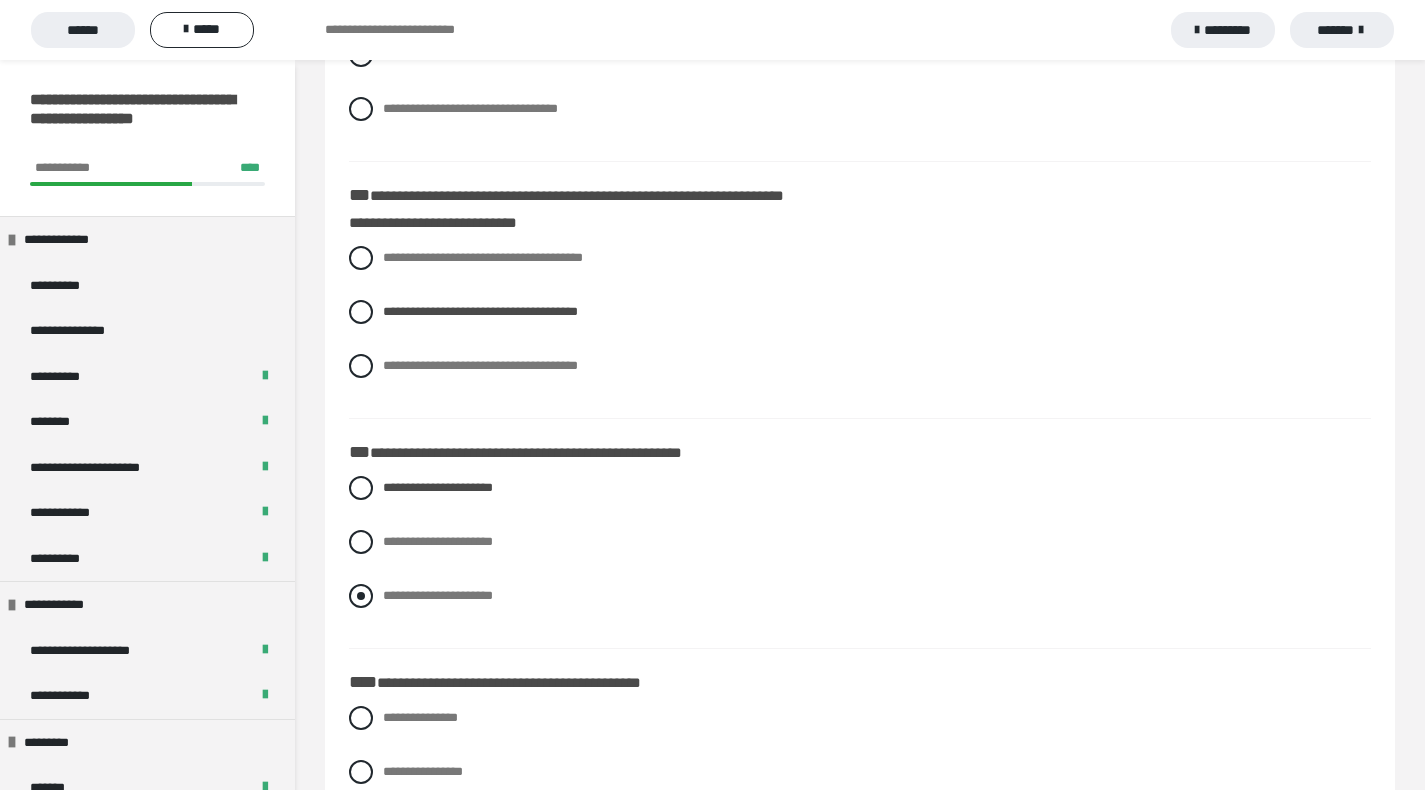 scroll, scrollTop: 2872, scrollLeft: 0, axis: vertical 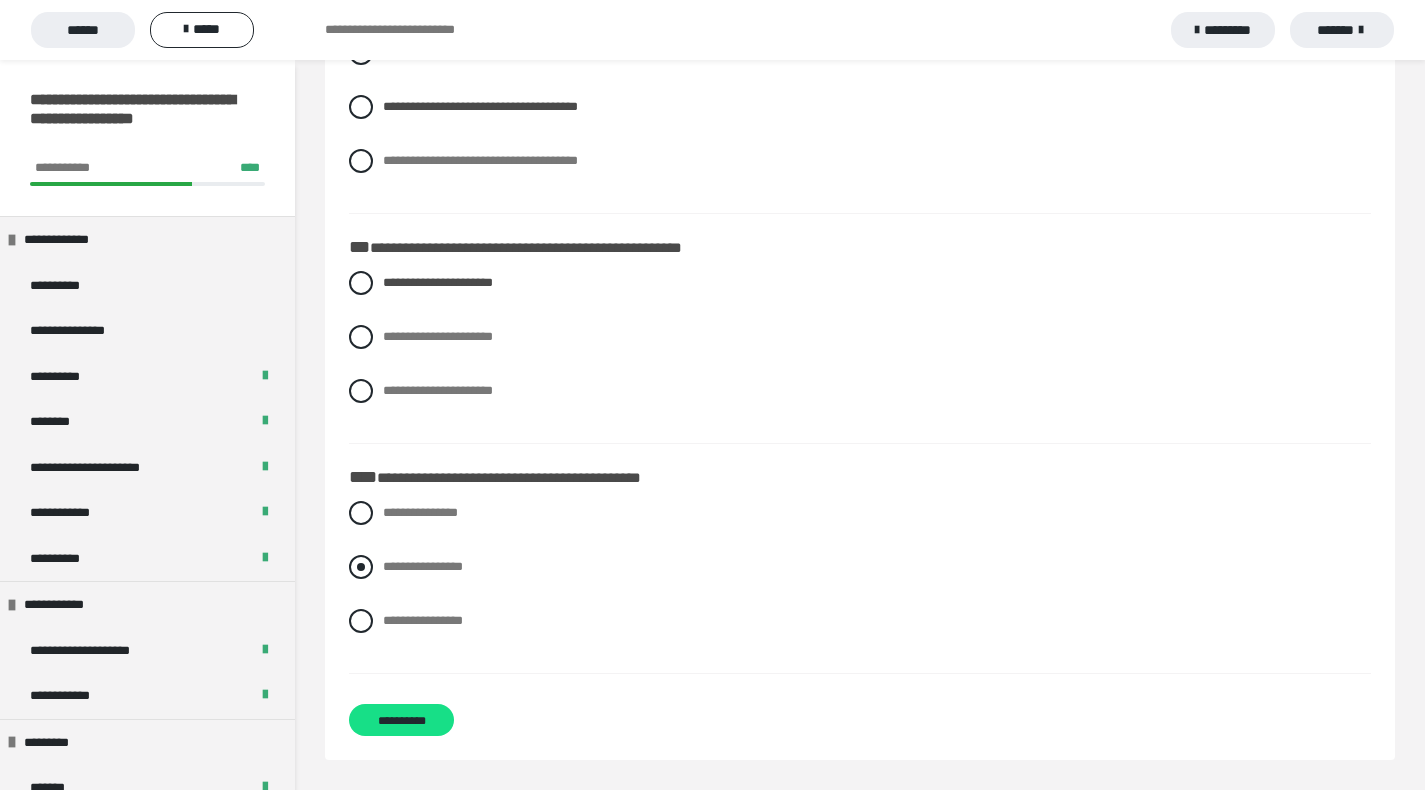 click at bounding box center [361, 567] 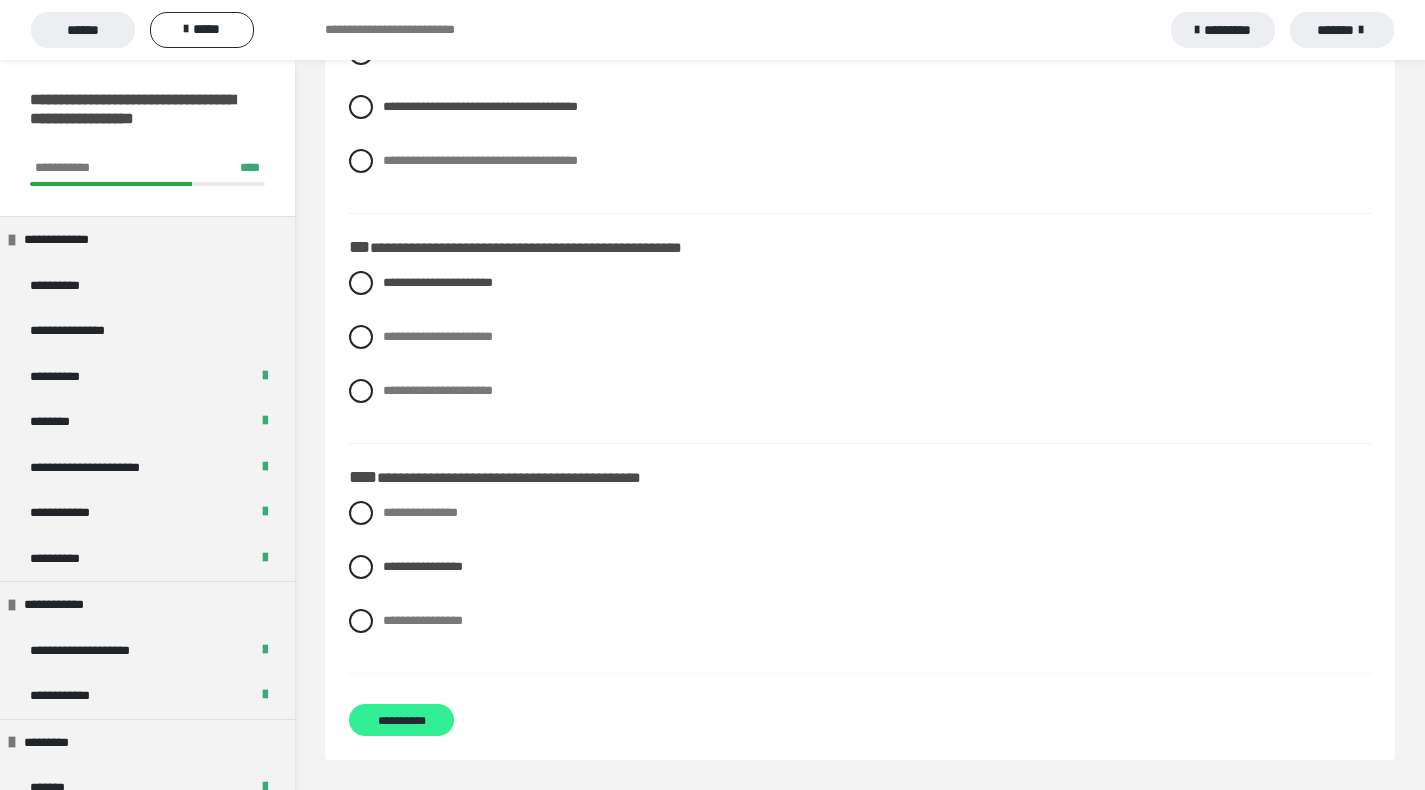click on "**********" at bounding box center [401, 720] 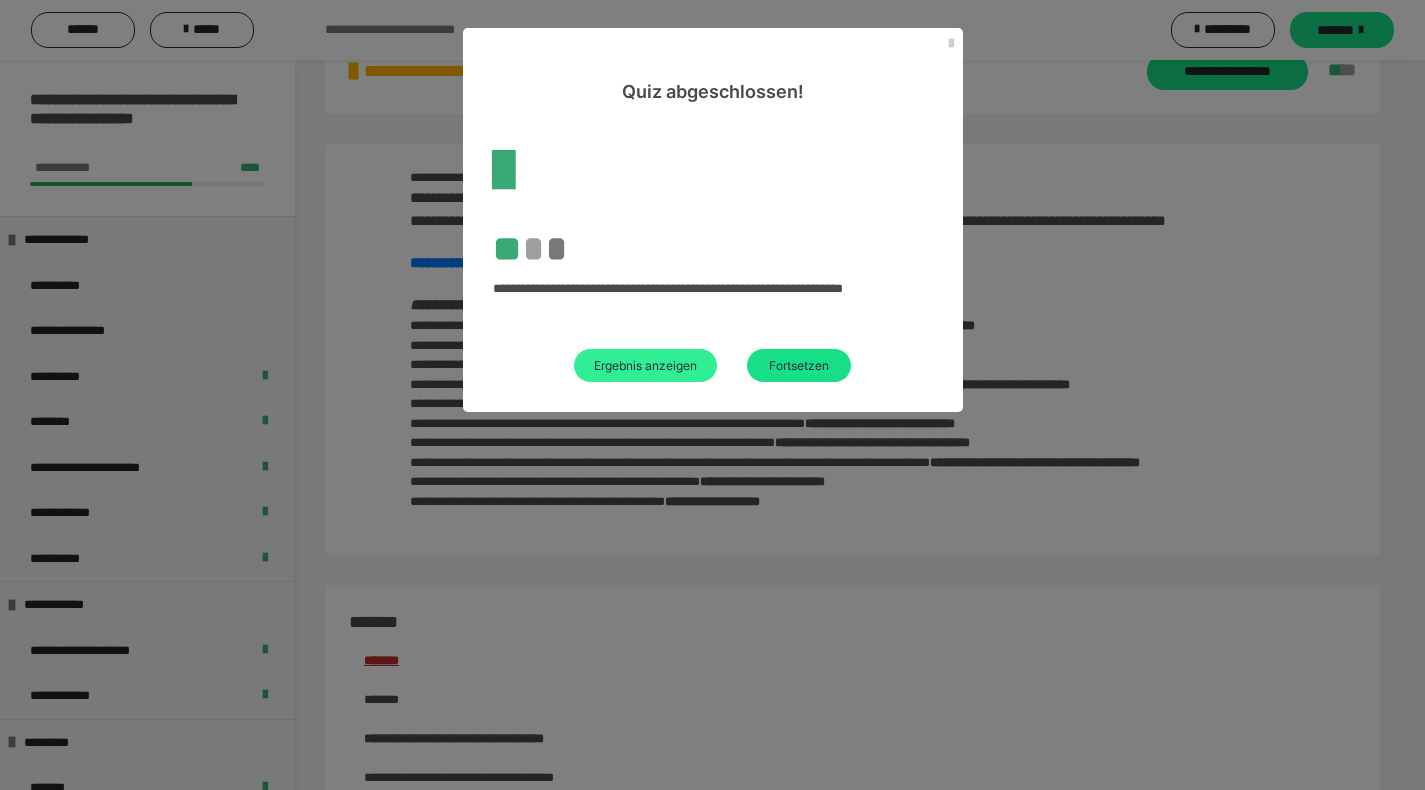 scroll, scrollTop: 2431, scrollLeft: 0, axis: vertical 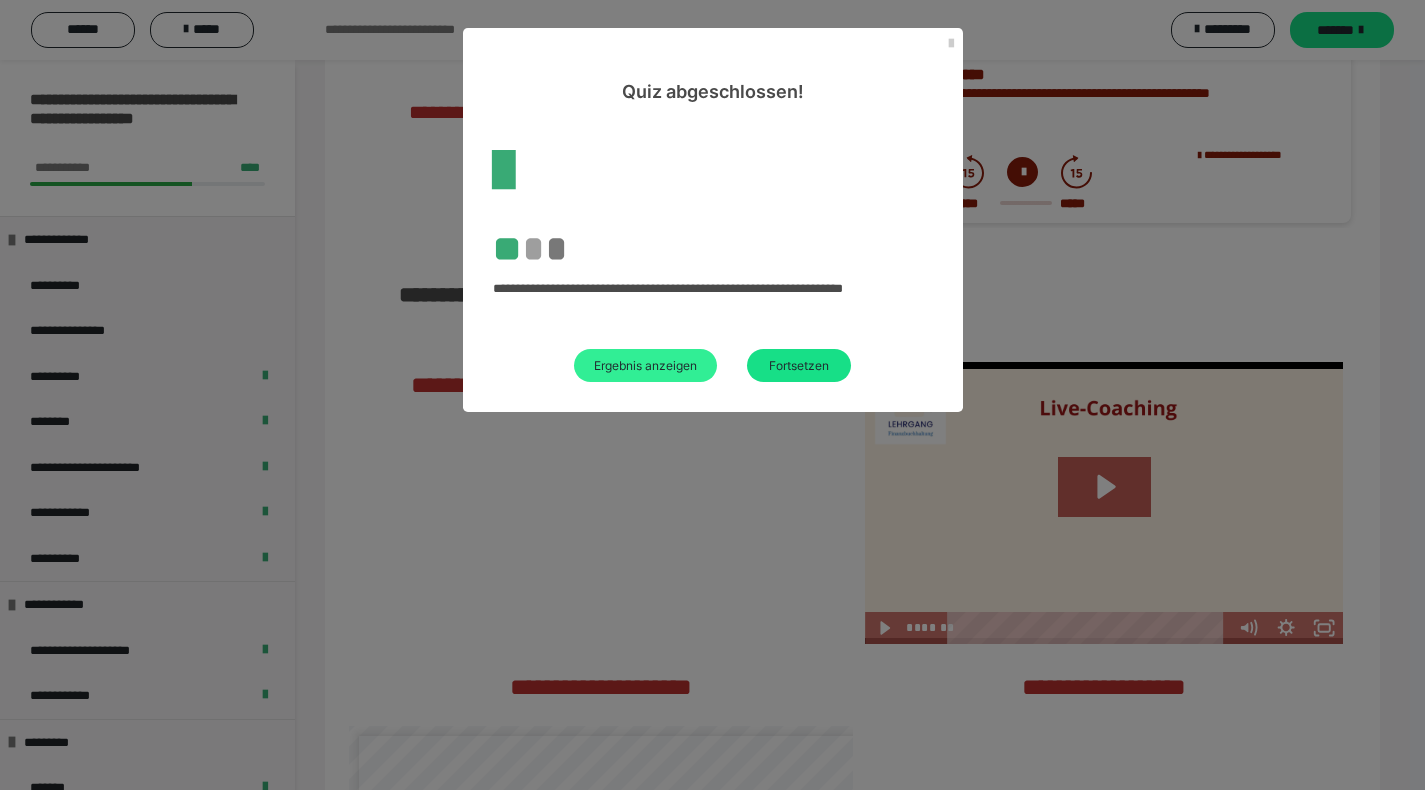 click on "Ergebnis anzeigen" at bounding box center (645, 365) 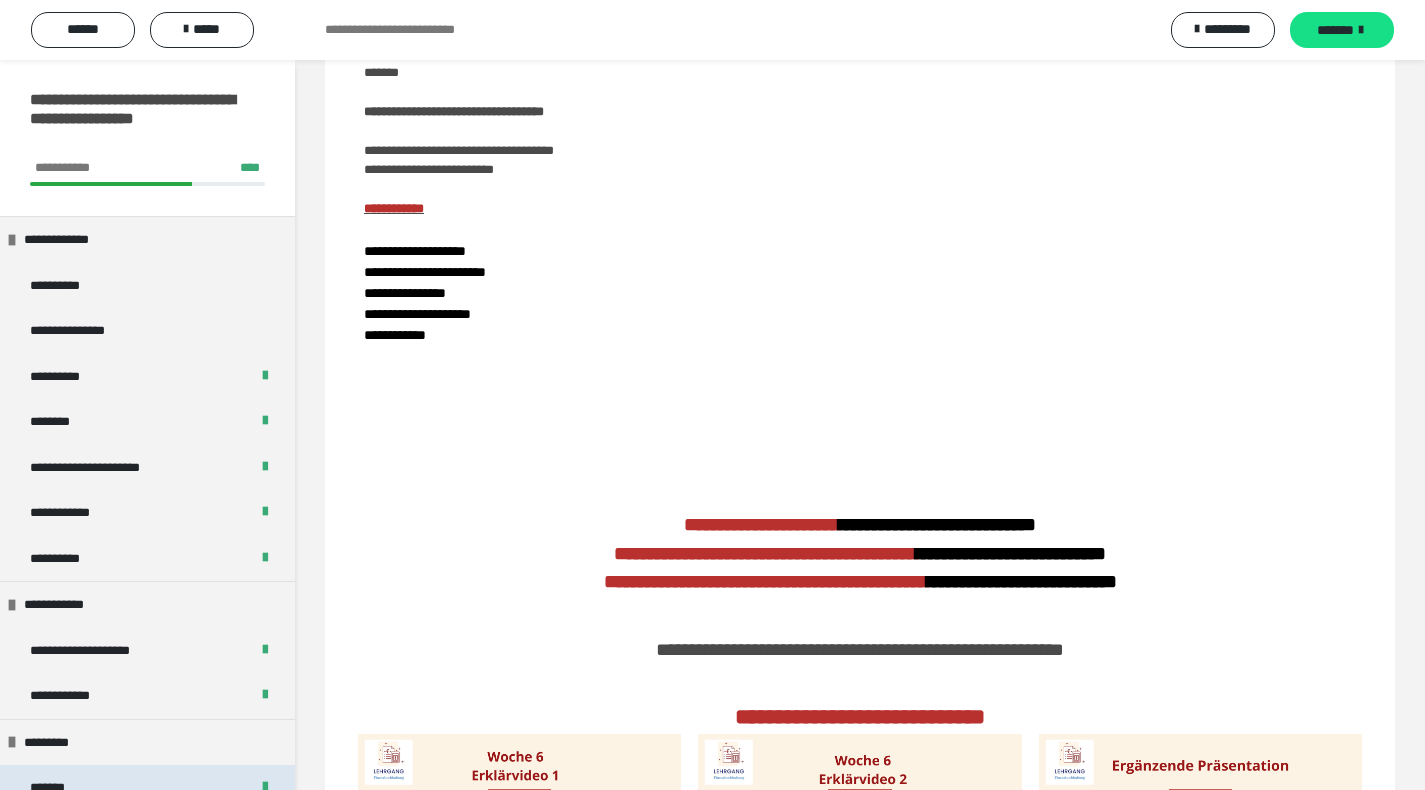 scroll, scrollTop: 2800, scrollLeft: 0, axis: vertical 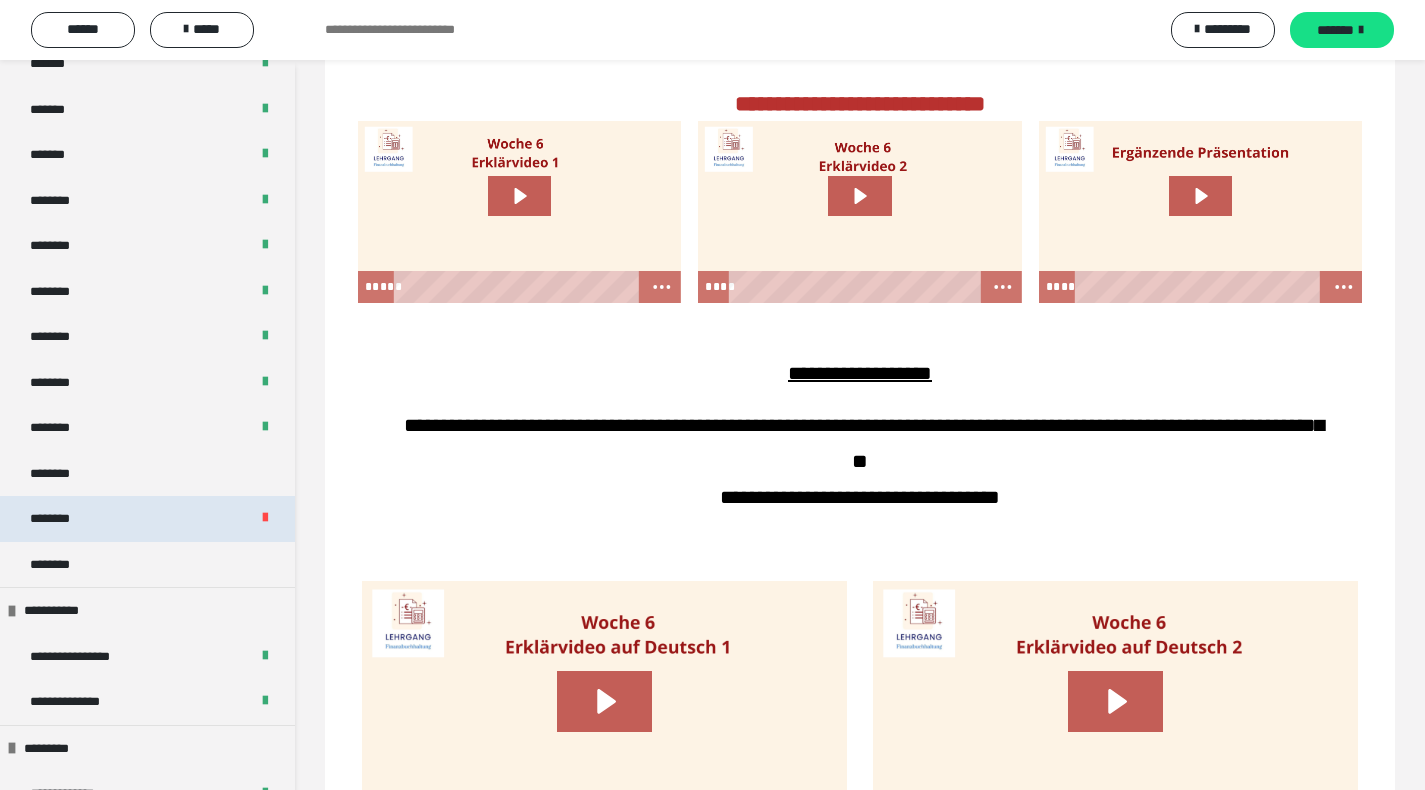 click on "********" at bounding box center (147, 519) 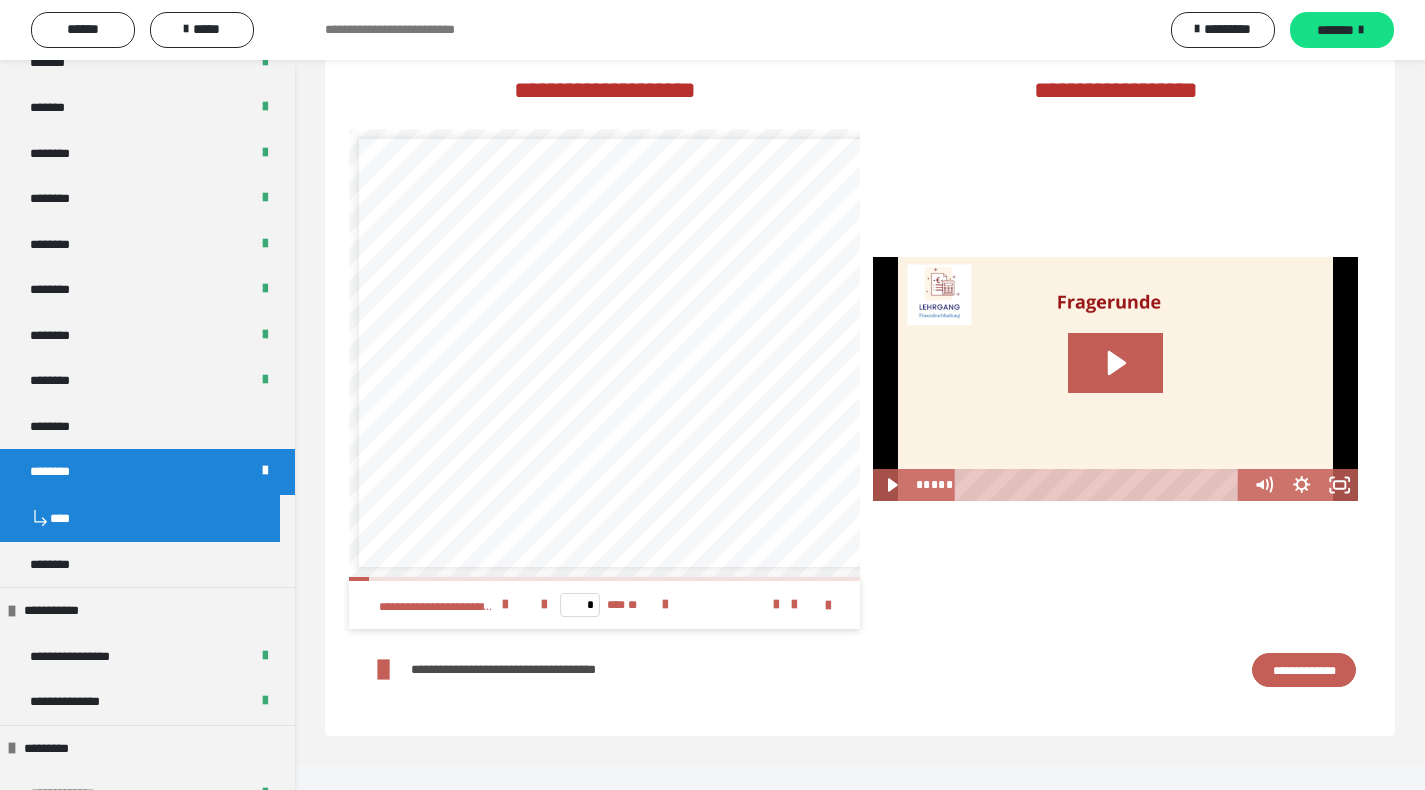 scroll, scrollTop: 1056, scrollLeft: 0, axis: vertical 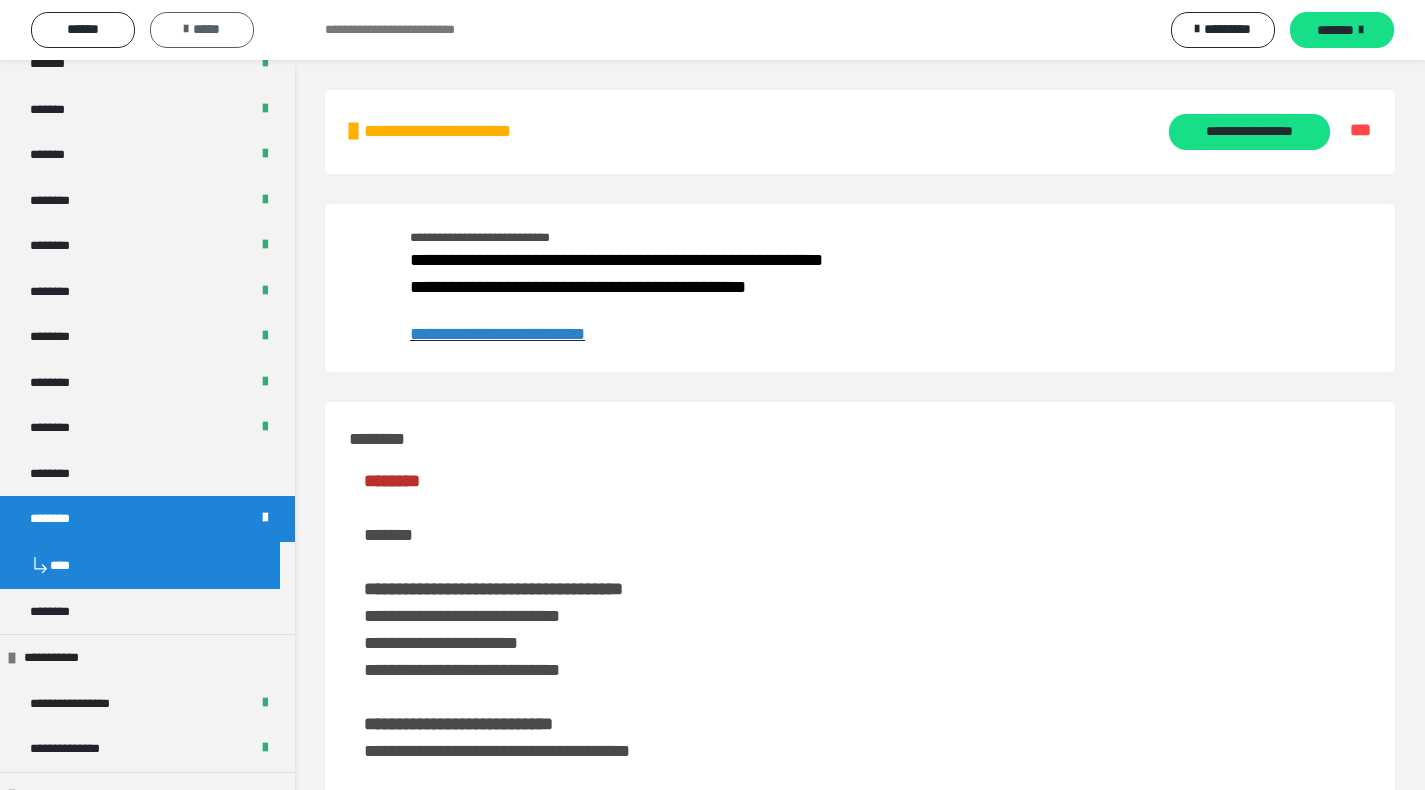 click on "*****" at bounding box center (202, 30) 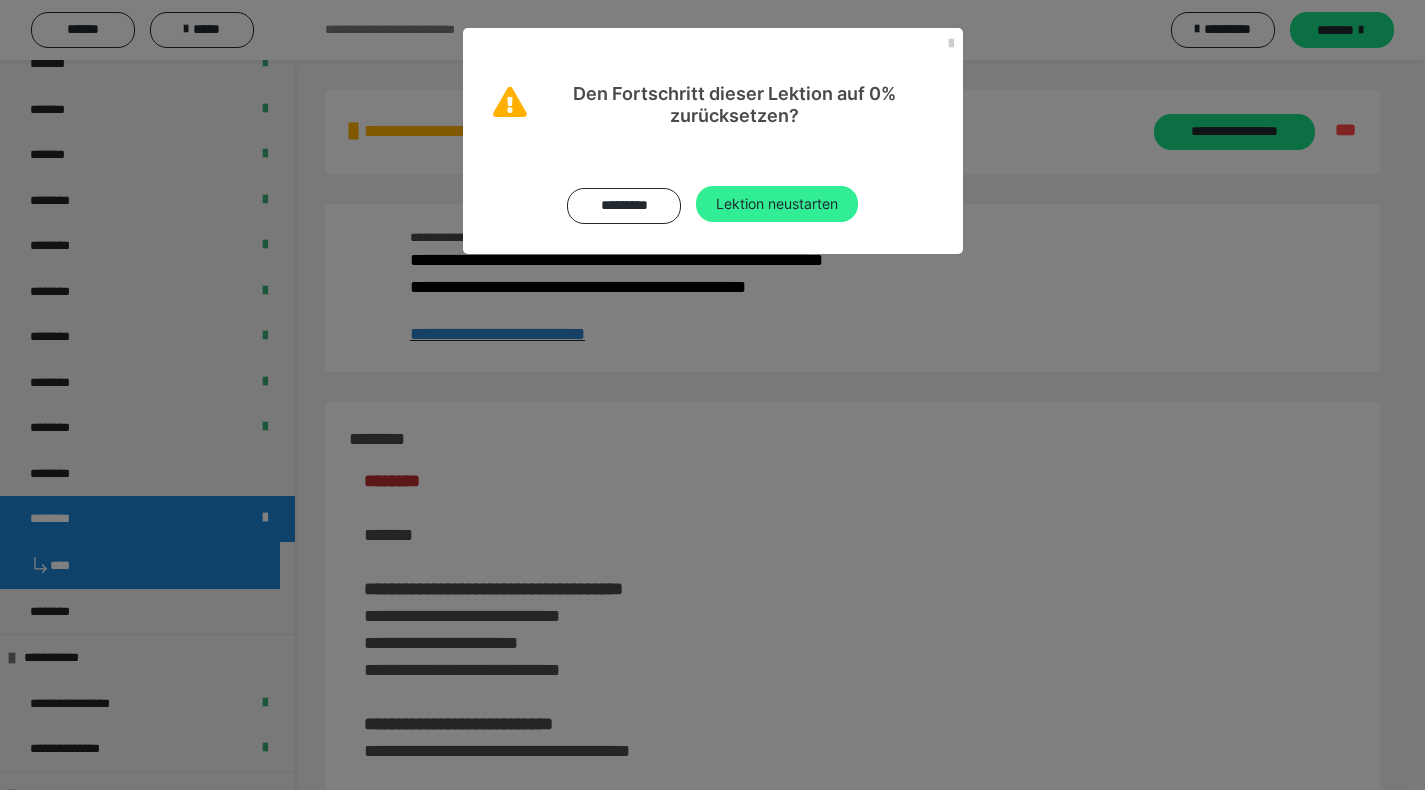 click on "Lektion neustarten" at bounding box center [777, 204] 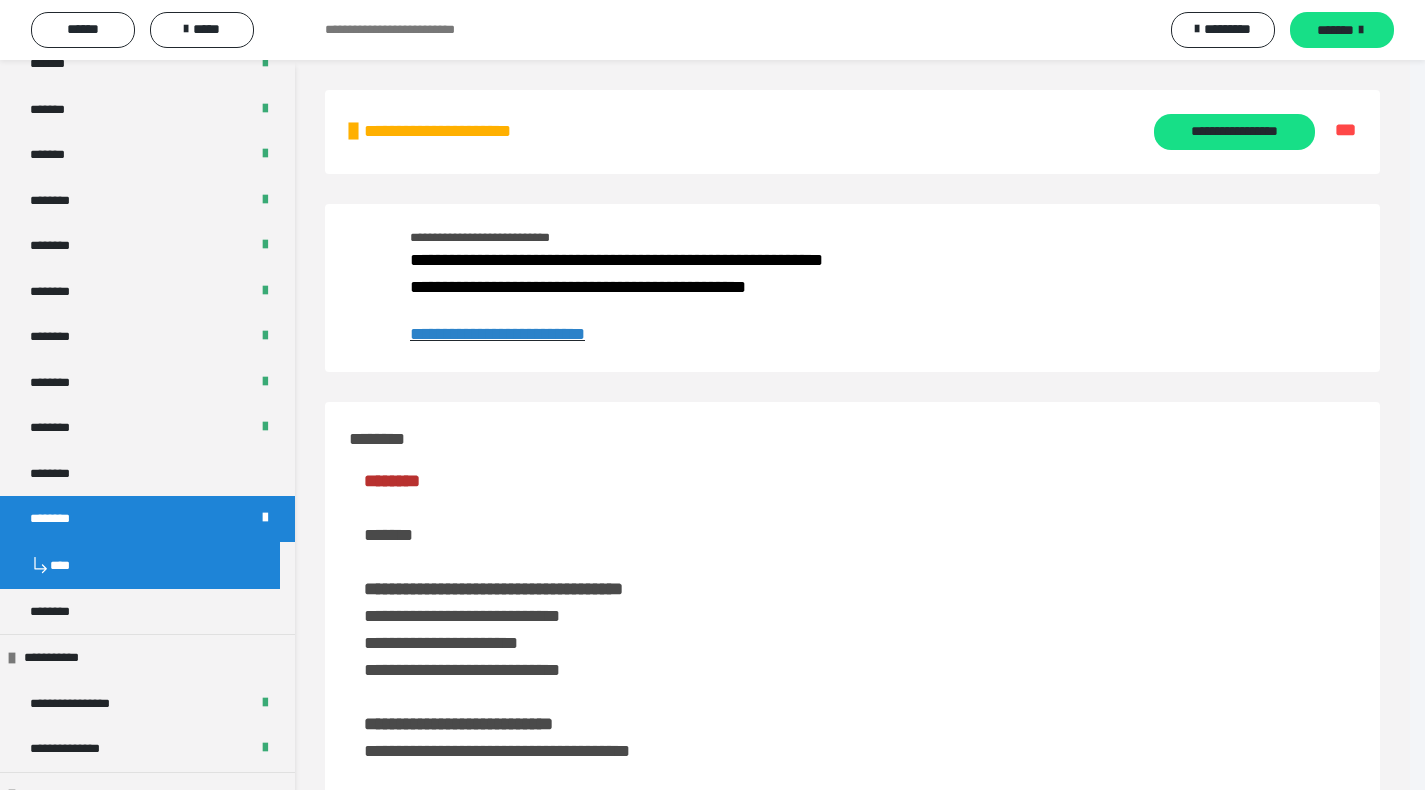 click on "Lektion neustarten" at bounding box center (777, 154) 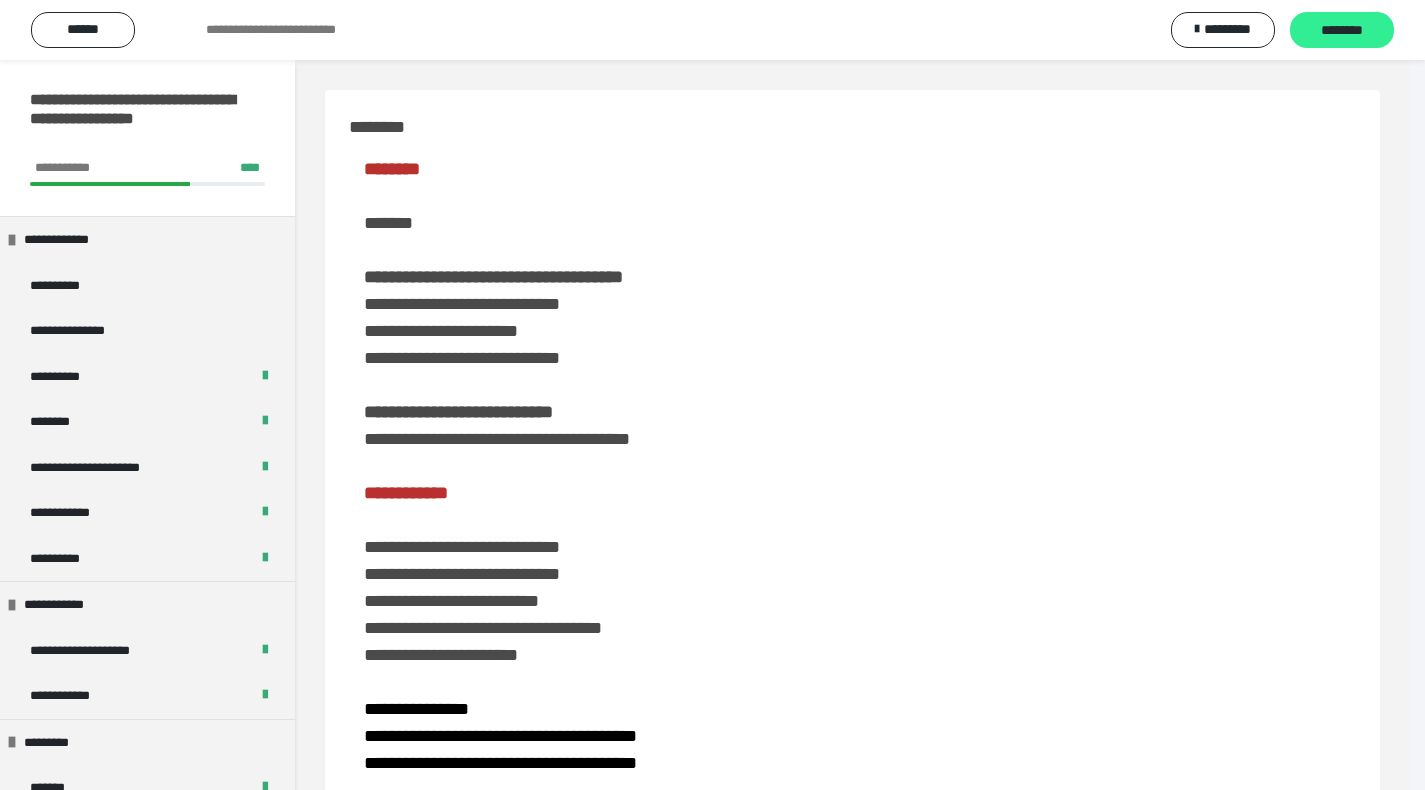 click on "********" at bounding box center [1342, 31] 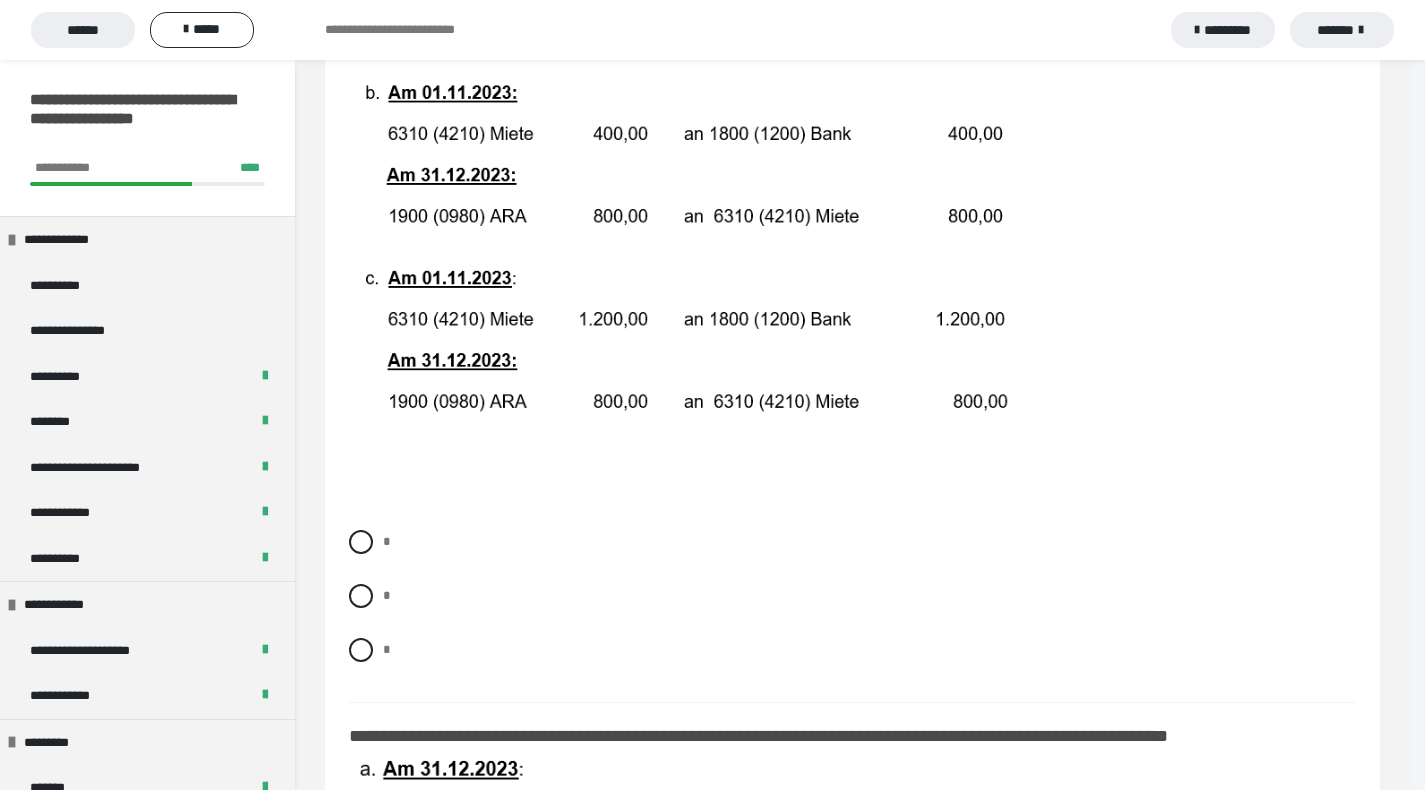 scroll, scrollTop: 687, scrollLeft: 0, axis: vertical 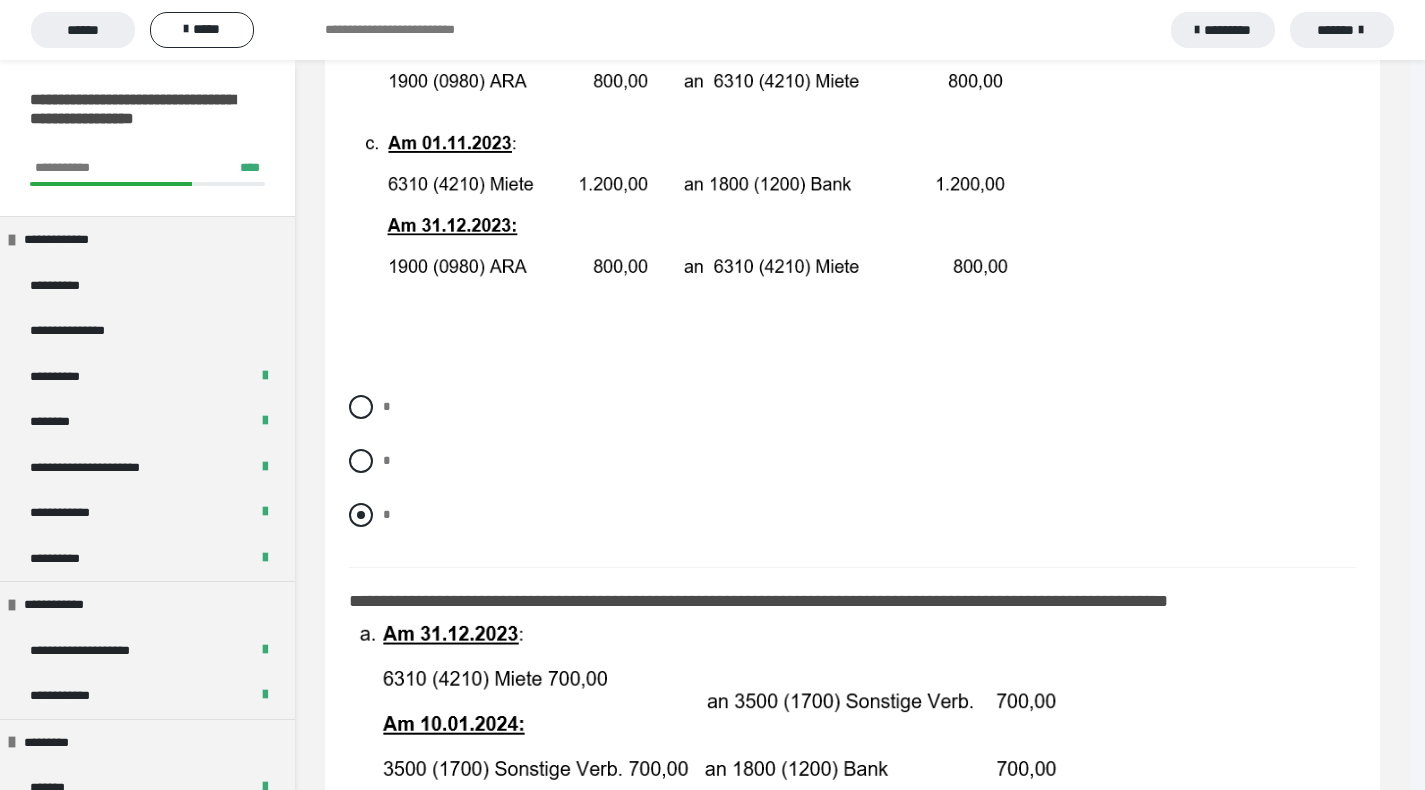 click at bounding box center [361, 515] 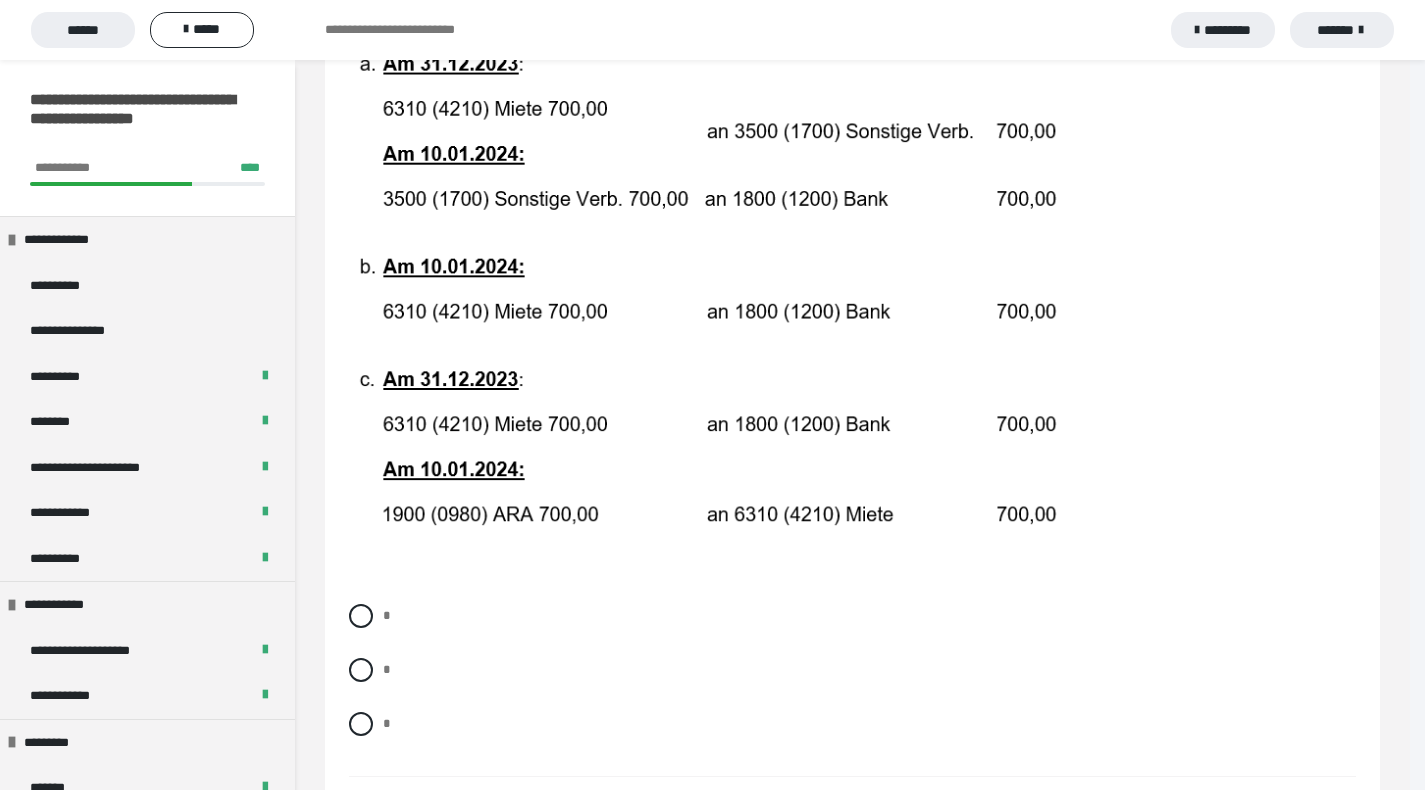 scroll, scrollTop: 1463, scrollLeft: 0, axis: vertical 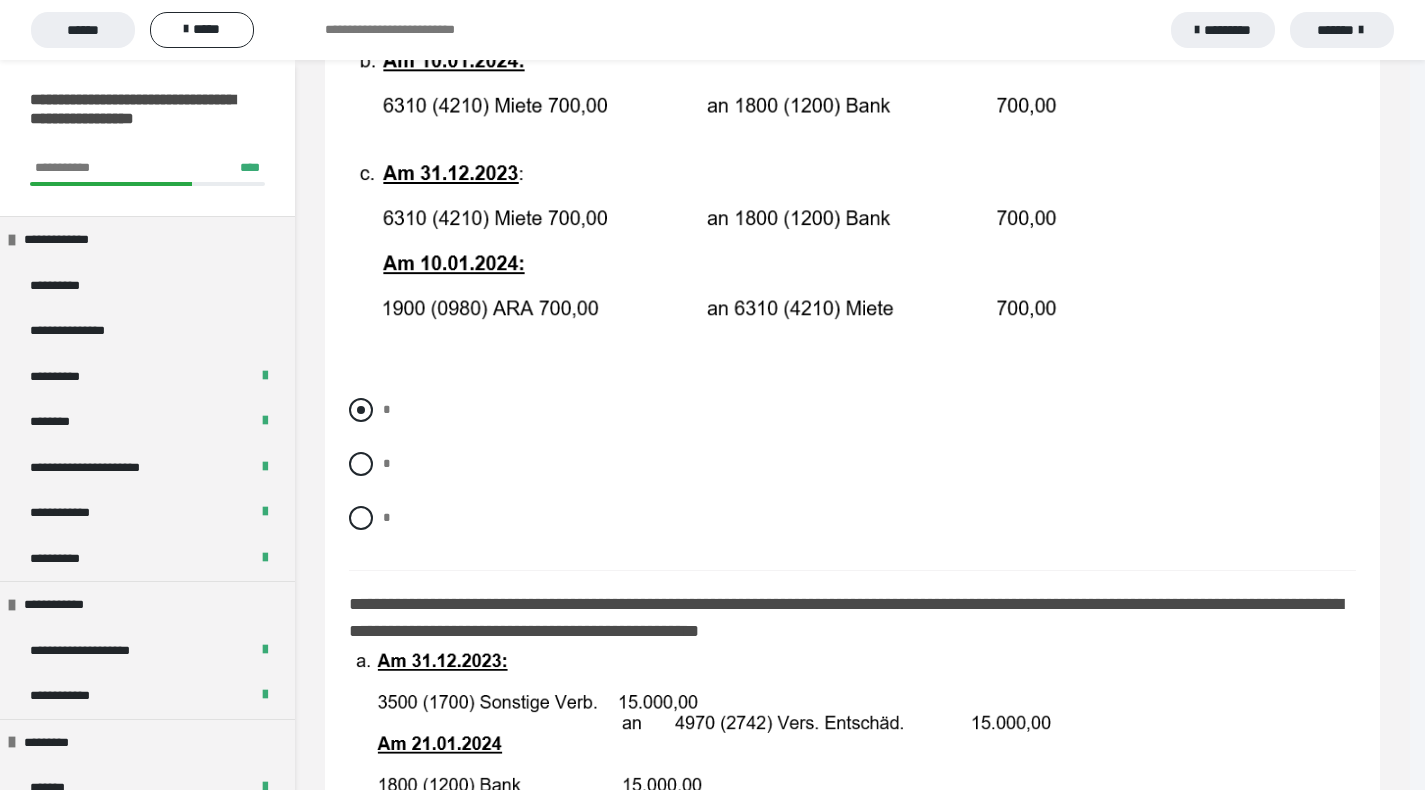 click at bounding box center [361, 410] 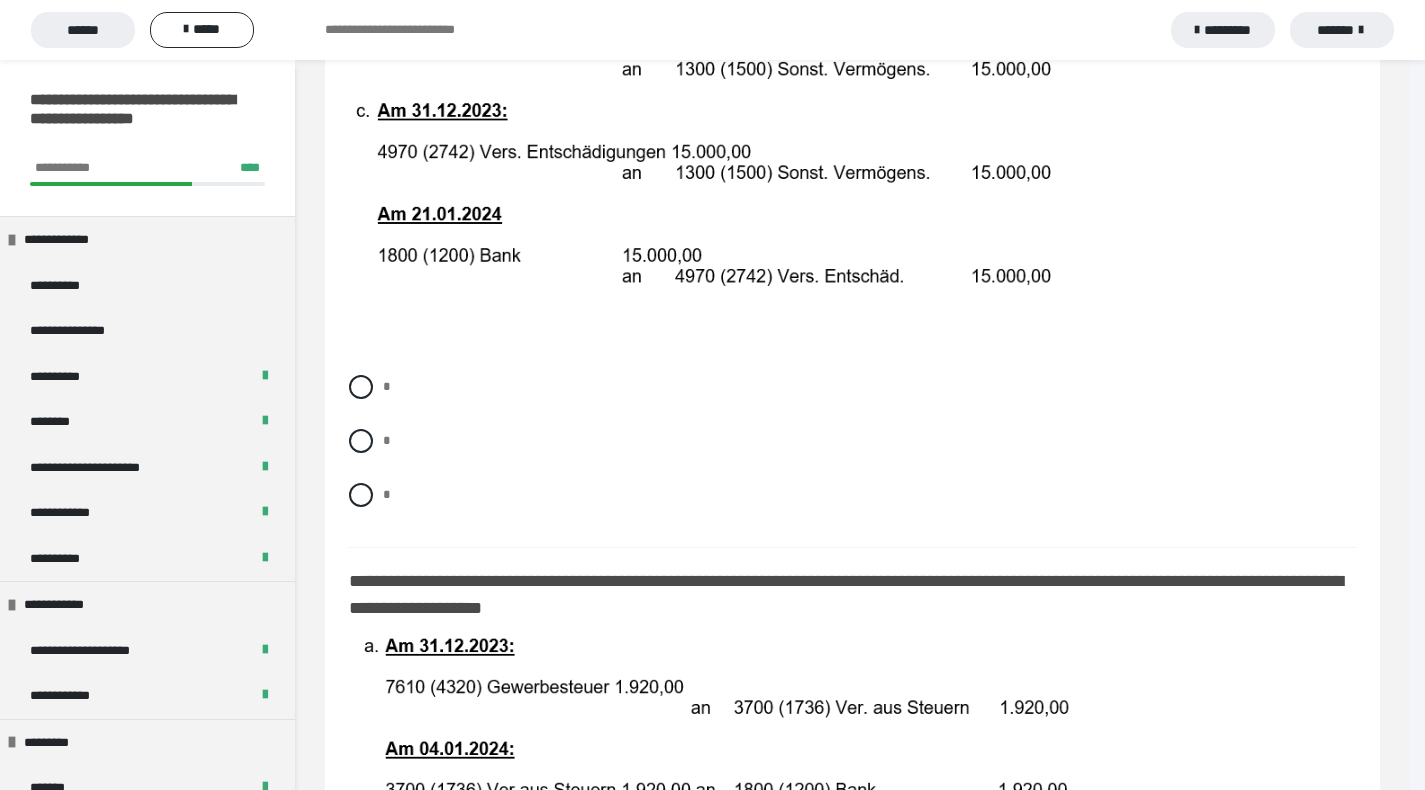scroll, scrollTop: 2510, scrollLeft: 0, axis: vertical 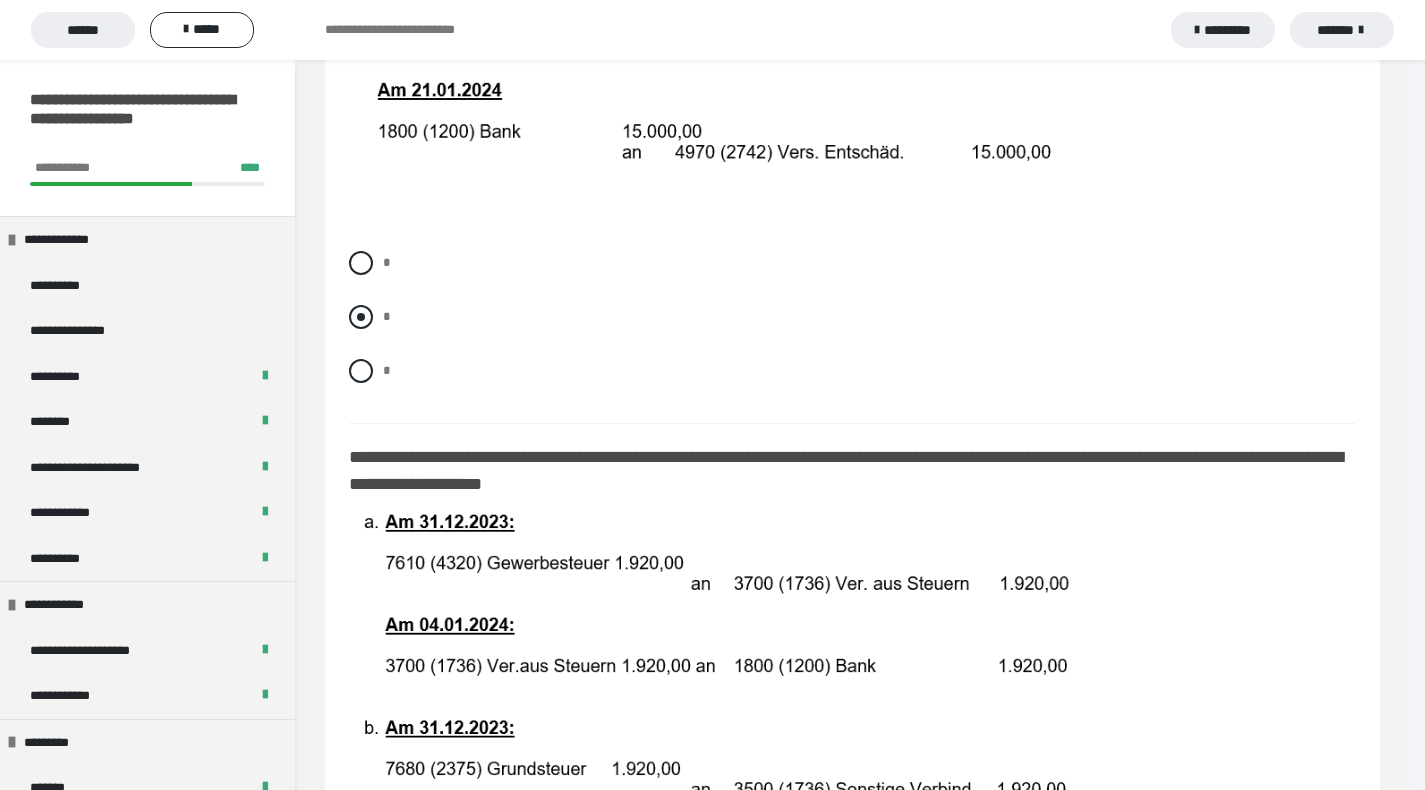 click at bounding box center [361, 317] 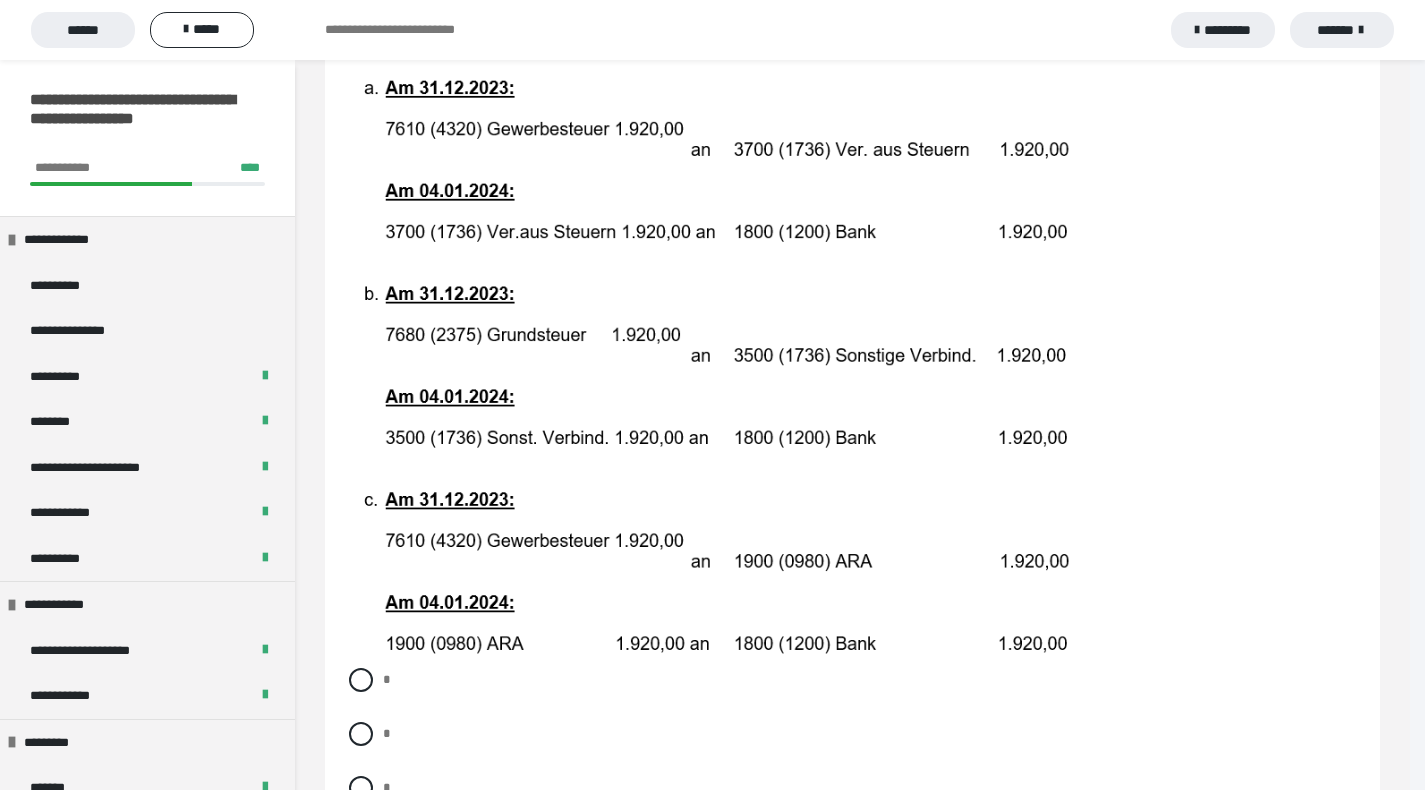 scroll, scrollTop: 3069, scrollLeft: 0, axis: vertical 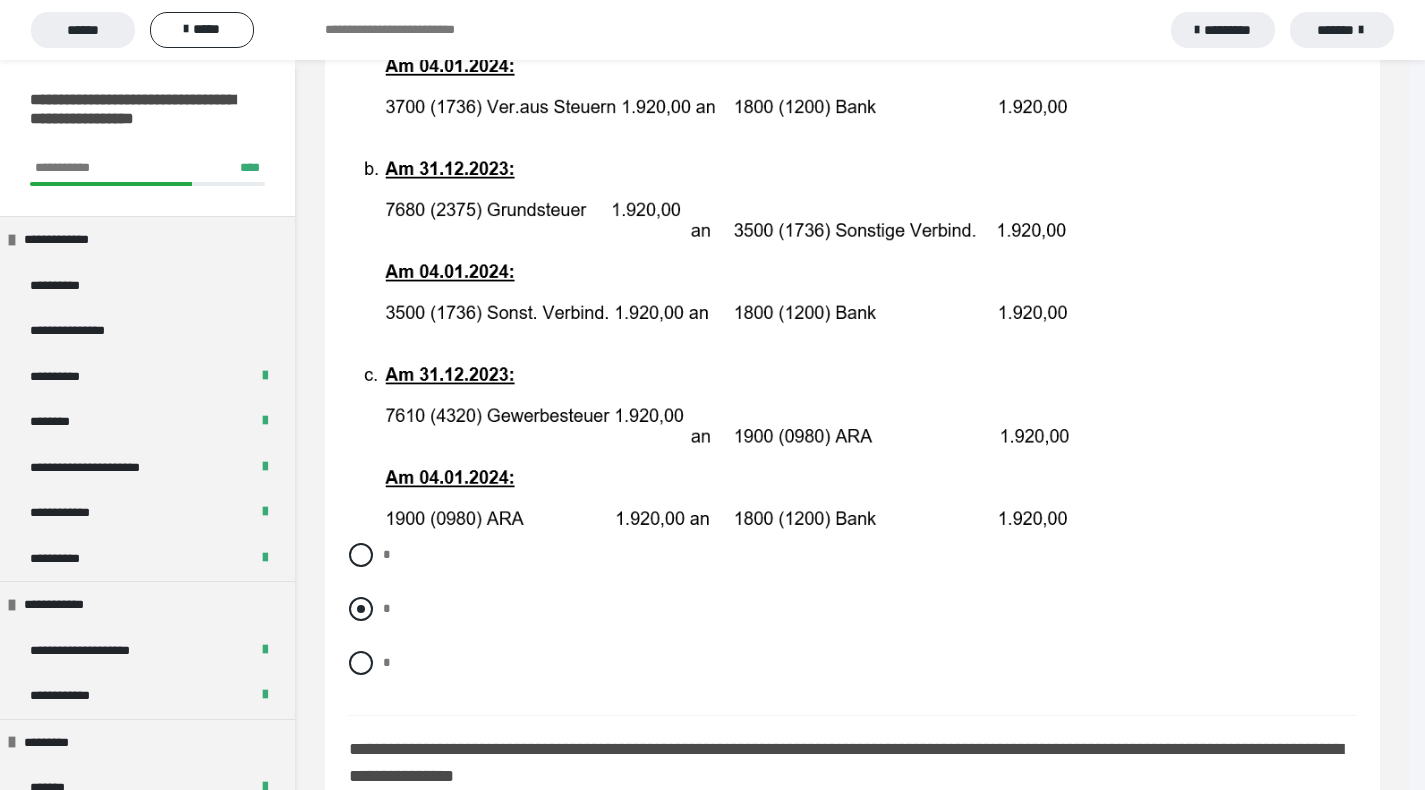 click at bounding box center [361, 609] 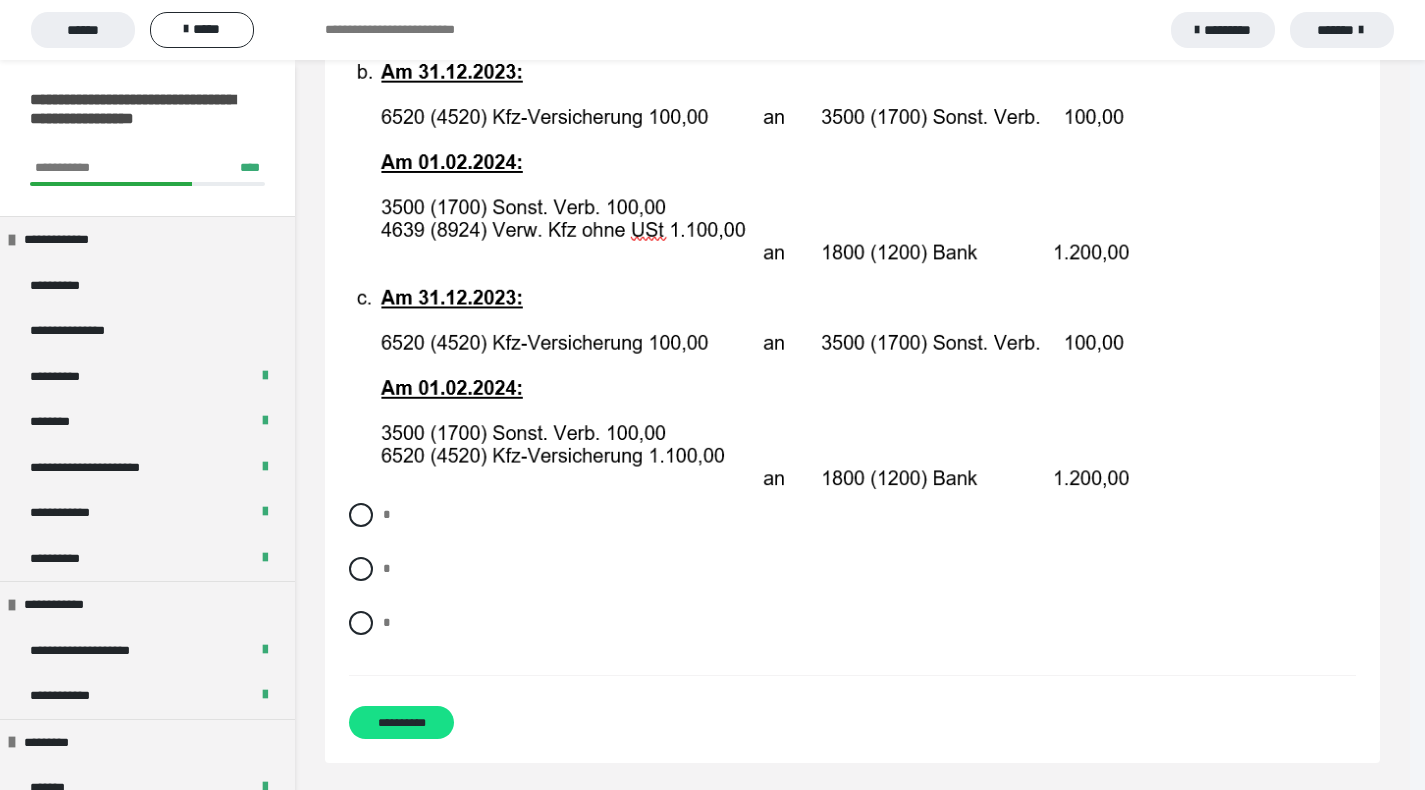 scroll, scrollTop: 4046, scrollLeft: 0, axis: vertical 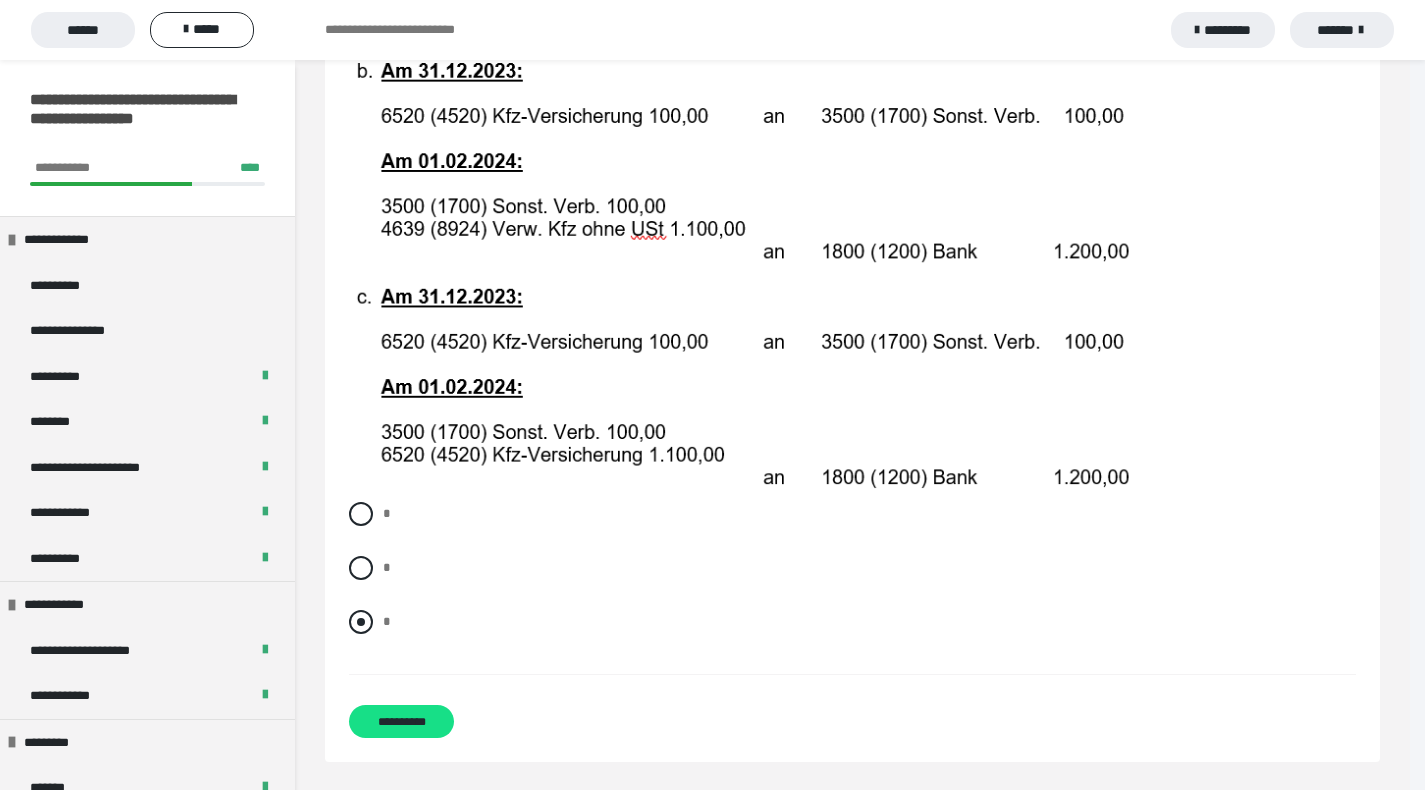 click at bounding box center [361, 622] 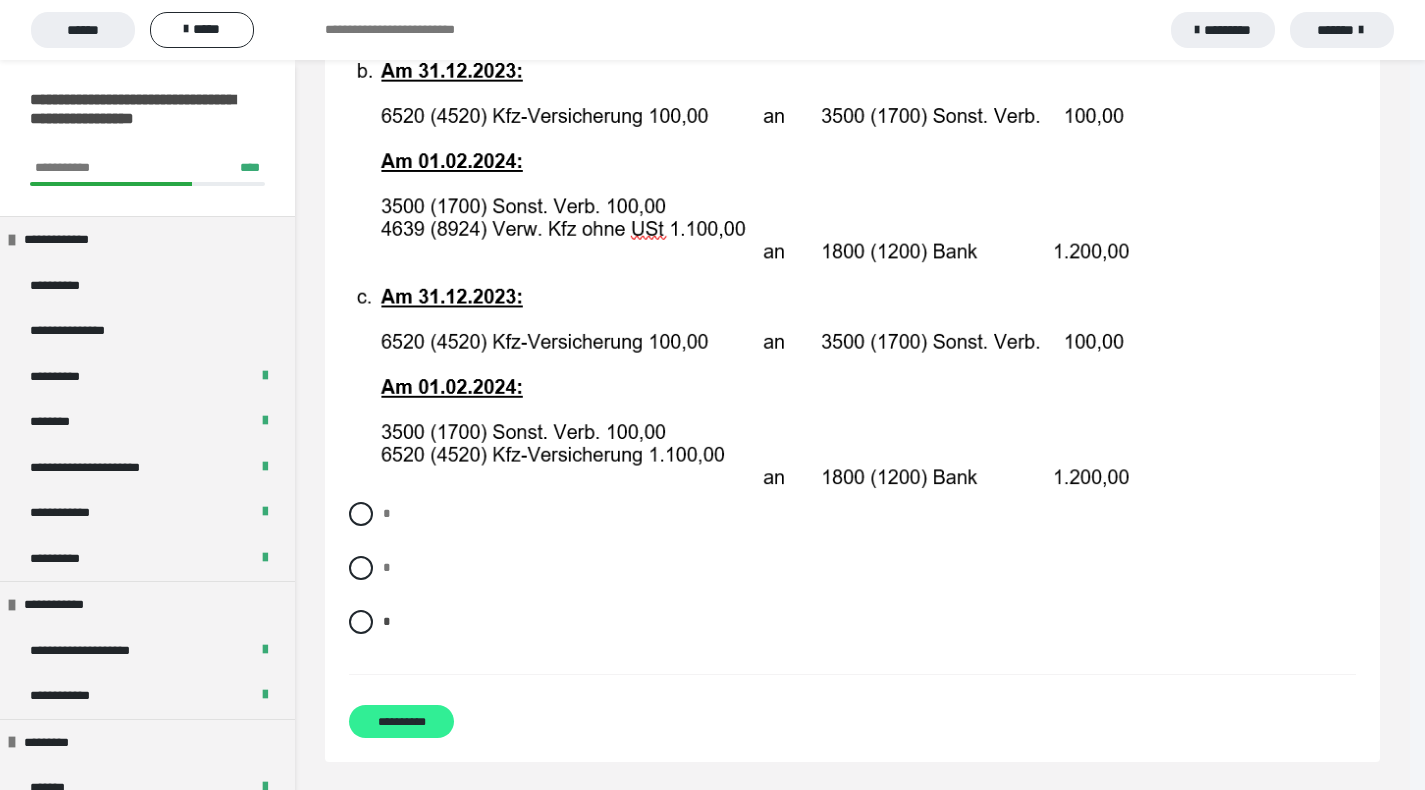 click on "**********" at bounding box center [401, 721] 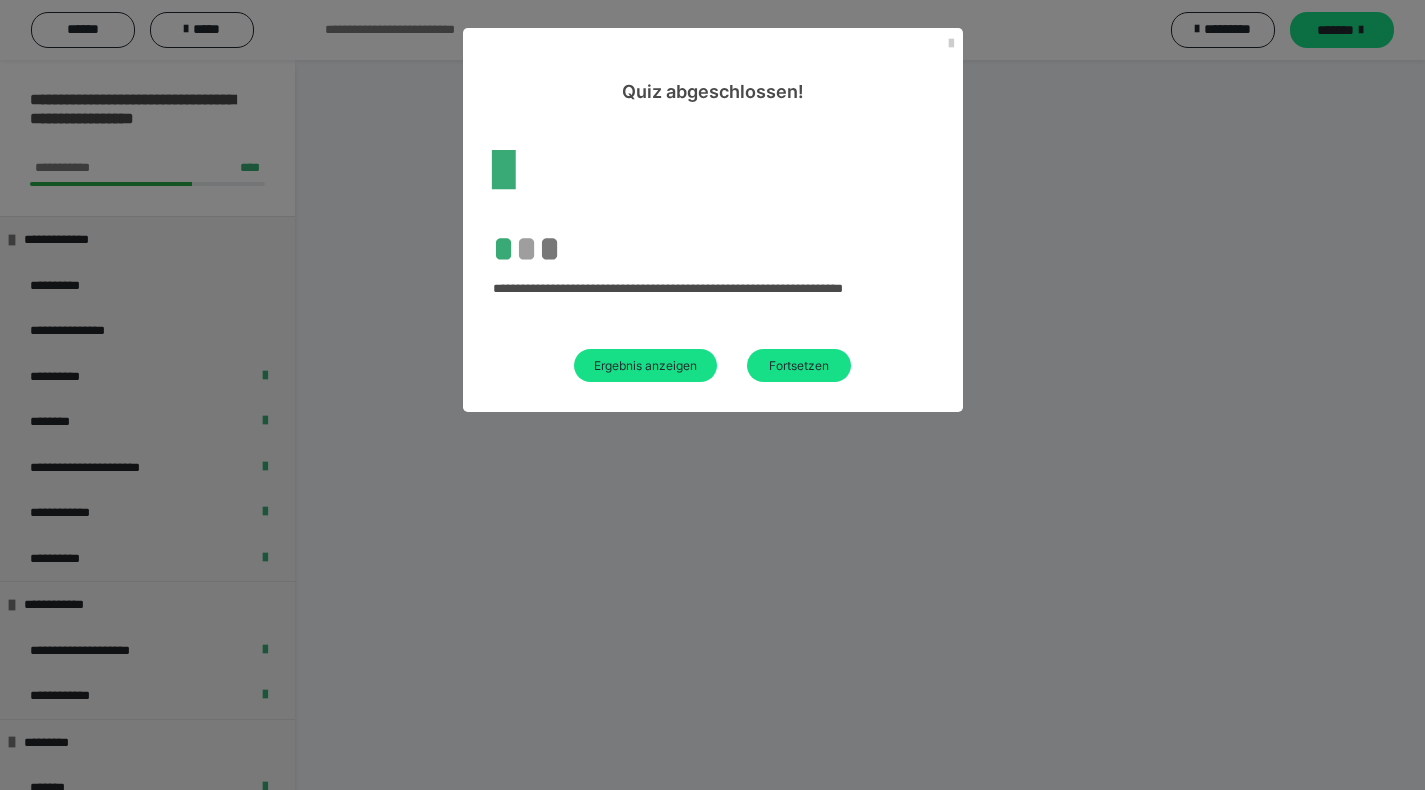 scroll, scrollTop: 60, scrollLeft: 0, axis: vertical 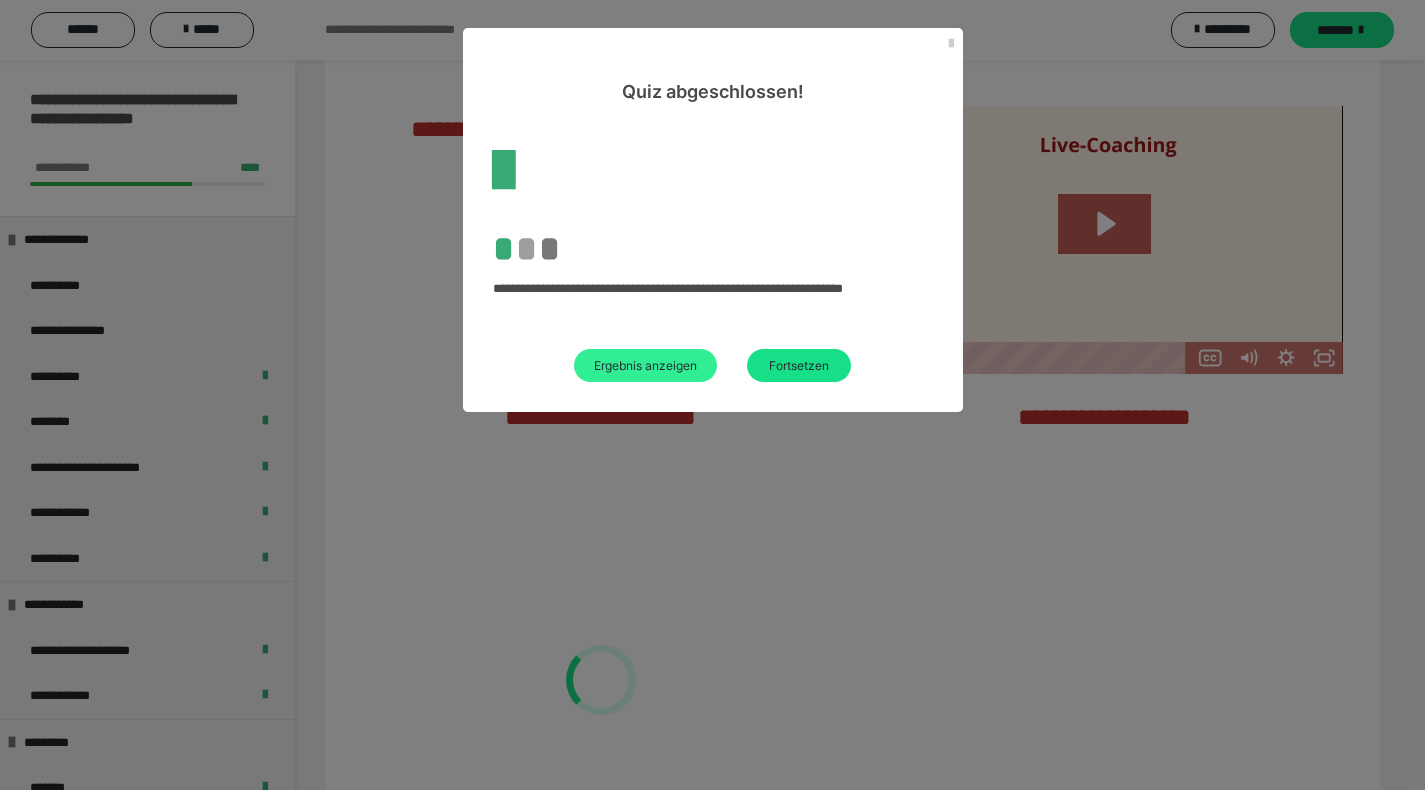click on "Ergebnis anzeigen" at bounding box center (645, 365) 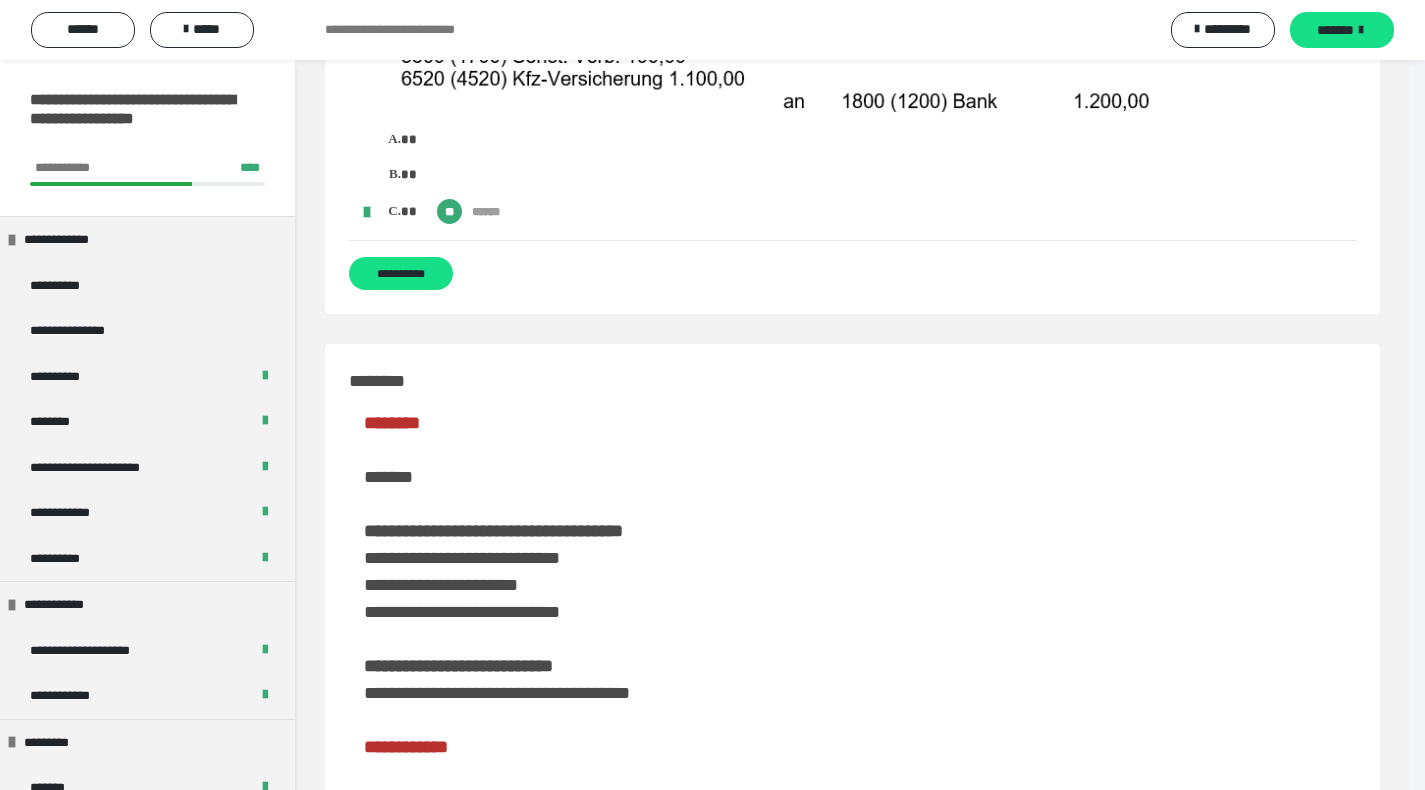 scroll, scrollTop: 3710, scrollLeft: 0, axis: vertical 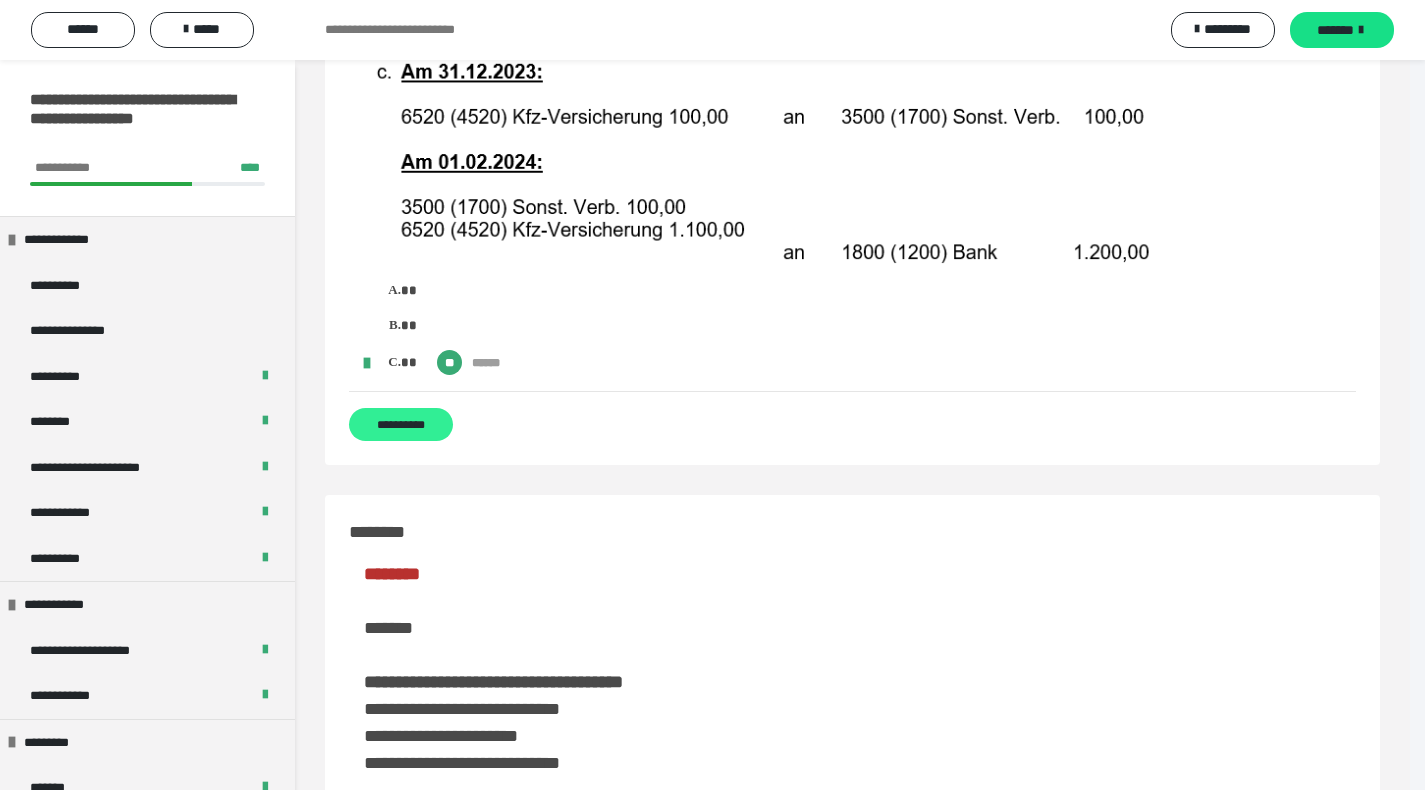 click on "**********" at bounding box center (401, 424) 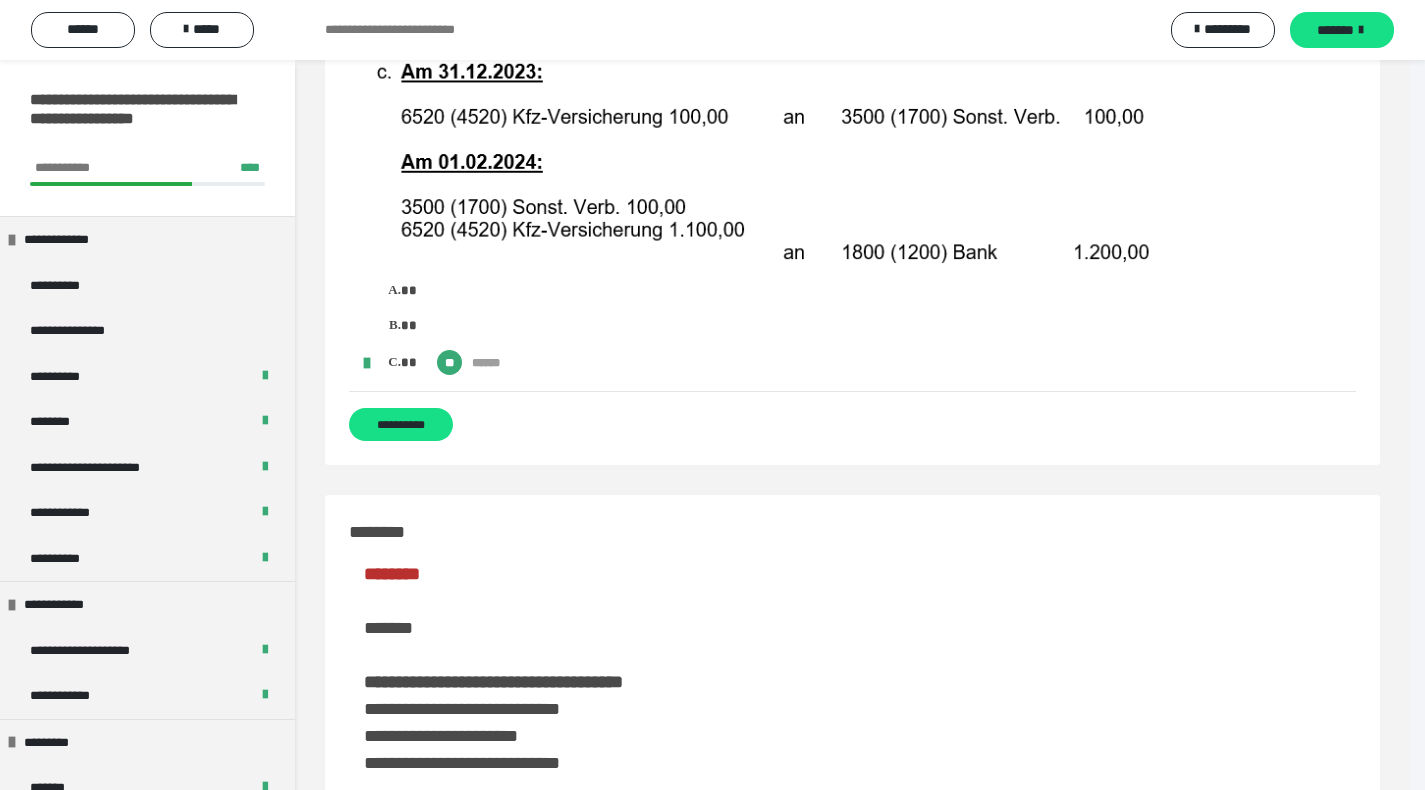 scroll, scrollTop: 0, scrollLeft: 0, axis: both 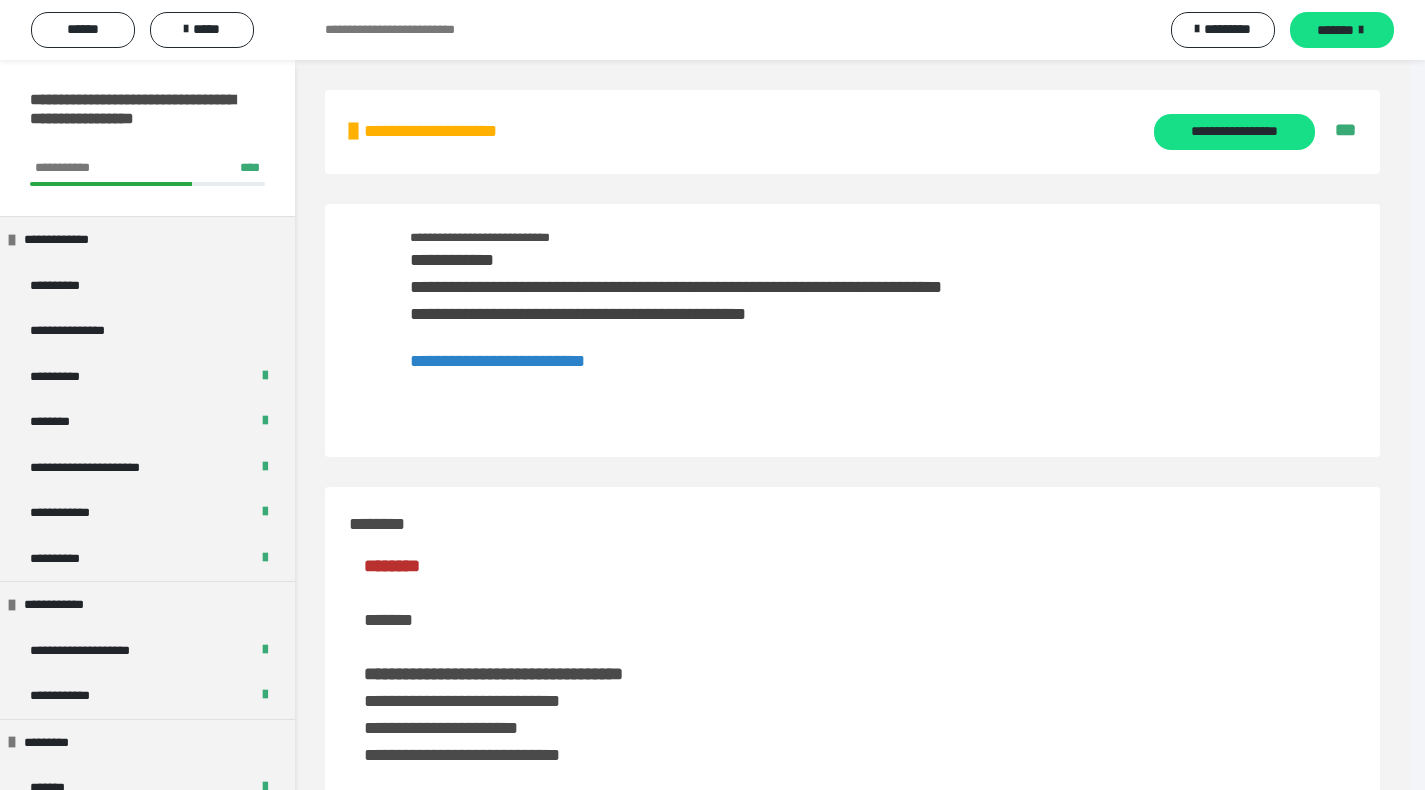 click on "**********" at bounding box center [497, 361] 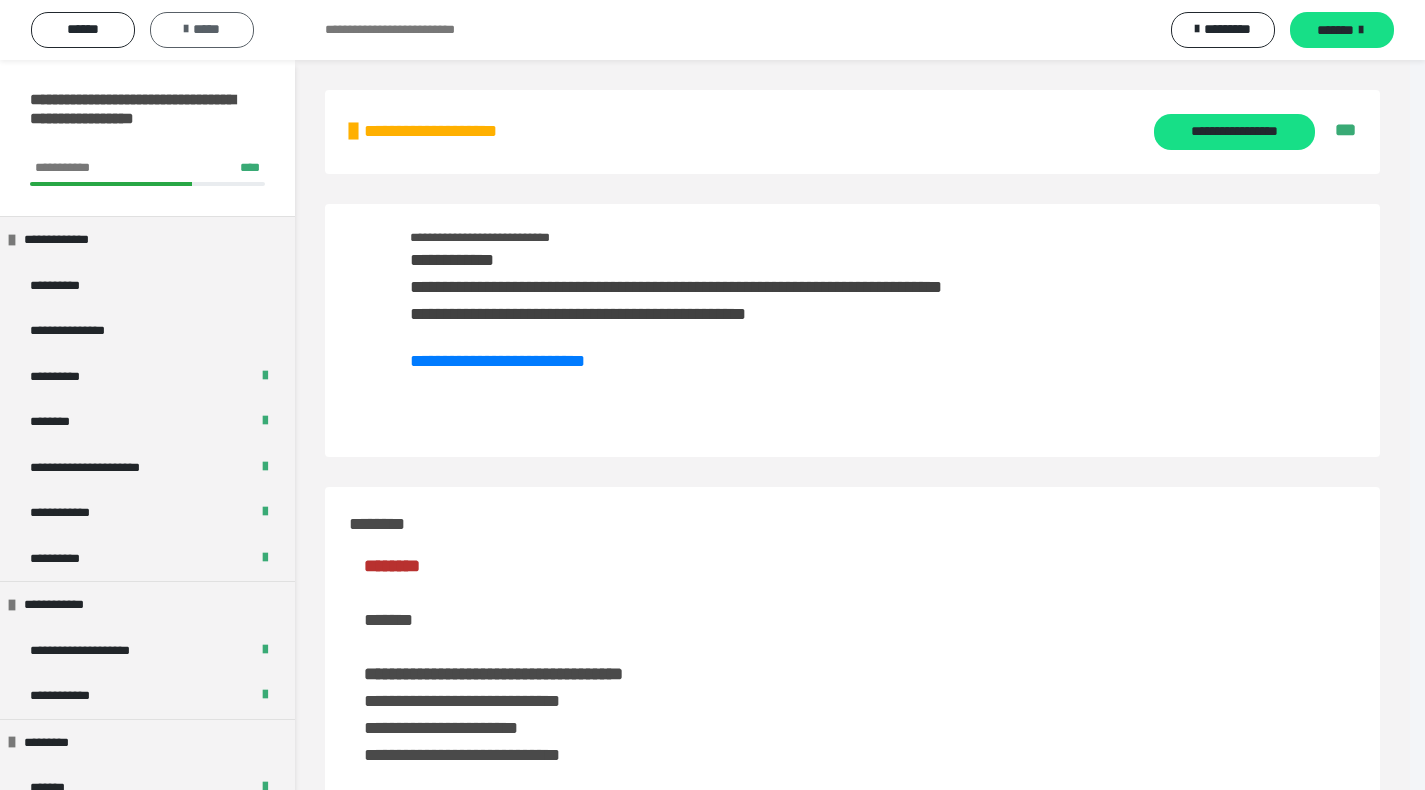click on "*****" at bounding box center [202, 30] 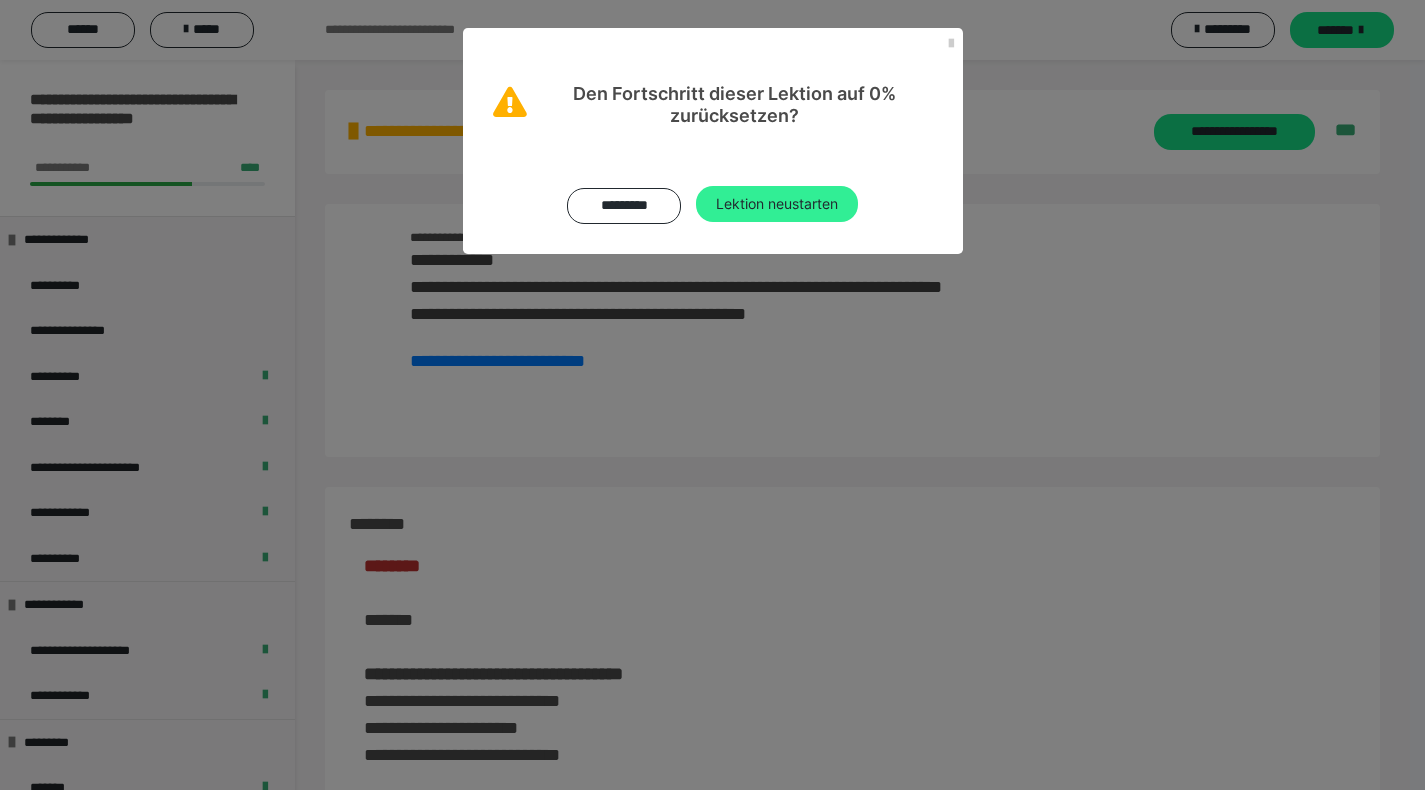 click on "Lektion neustarten" at bounding box center [777, 204] 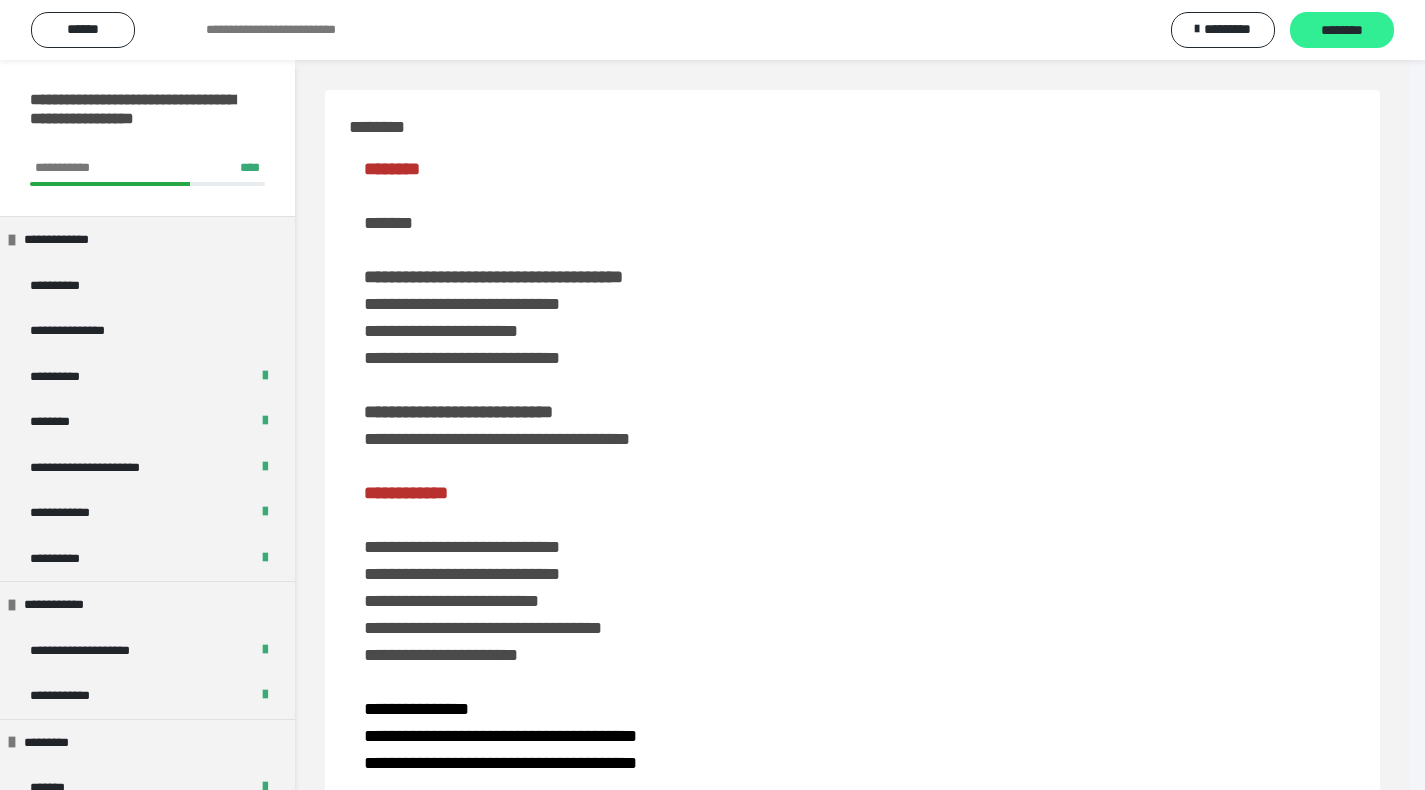 click on "********" at bounding box center (1342, 31) 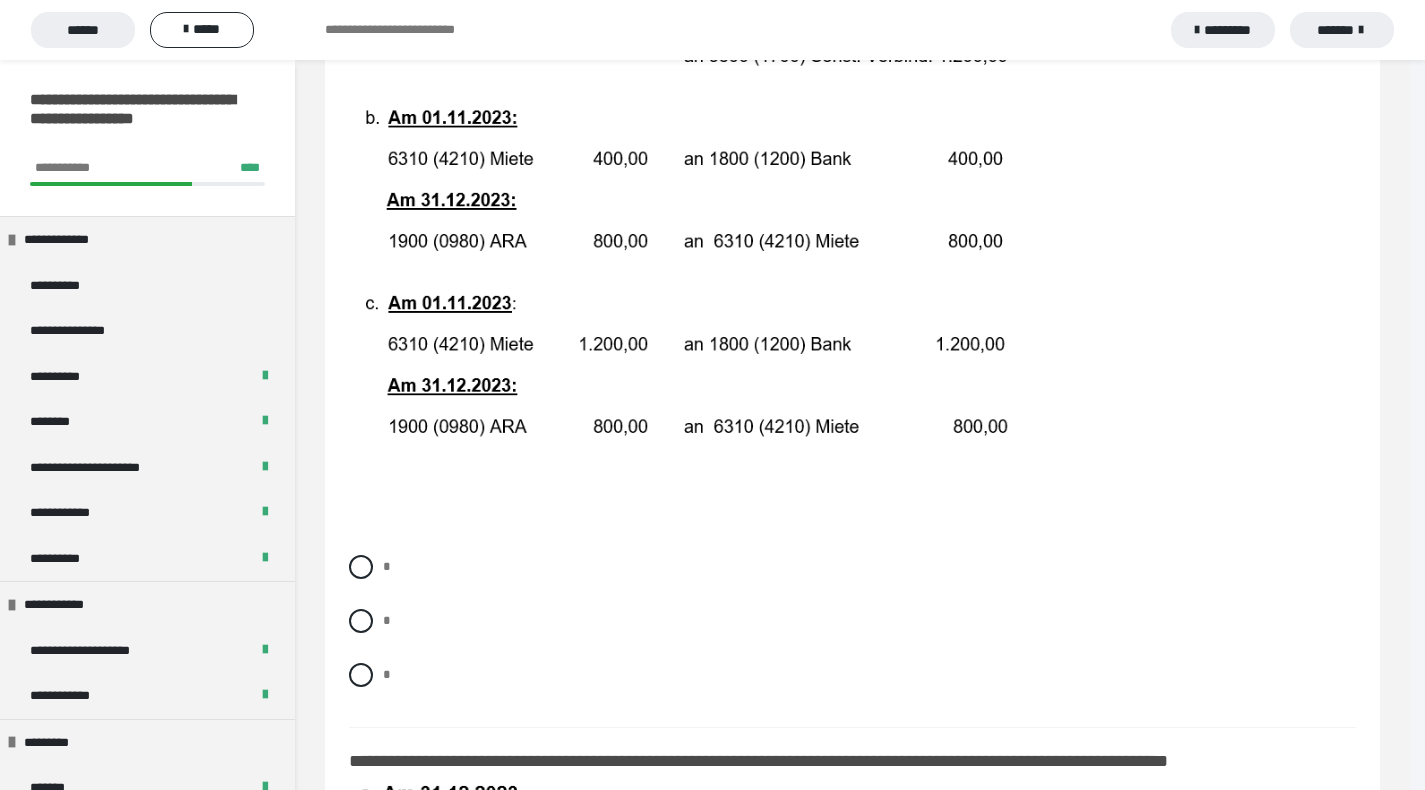 scroll, scrollTop: 531, scrollLeft: 0, axis: vertical 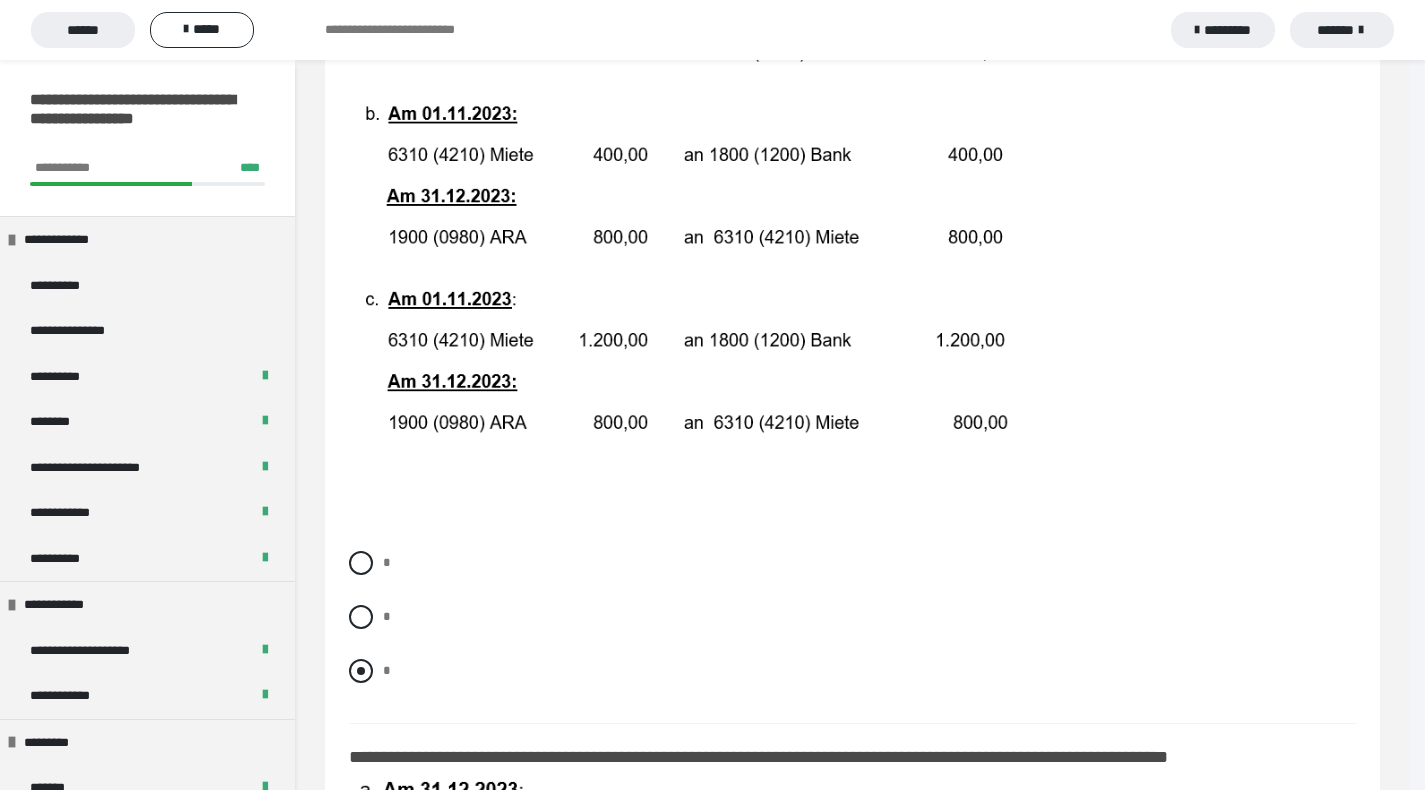click at bounding box center [361, 671] 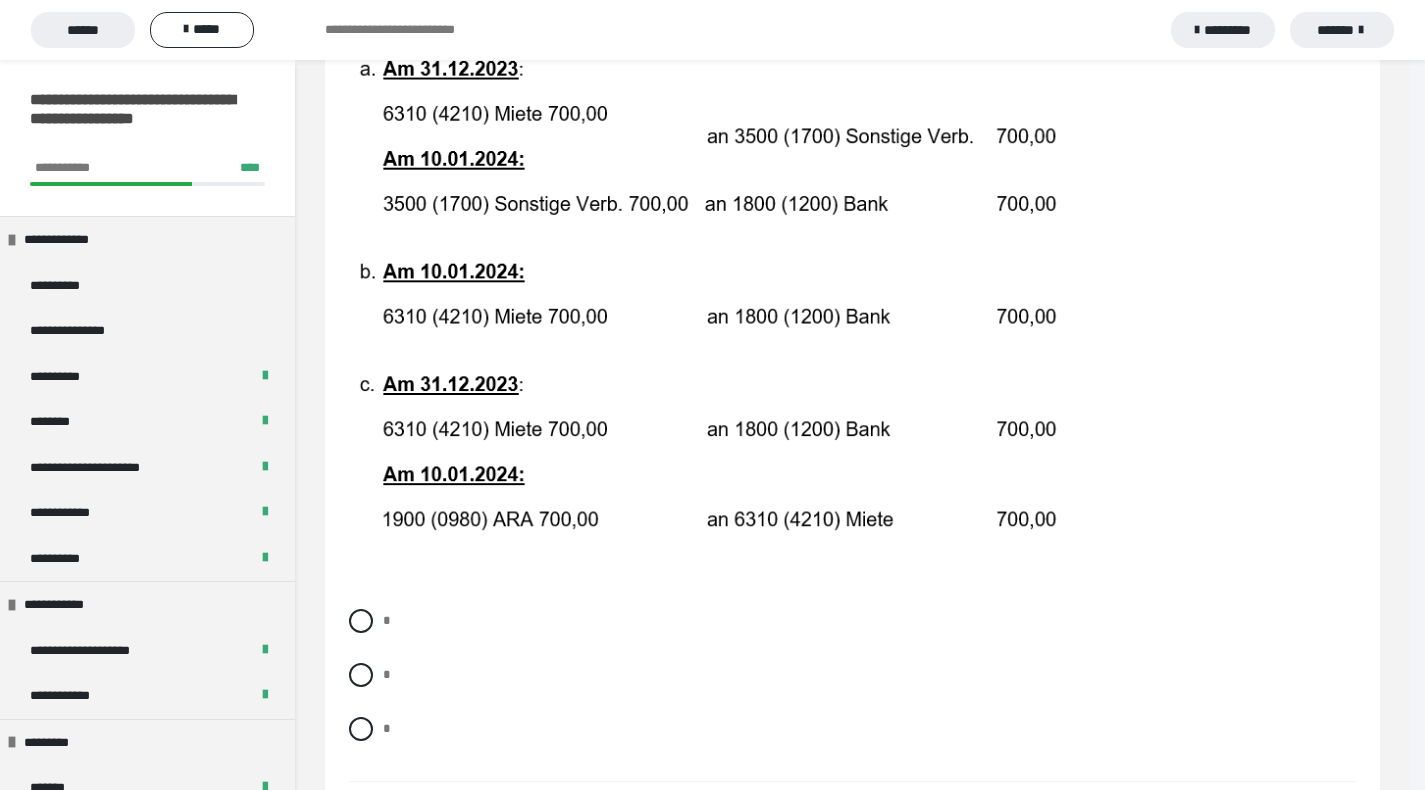 scroll, scrollTop: 1273, scrollLeft: 0, axis: vertical 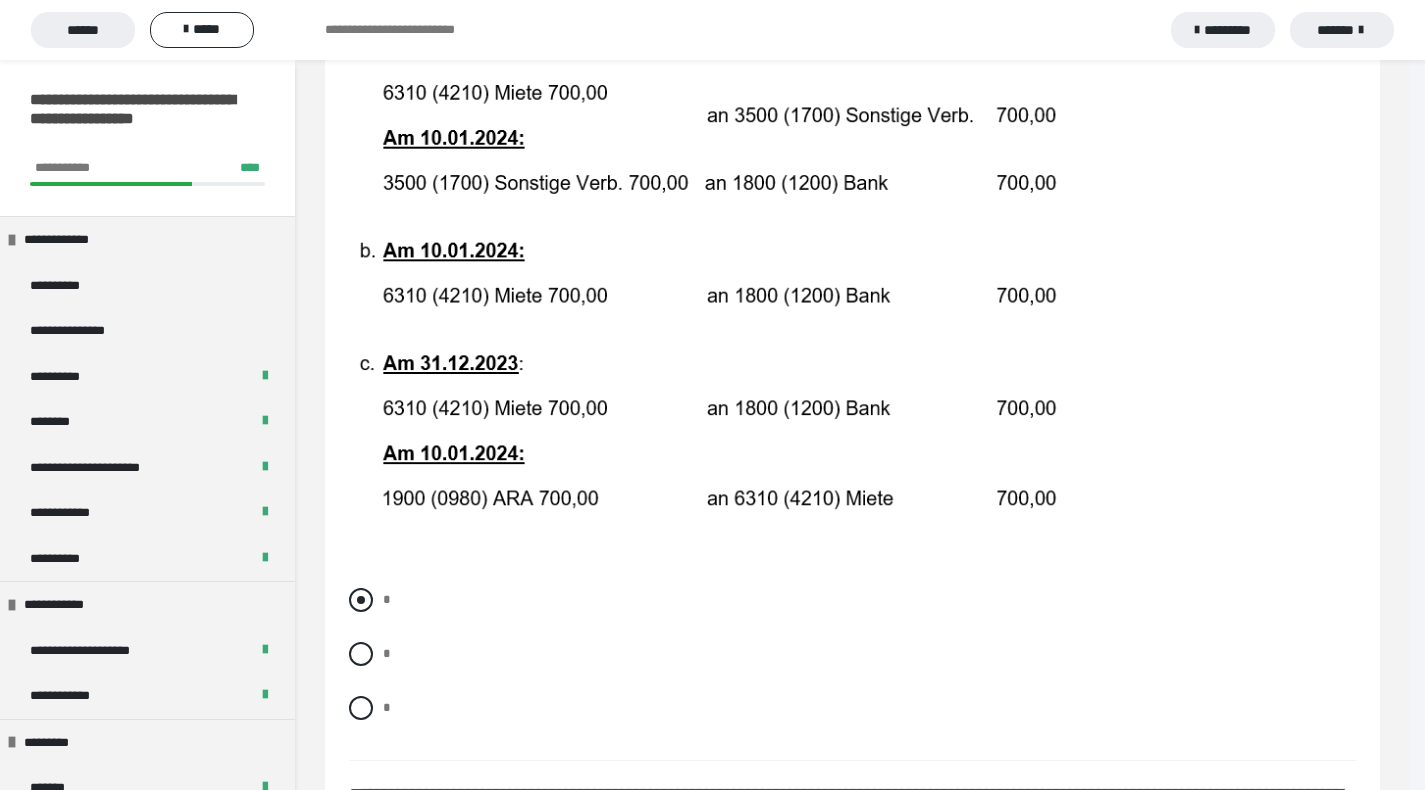 click at bounding box center [361, 600] 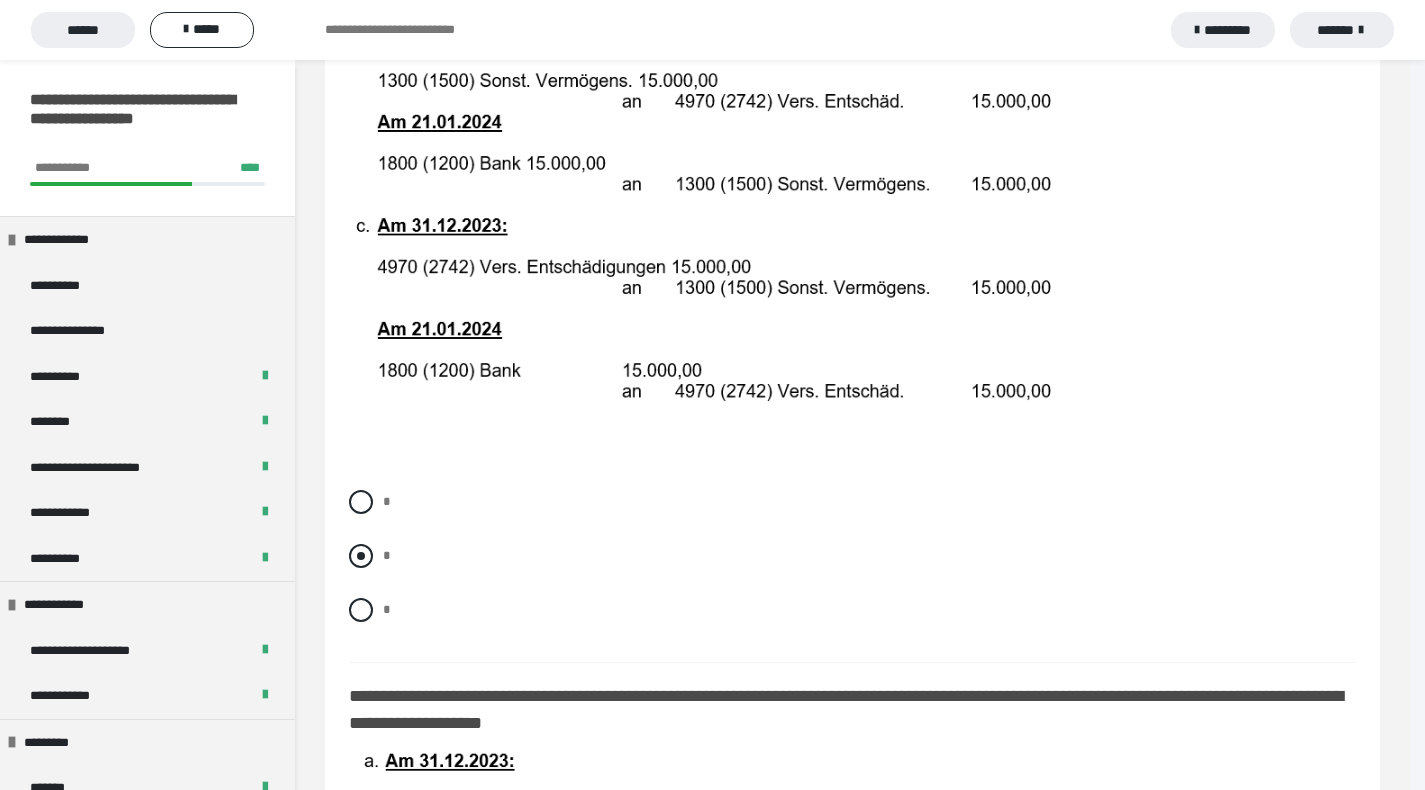 scroll, scrollTop: 2272, scrollLeft: 0, axis: vertical 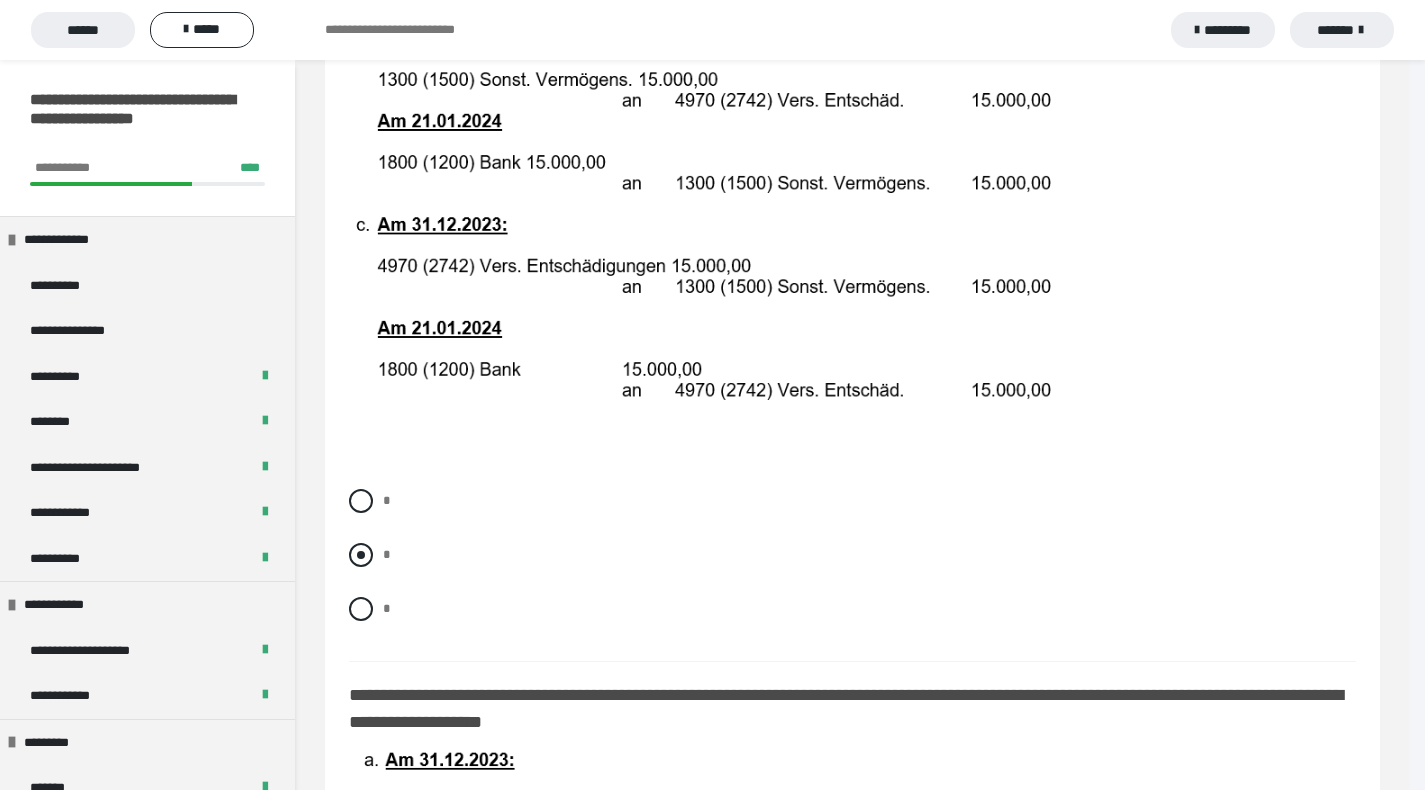 click at bounding box center (361, 555) 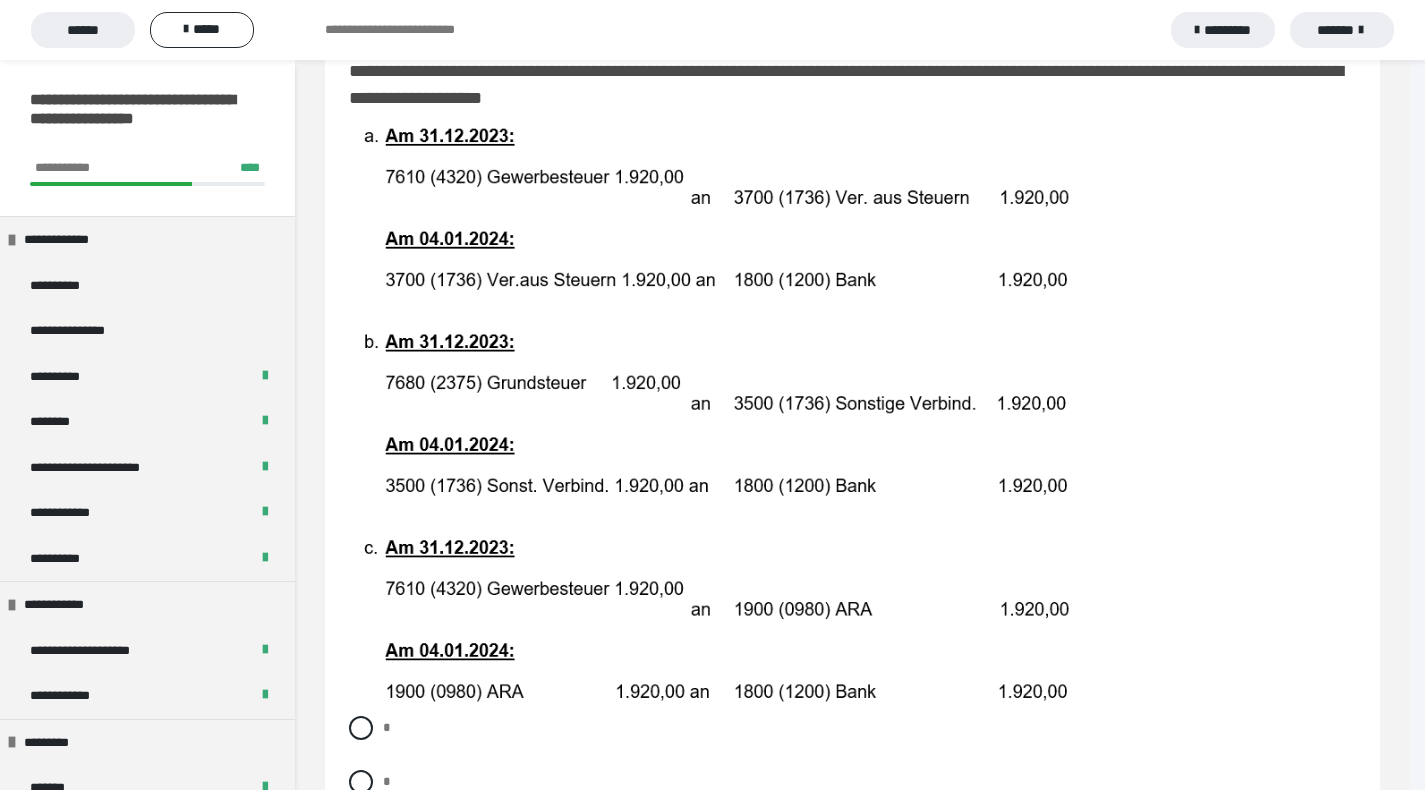 scroll, scrollTop: 3151, scrollLeft: 0, axis: vertical 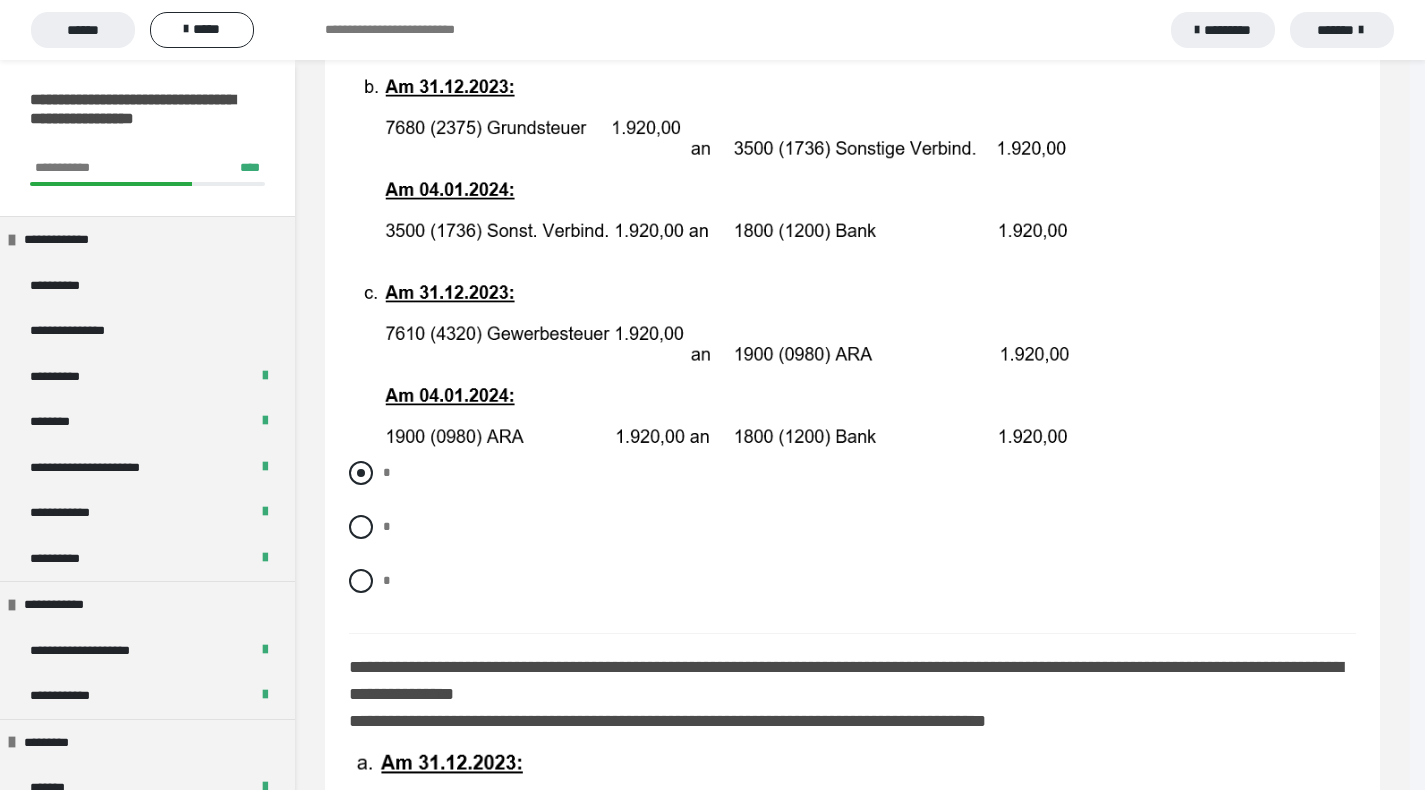 click at bounding box center (361, 473) 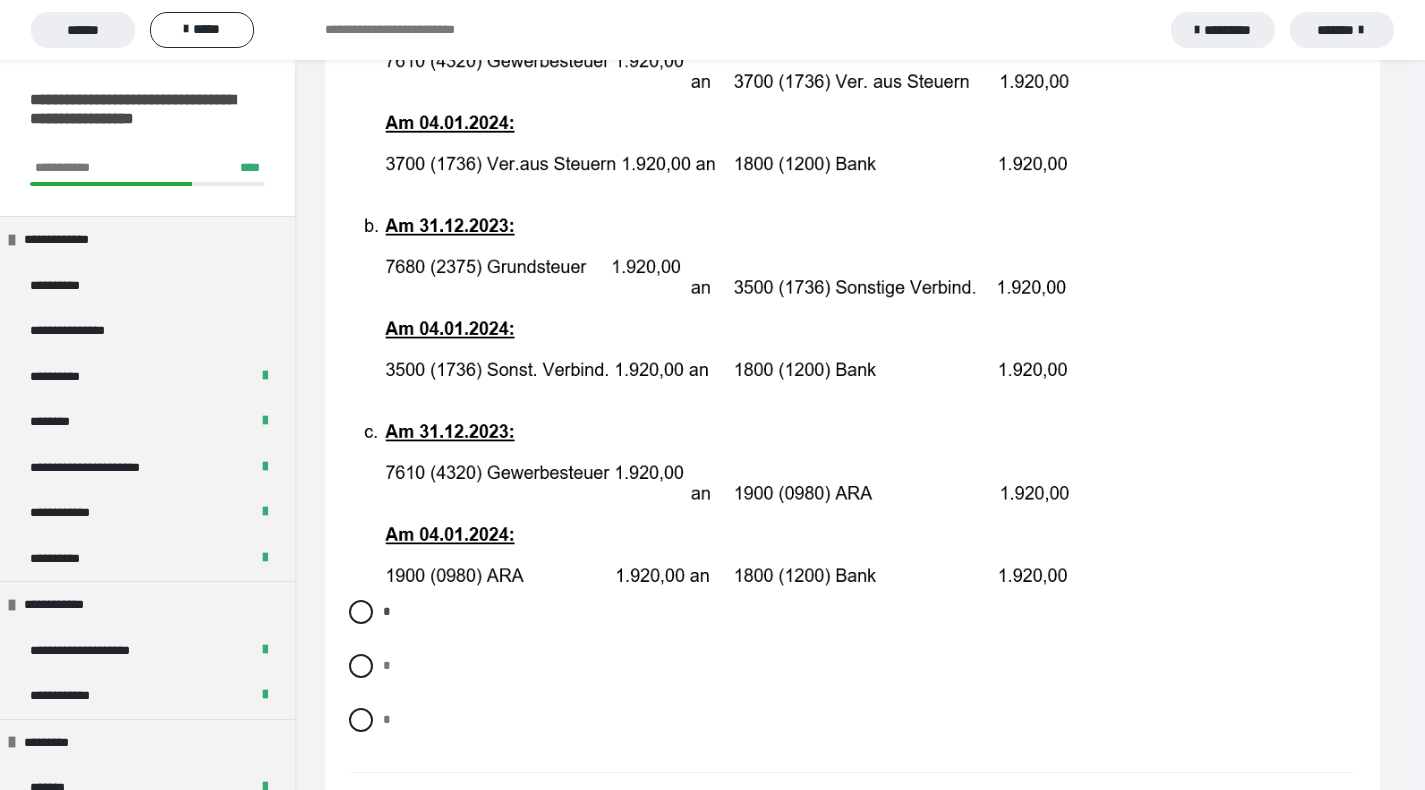 scroll, scrollTop: 3016, scrollLeft: 0, axis: vertical 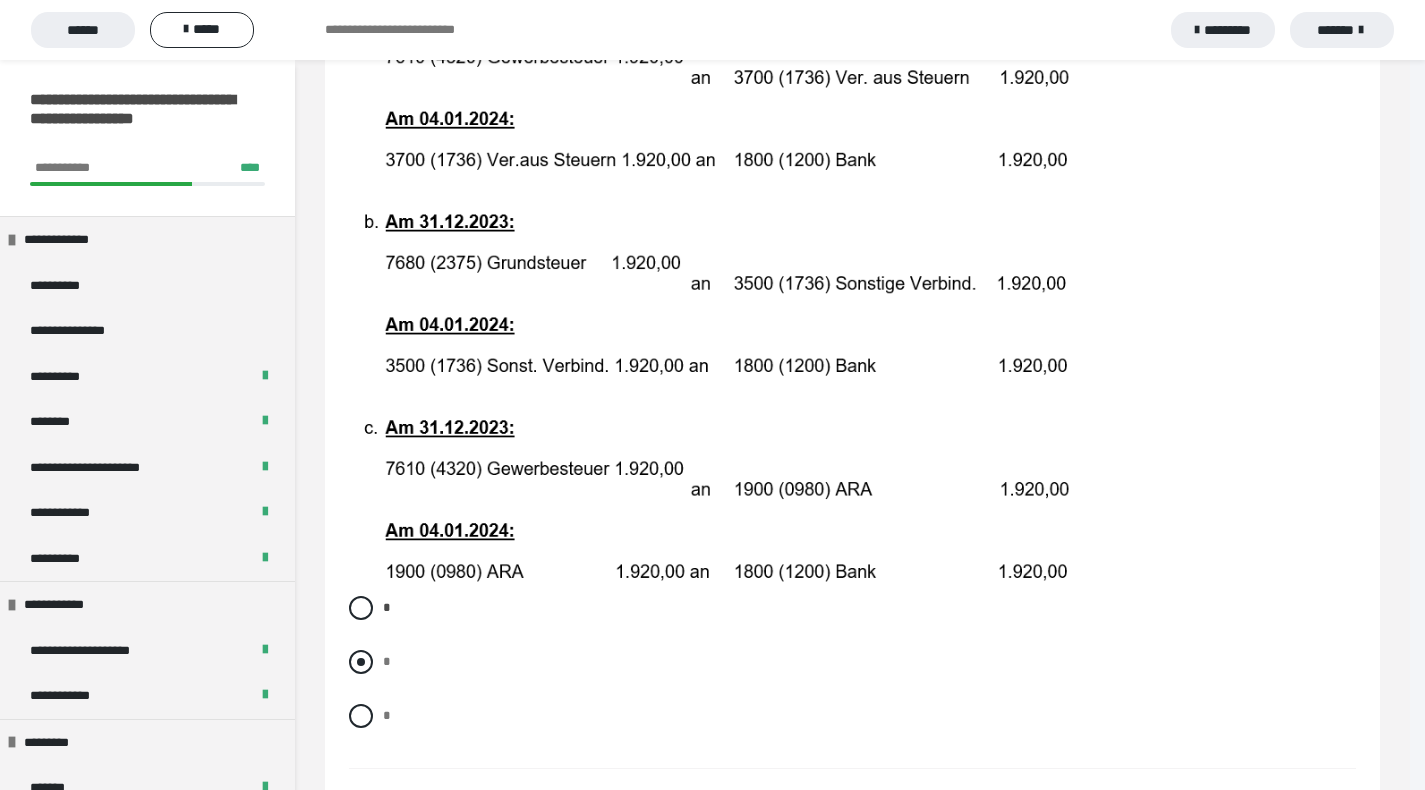 click at bounding box center (361, 662) 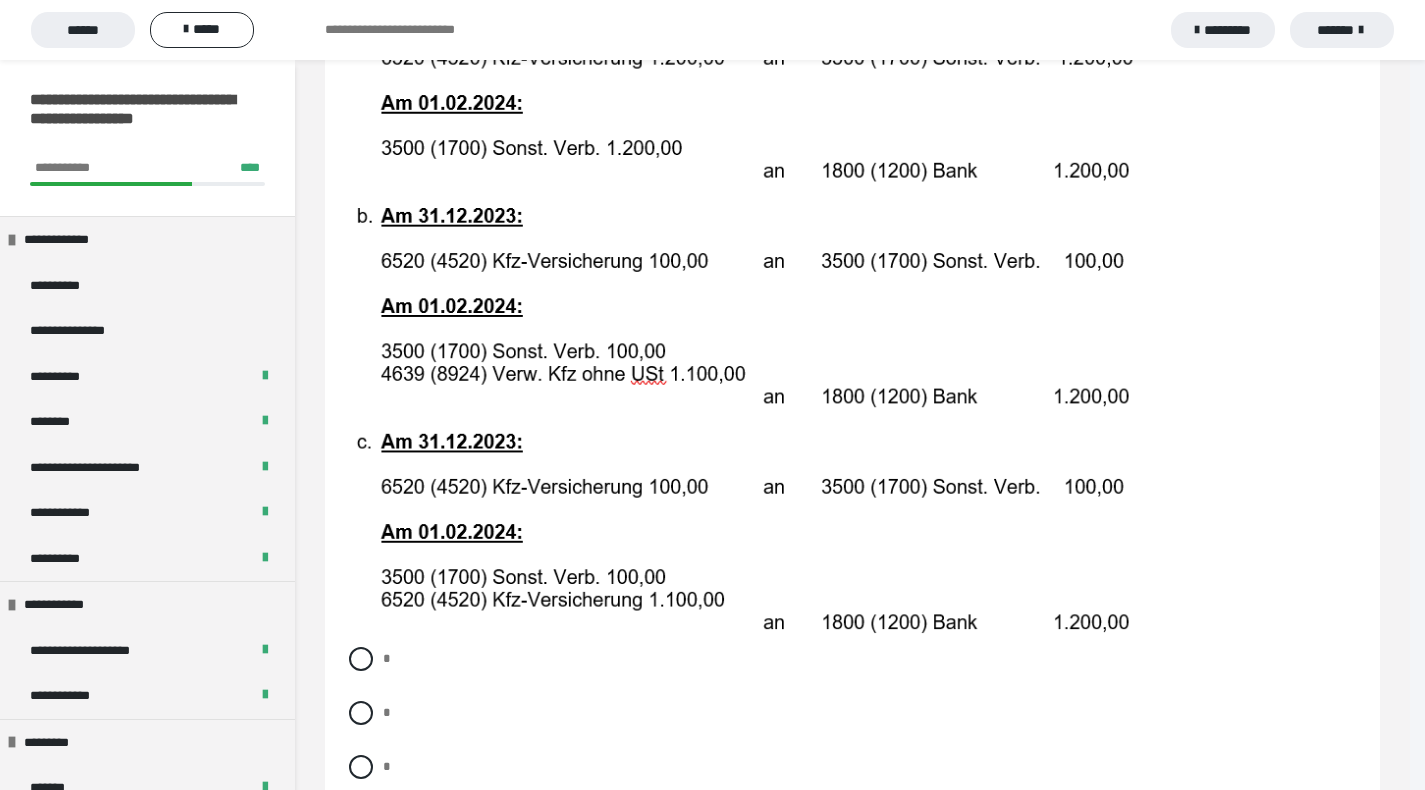 scroll, scrollTop: 3957, scrollLeft: 0, axis: vertical 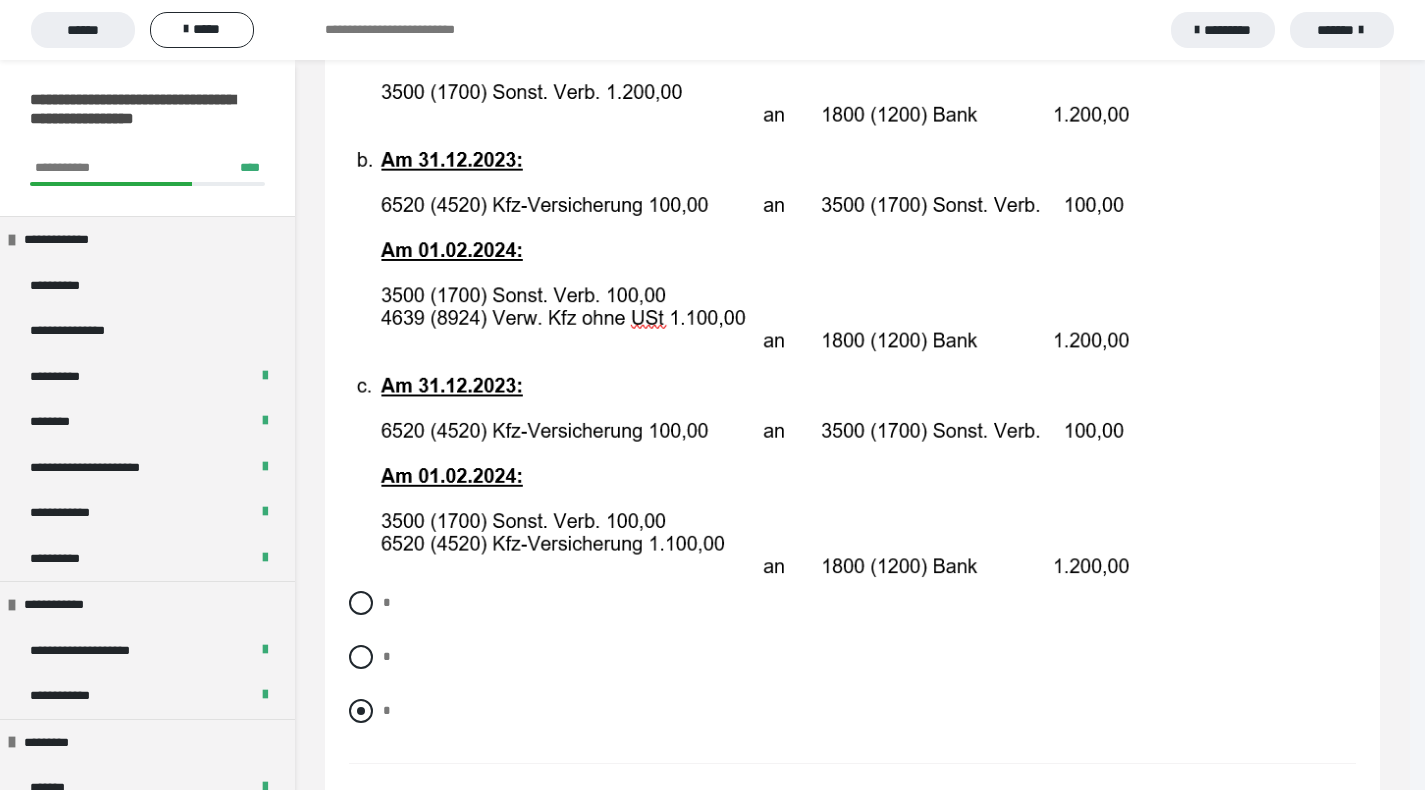 click at bounding box center (361, 711) 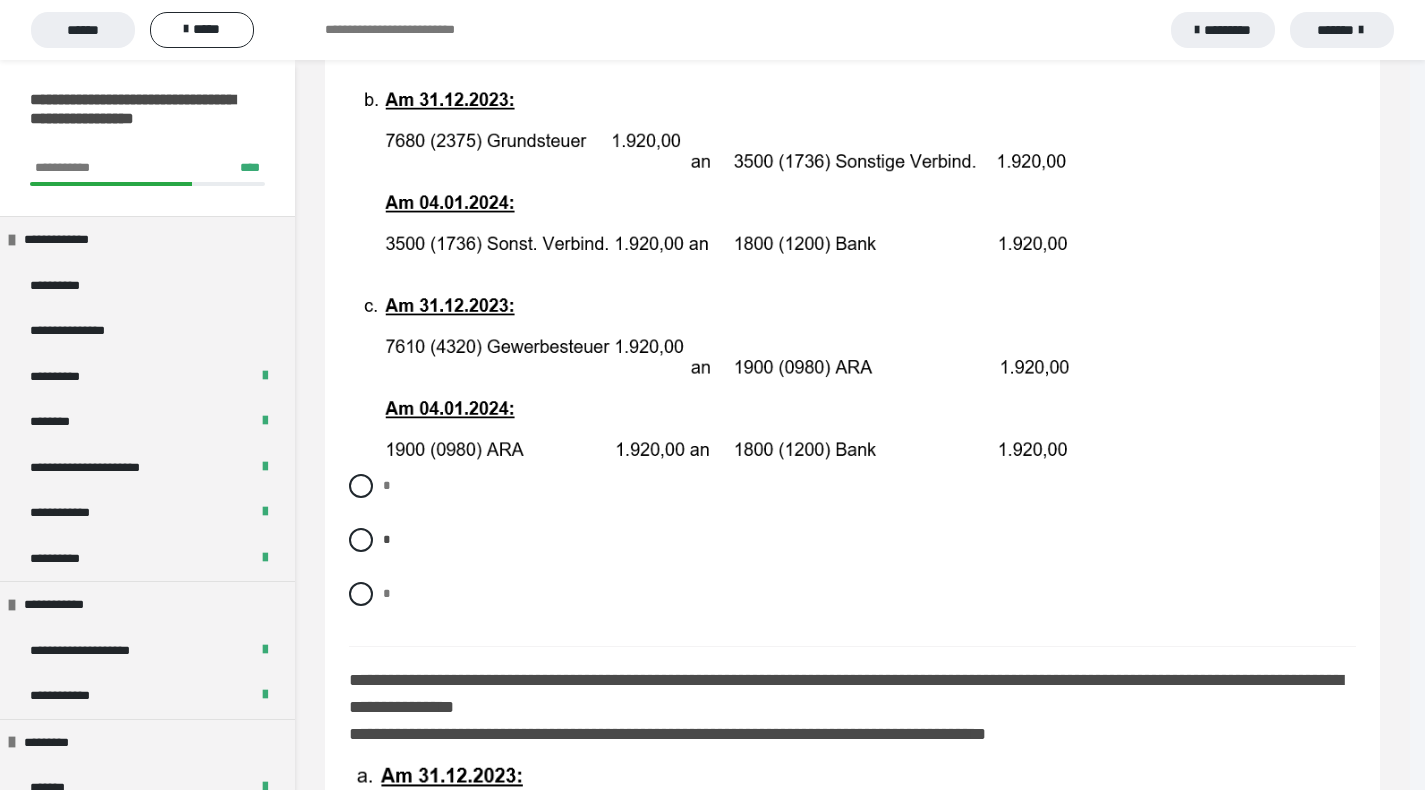 scroll, scrollTop: 3190, scrollLeft: 0, axis: vertical 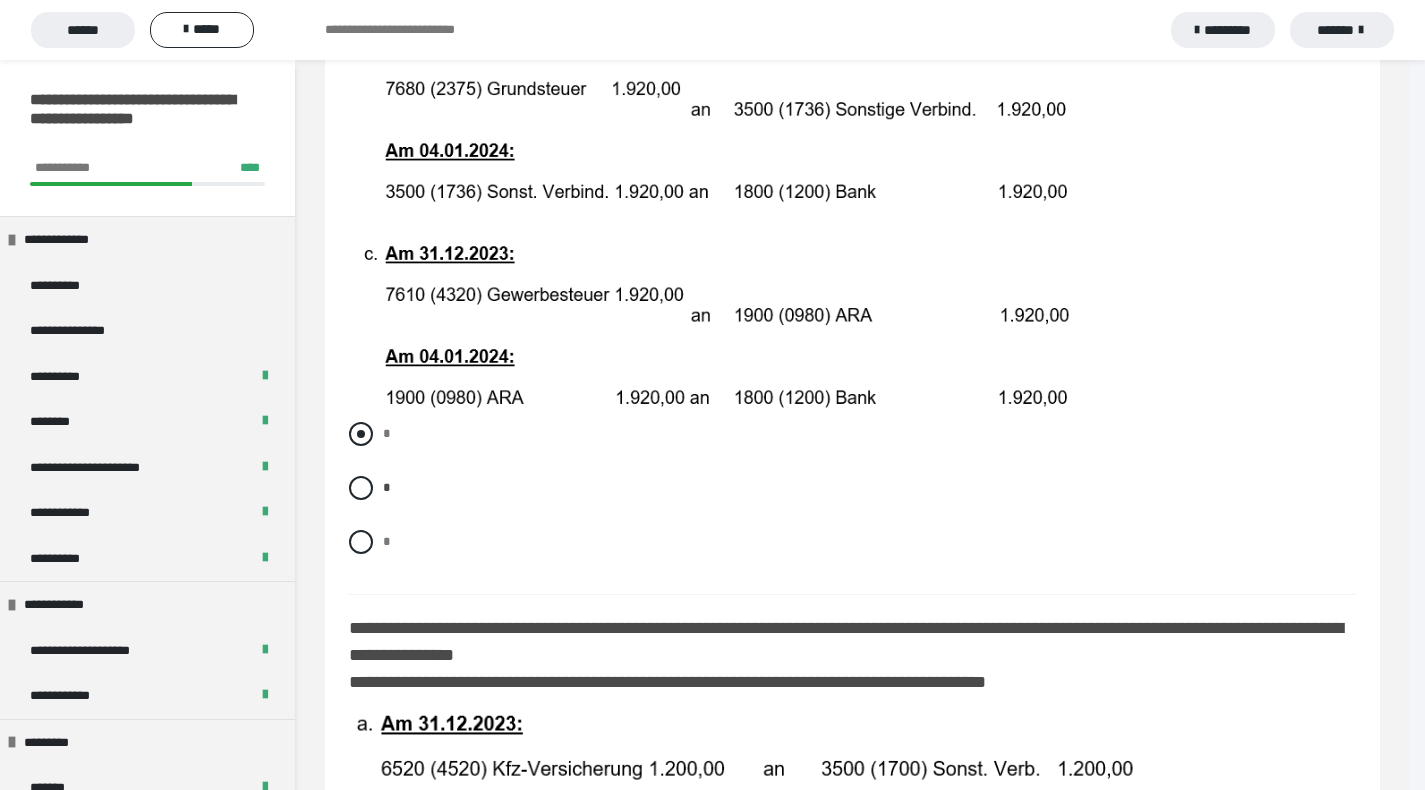 click at bounding box center [361, 434] 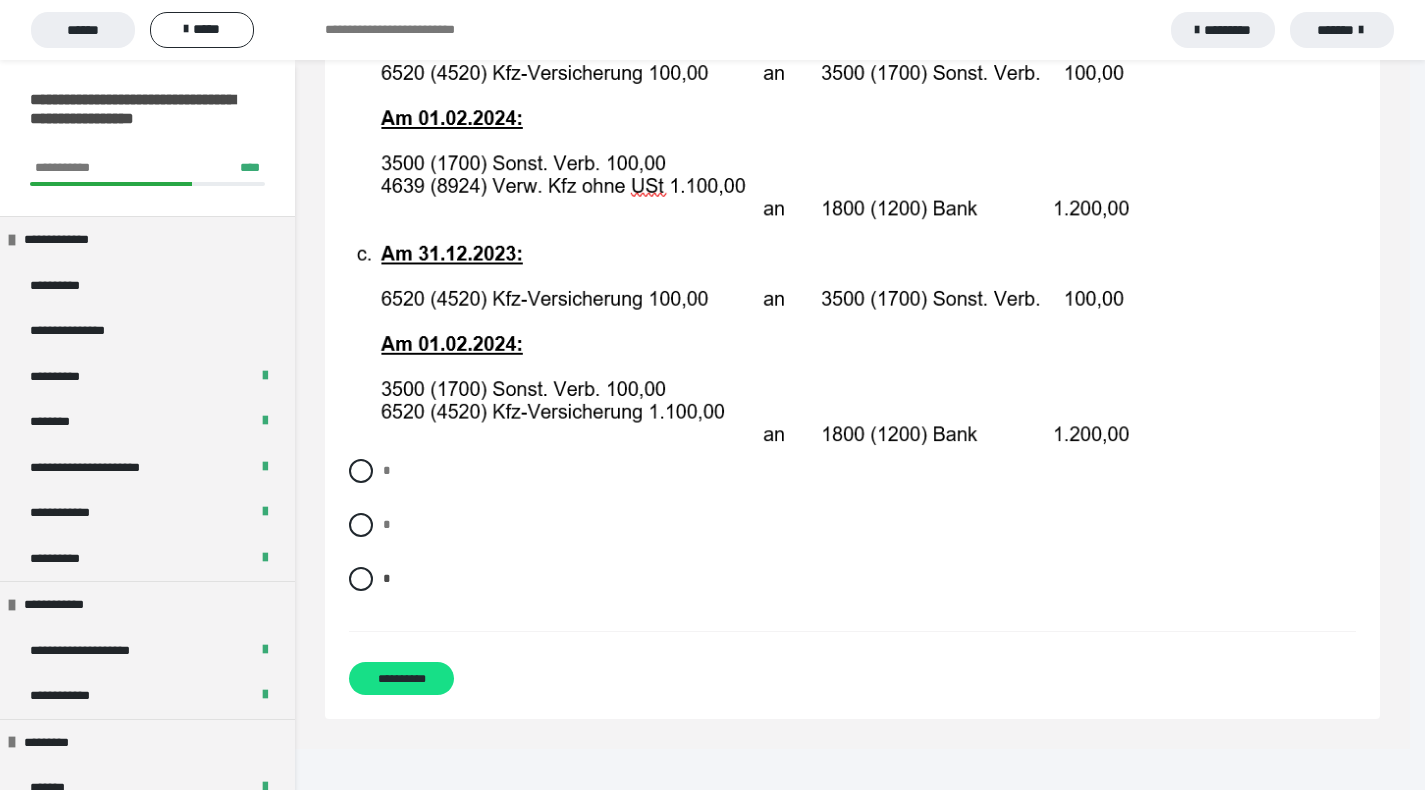 scroll, scrollTop: 4089, scrollLeft: 0, axis: vertical 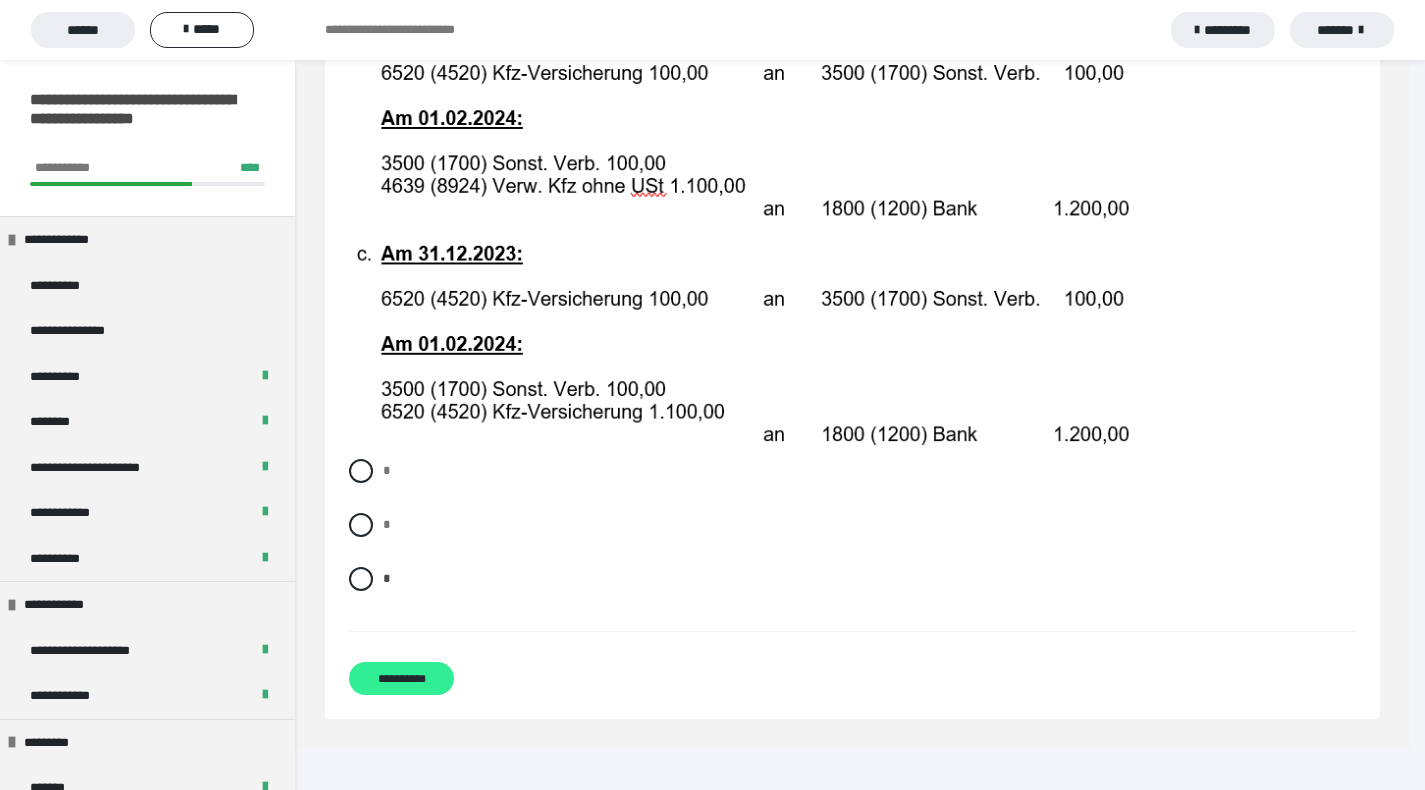 click on "**********" at bounding box center (401, 678) 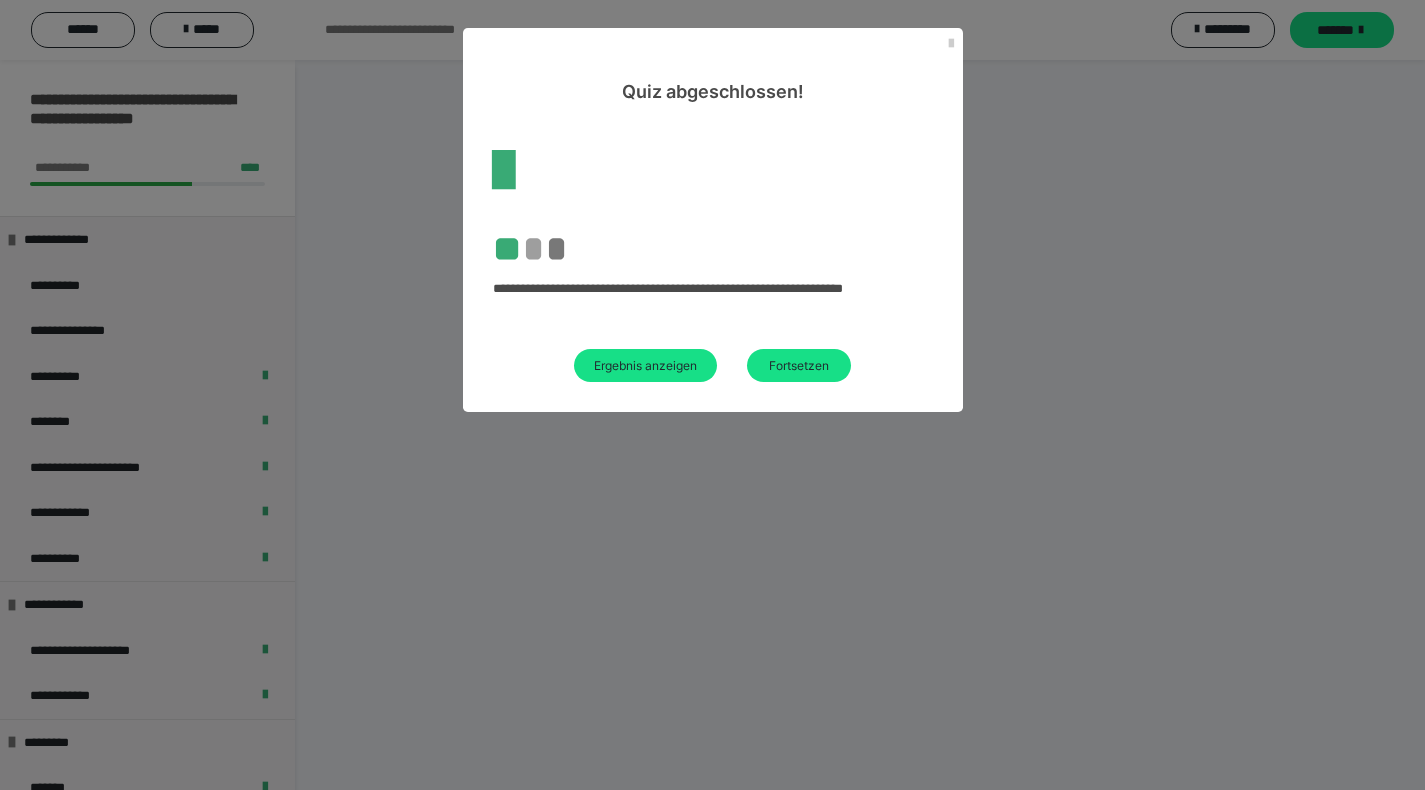 scroll, scrollTop: 60, scrollLeft: 0, axis: vertical 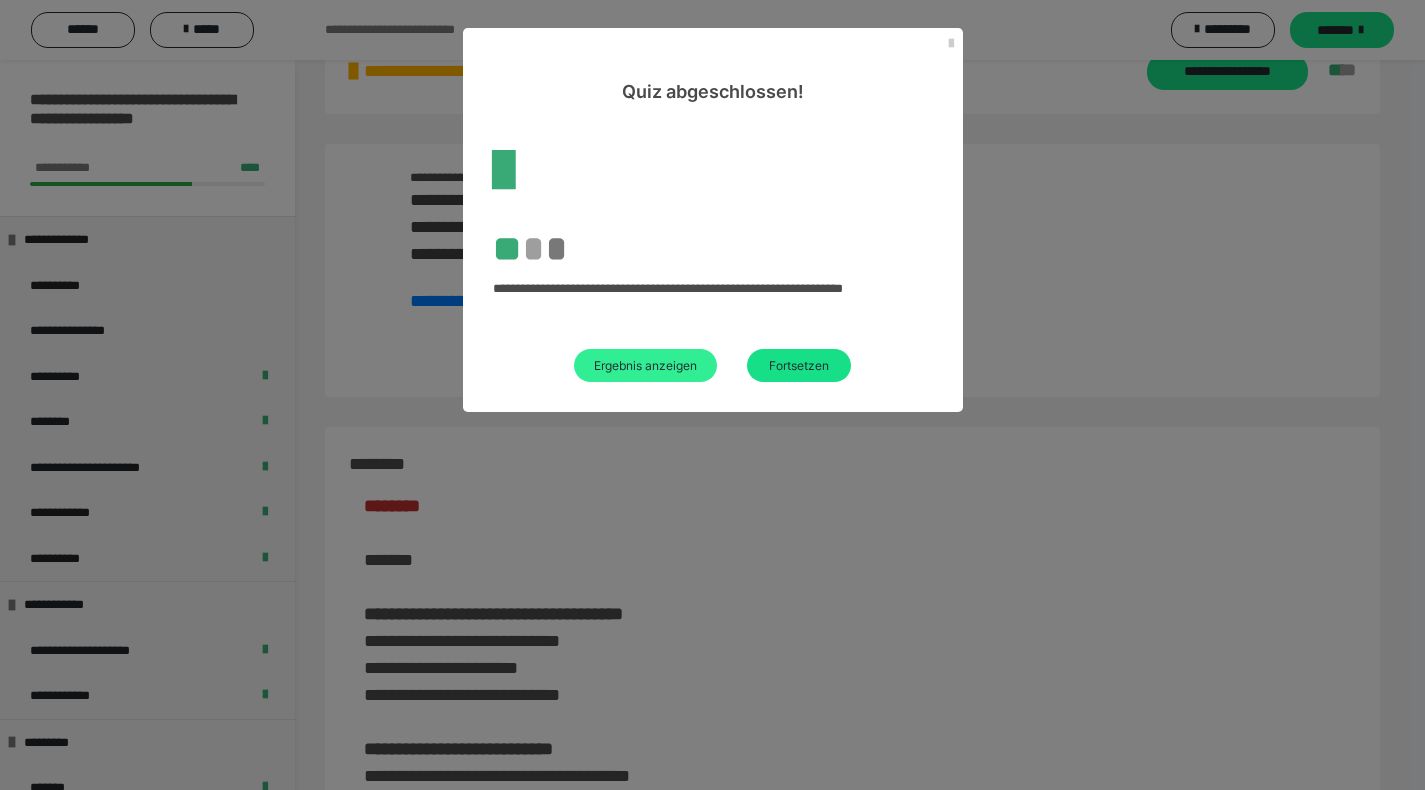 click on "Ergebnis anzeigen" at bounding box center (645, 365) 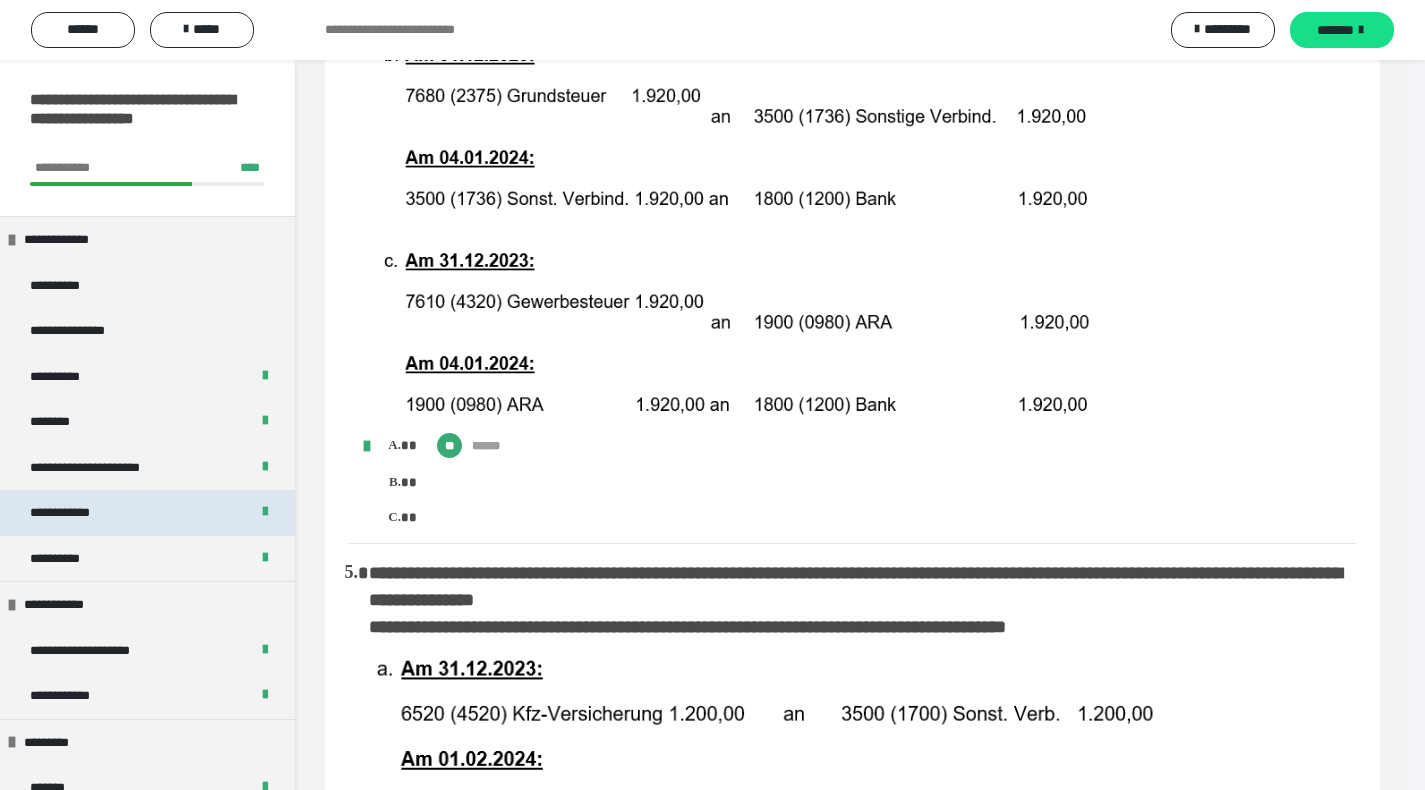 scroll, scrollTop: 2597, scrollLeft: 0, axis: vertical 